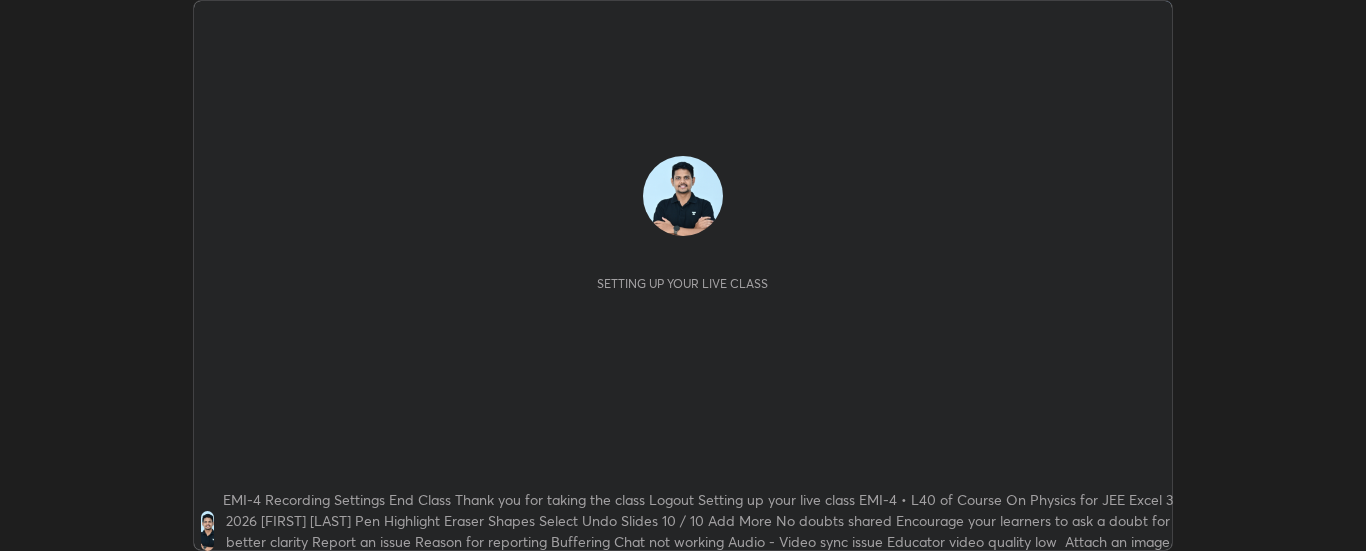 scroll, scrollTop: 0, scrollLeft: 0, axis: both 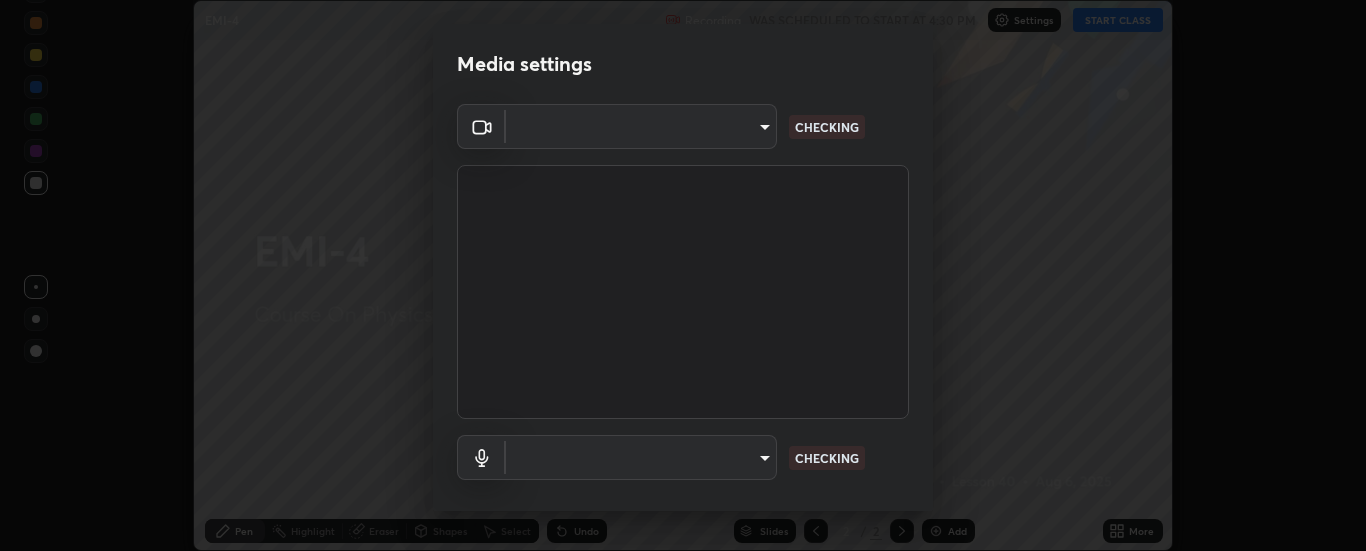 type on "6d3829c99f98afdfe7c29186be8927c2ef9ac3e8f7233b1026567672352cba5b" 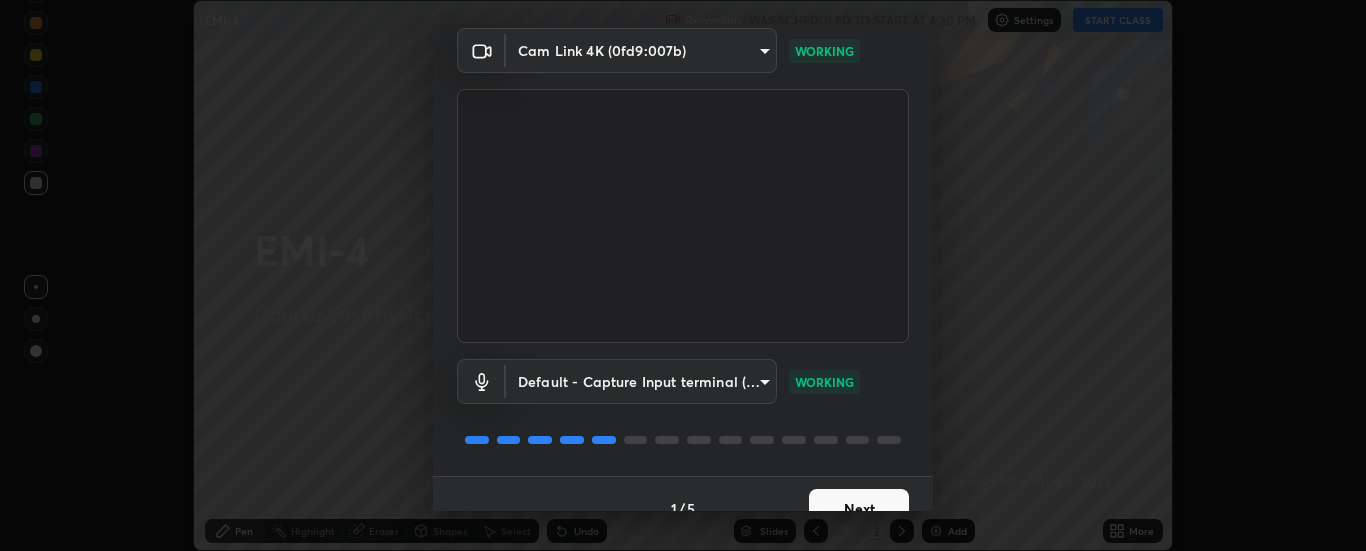 scroll, scrollTop: 105, scrollLeft: 0, axis: vertical 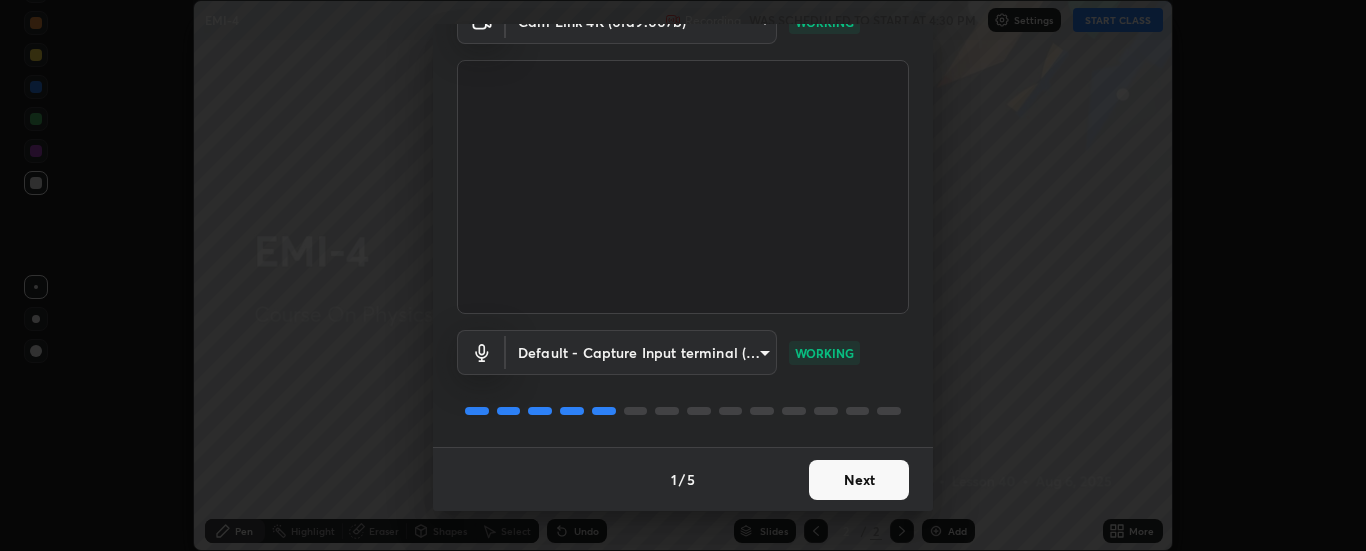 click on "Next" at bounding box center [859, 480] 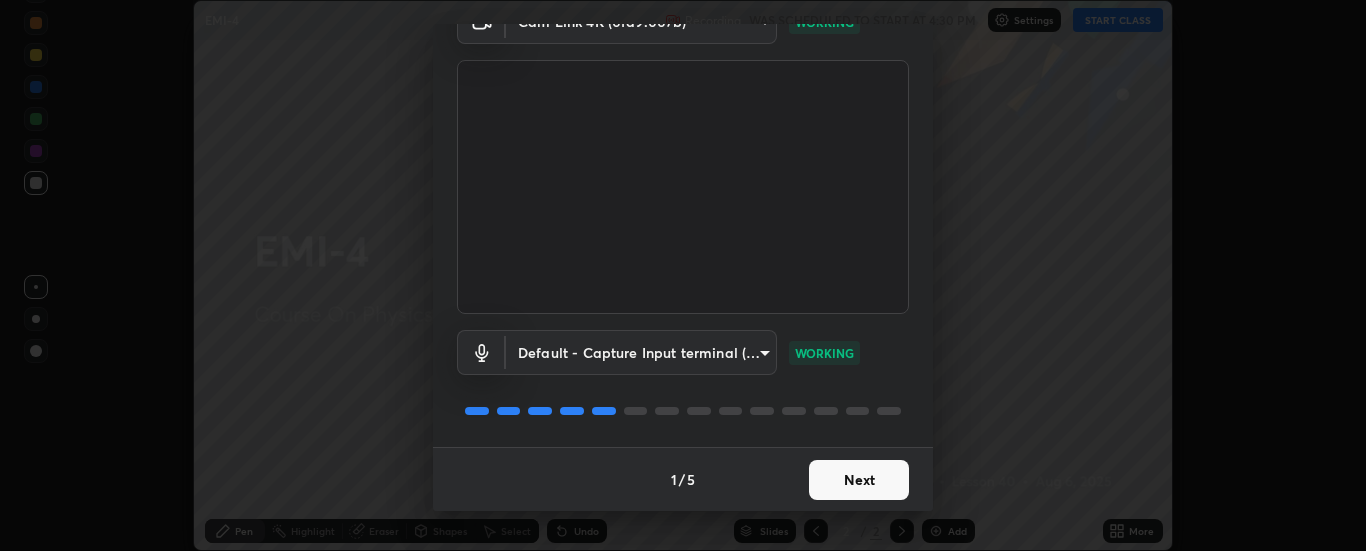 scroll, scrollTop: 0, scrollLeft: 0, axis: both 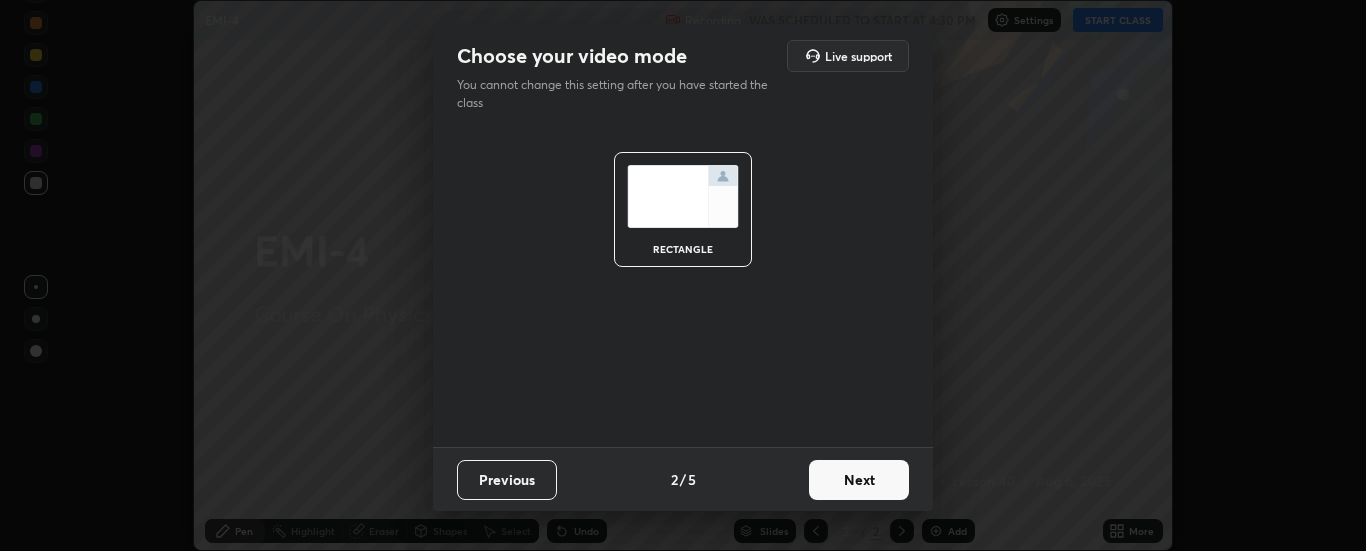 click on "Next" at bounding box center [859, 480] 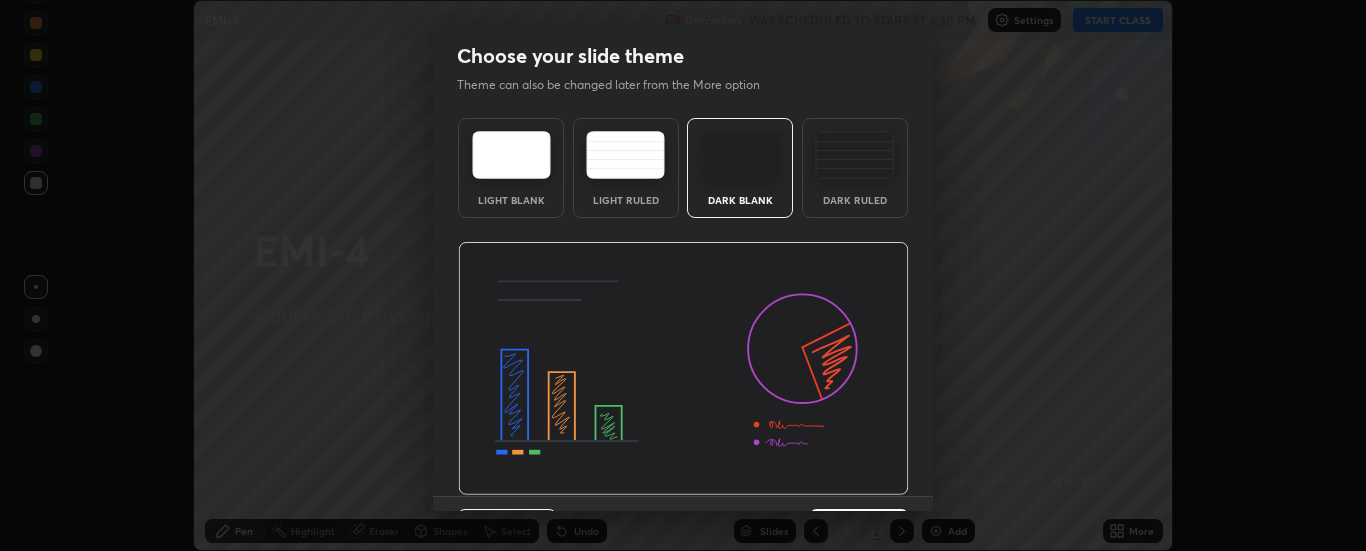 scroll, scrollTop: 49, scrollLeft: 0, axis: vertical 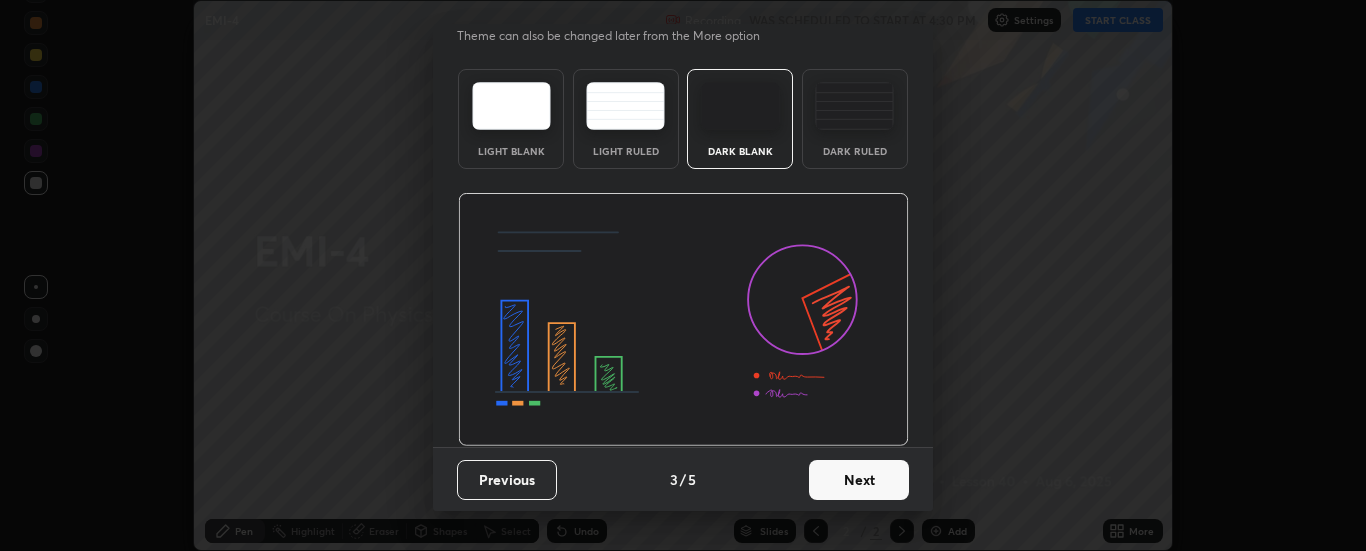 click on "Next" at bounding box center [859, 480] 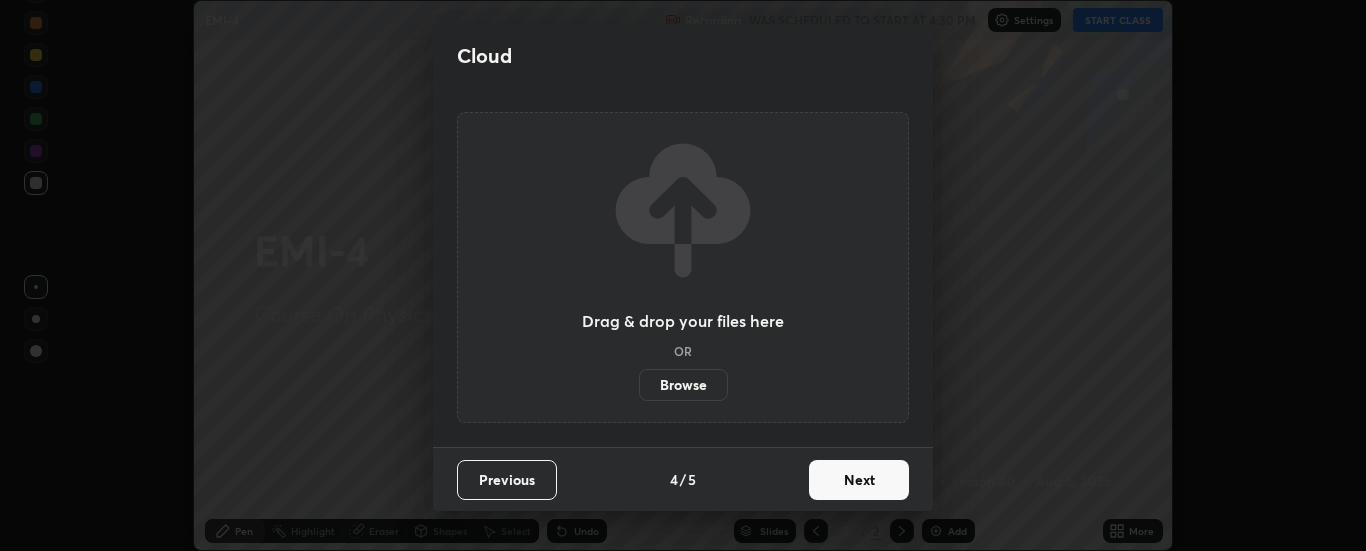 click on "Next" at bounding box center (859, 480) 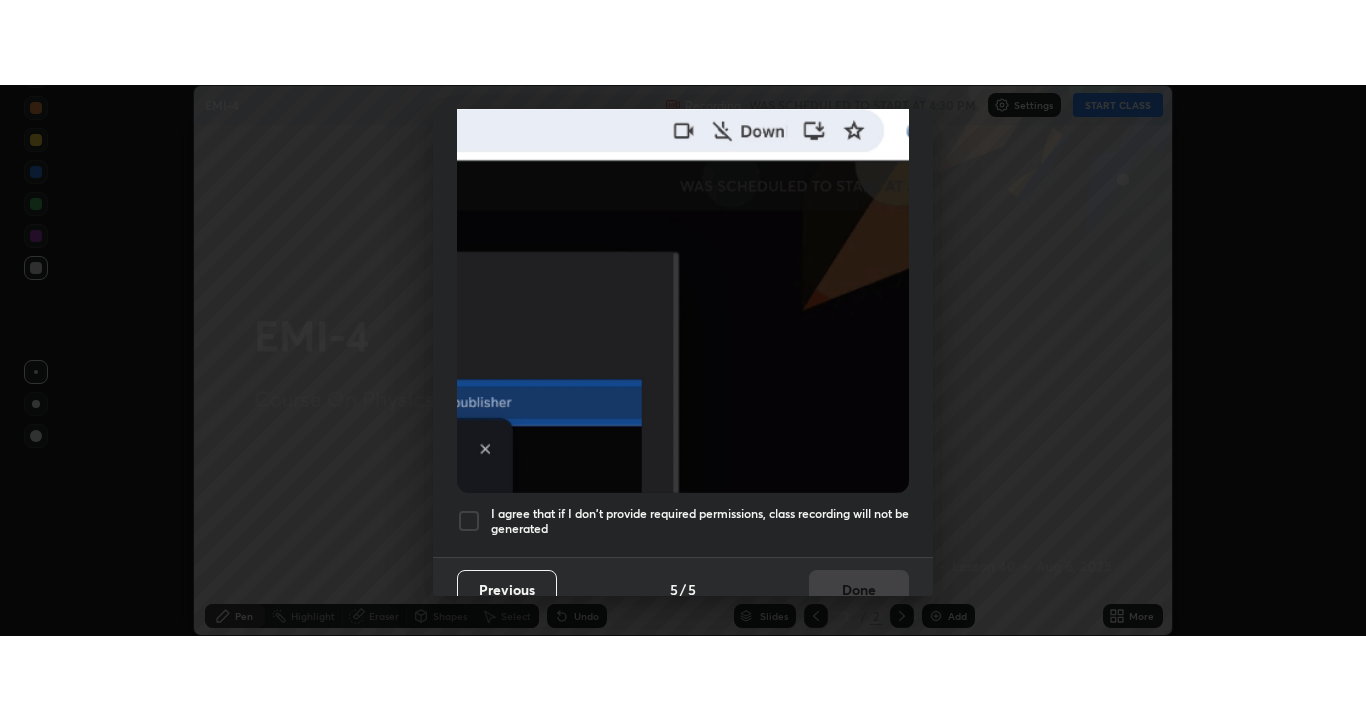 scroll, scrollTop: 513, scrollLeft: 0, axis: vertical 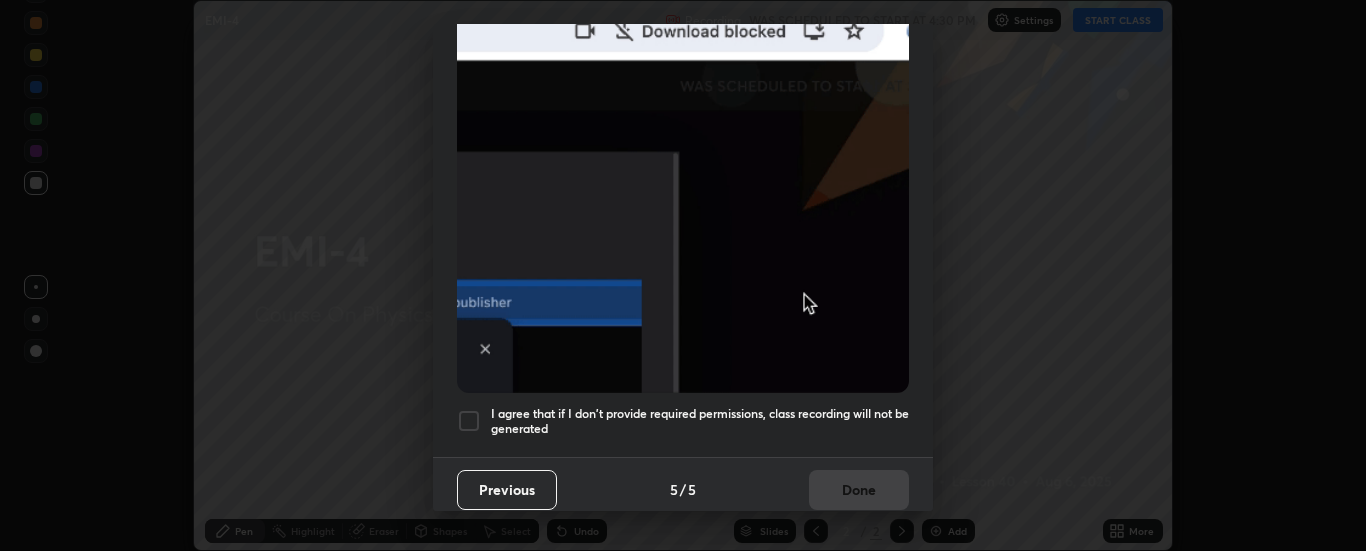 click on "I agree that if I don't provide required permissions, class recording will not be generated" at bounding box center [700, 421] 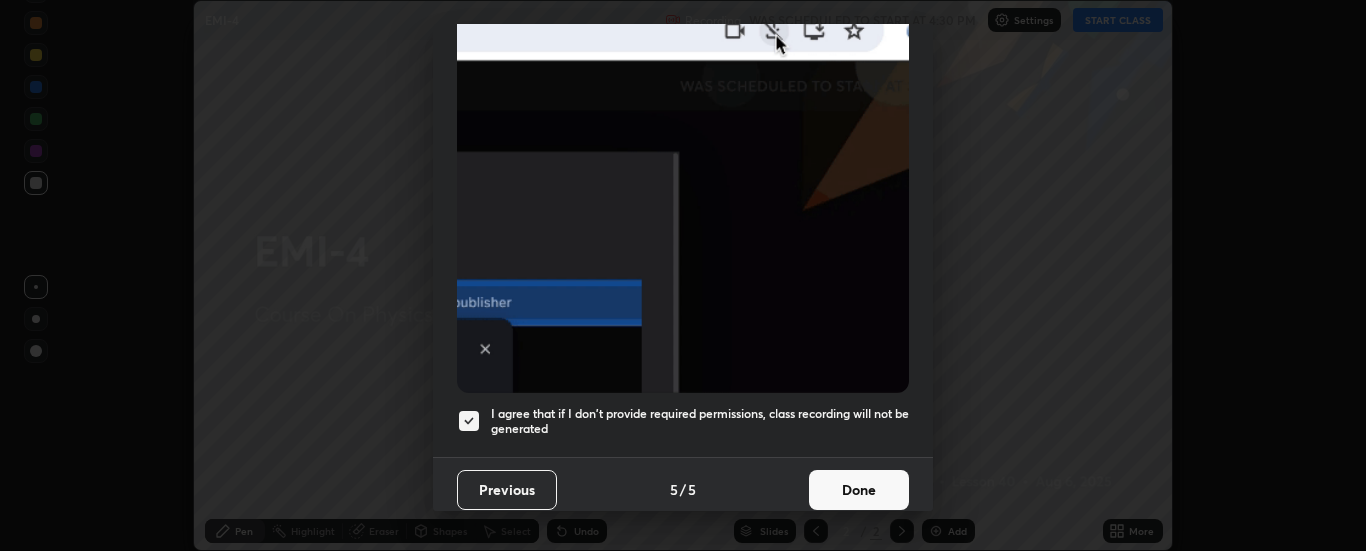 click on "Done" at bounding box center (859, 490) 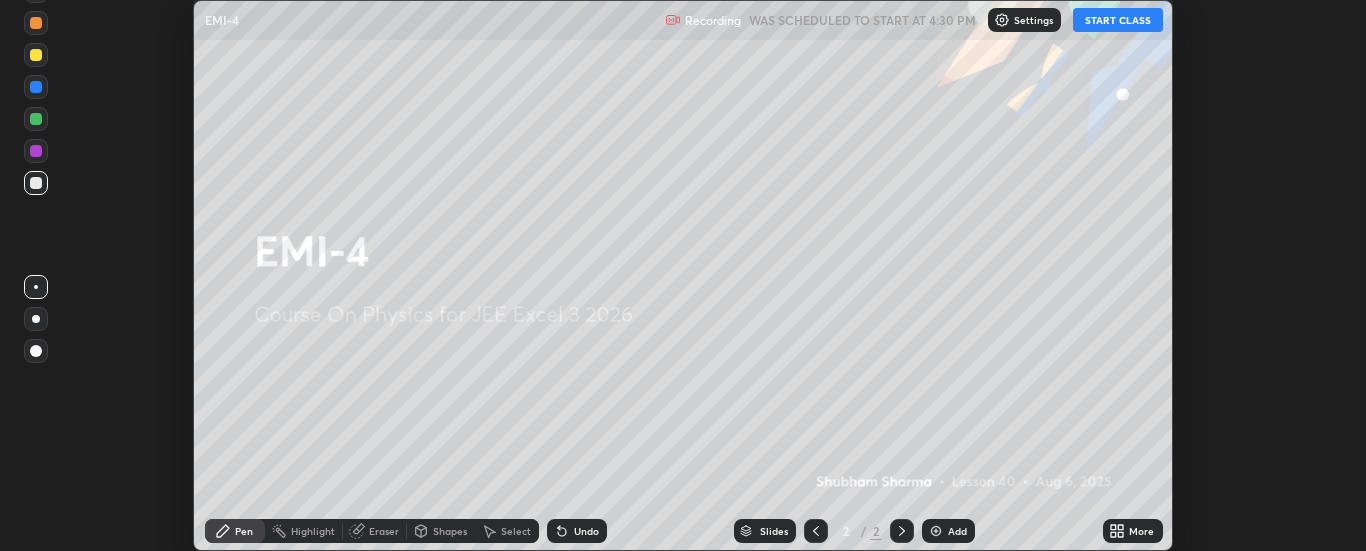 click 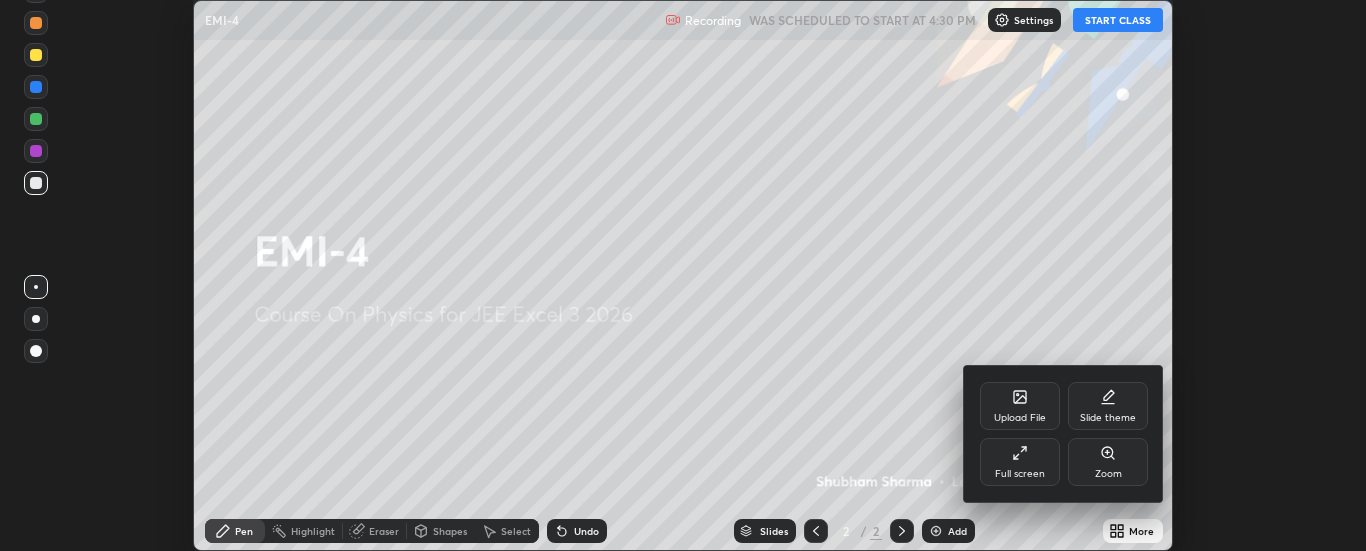 click on "Full screen" at bounding box center [1020, 462] 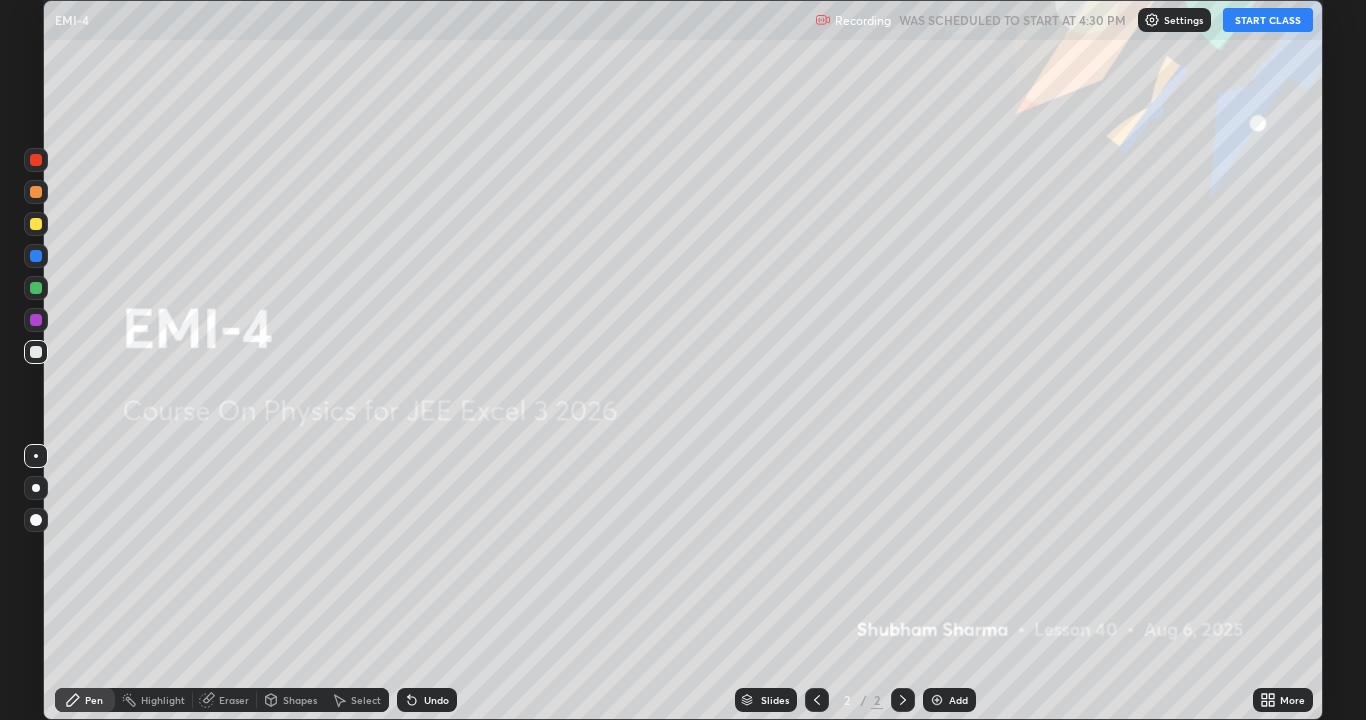 scroll, scrollTop: 99280, scrollLeft: 98634, axis: both 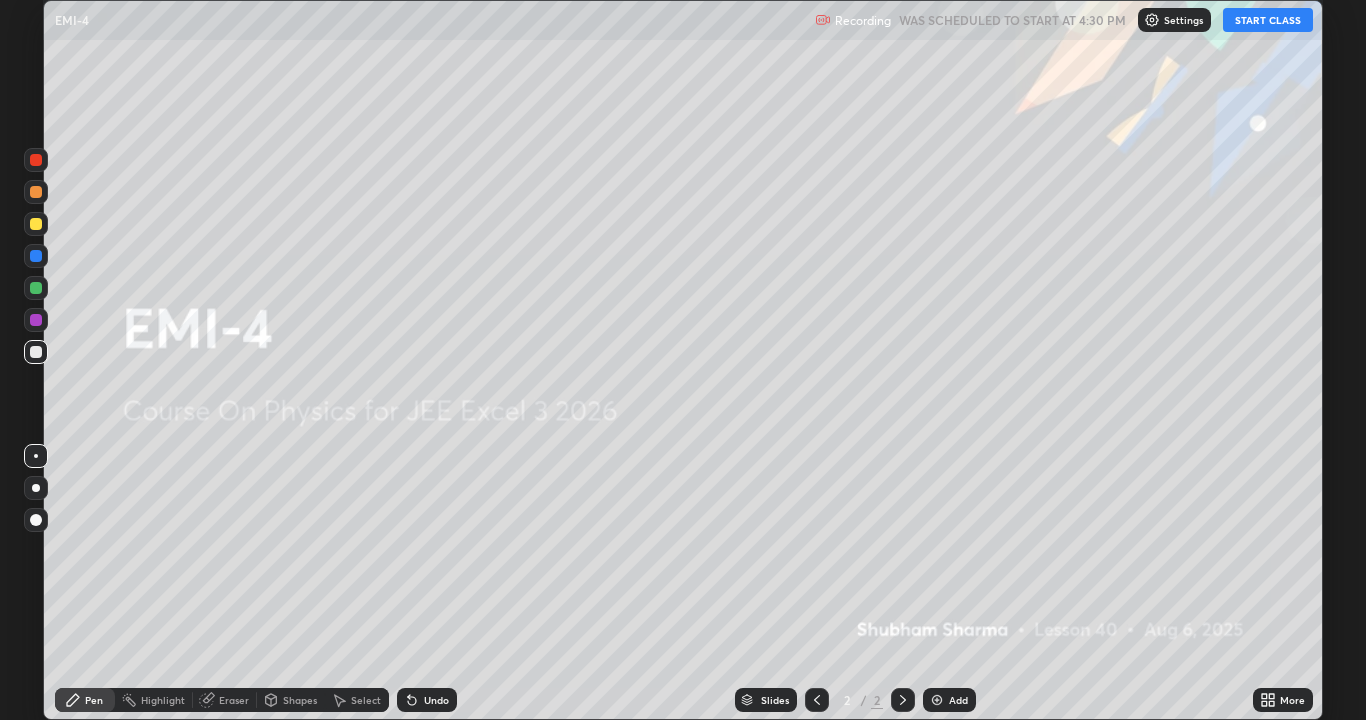click on "START CLASS" at bounding box center [1268, 20] 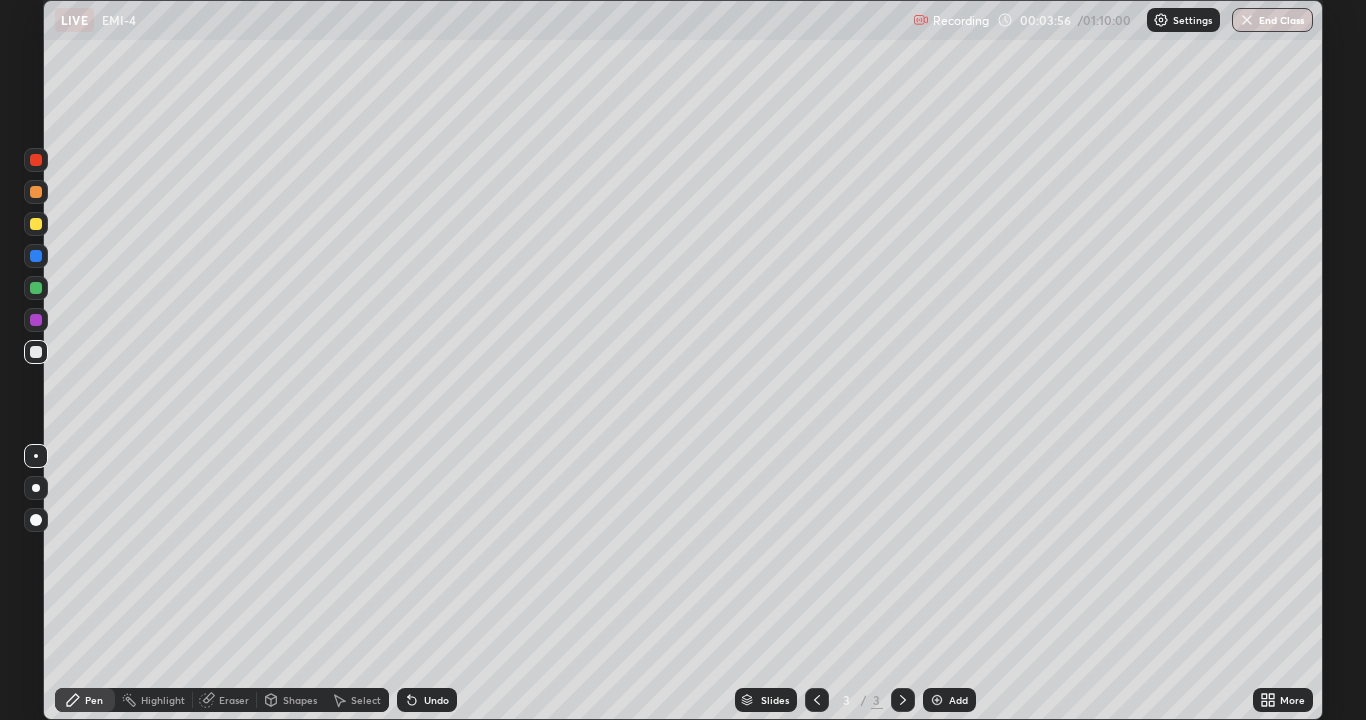 click on "Undo" at bounding box center (427, 700) 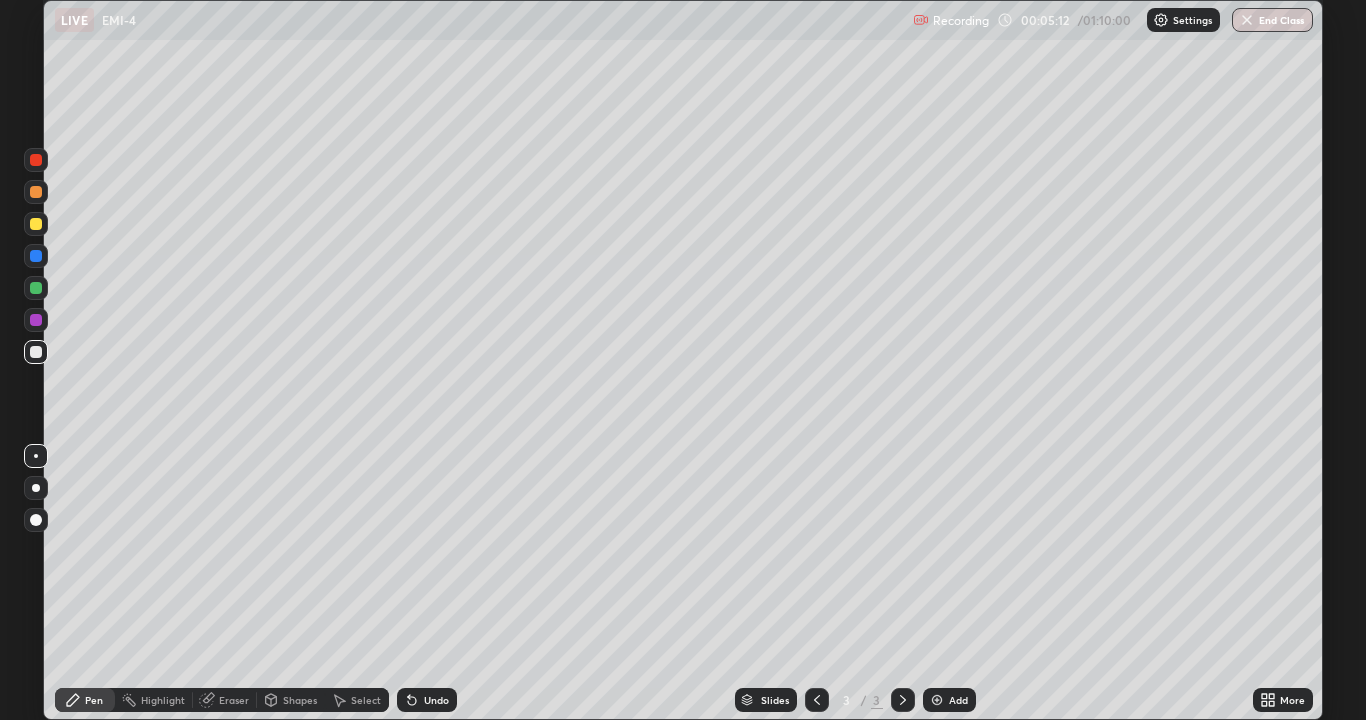 click on "Undo" at bounding box center (436, 700) 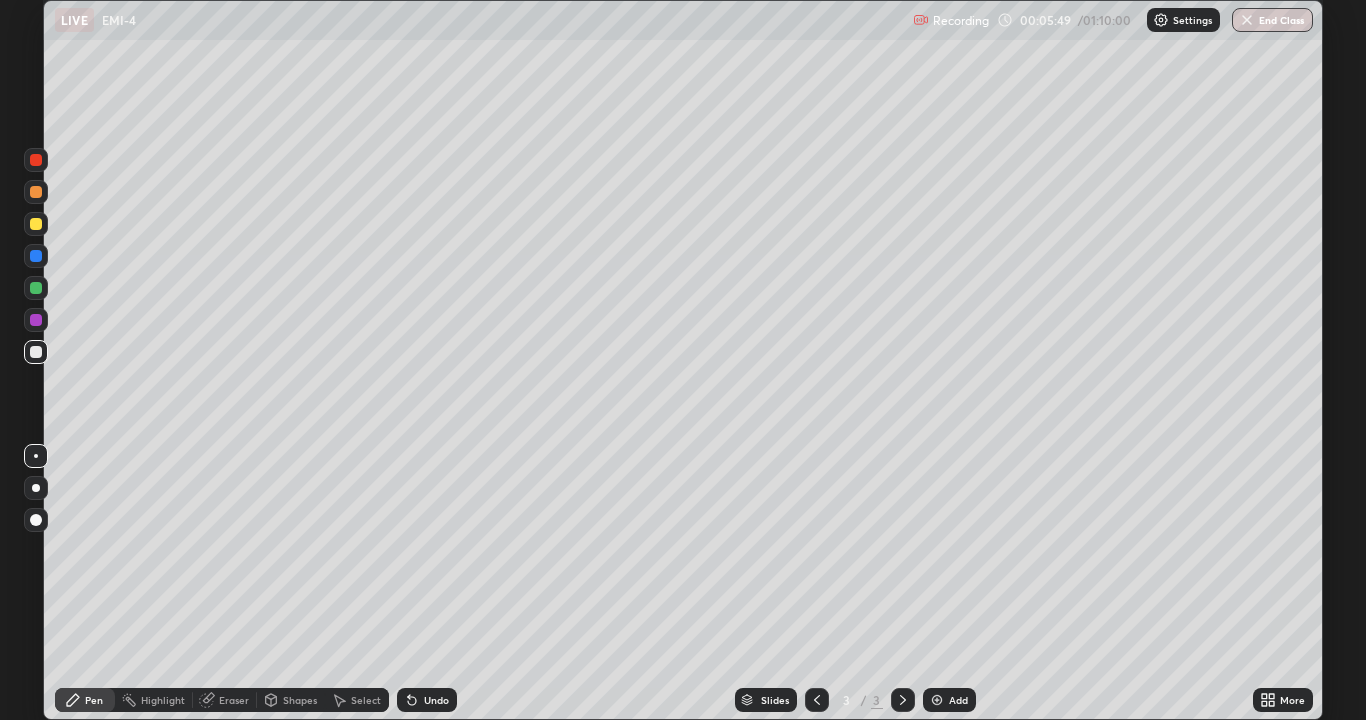 click on "Undo" at bounding box center [427, 700] 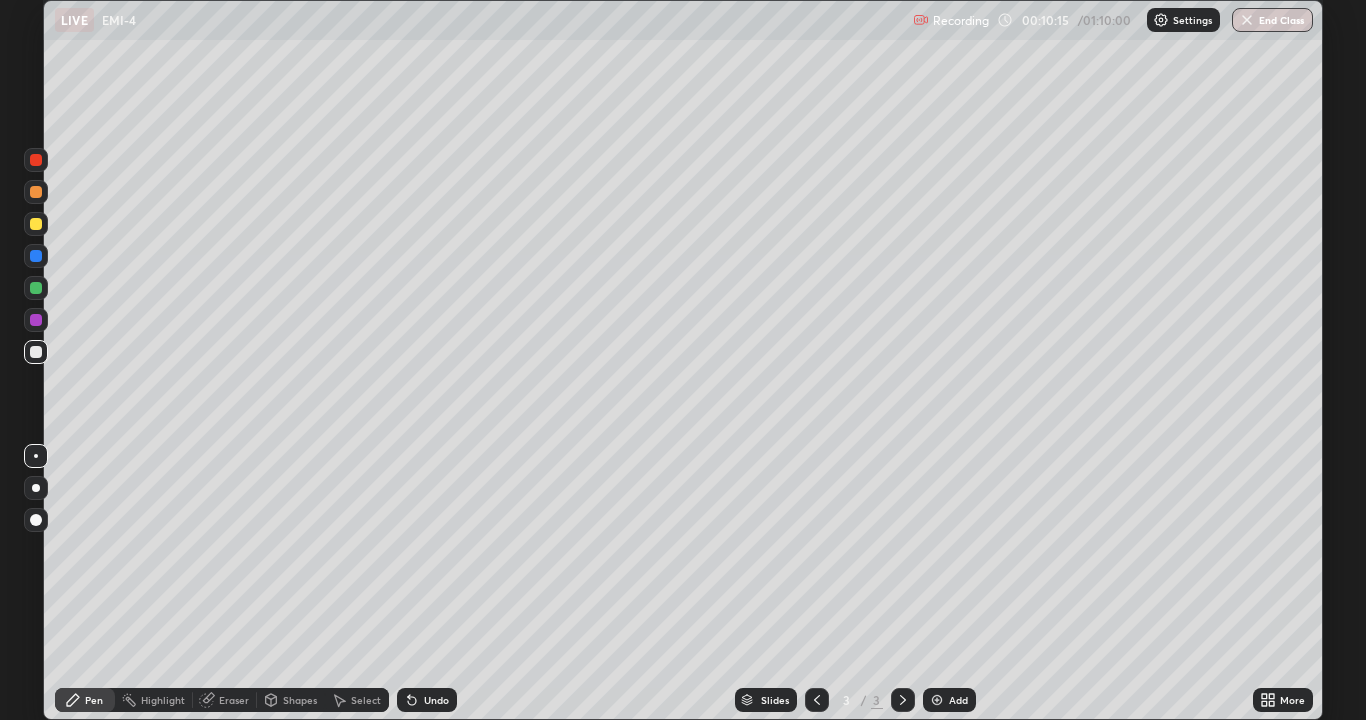 click on "Add" at bounding box center [958, 700] 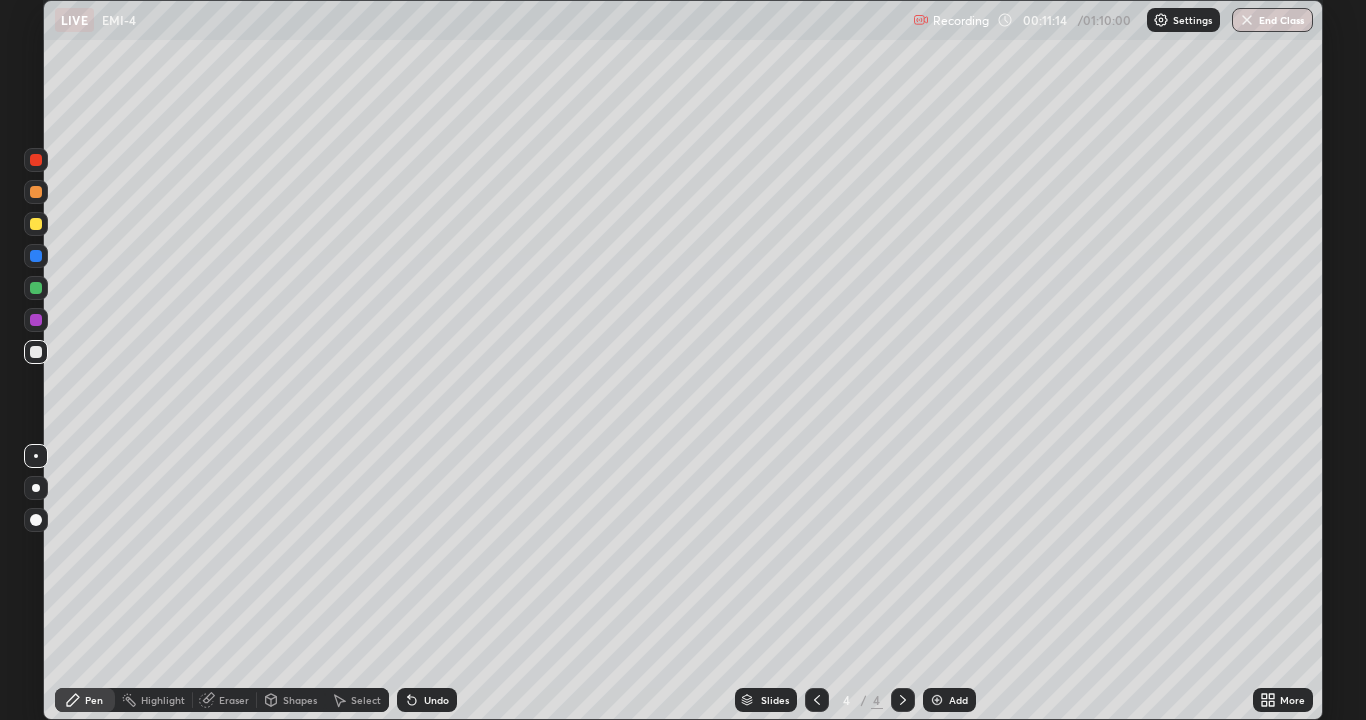 click on "Eraser" at bounding box center [234, 700] 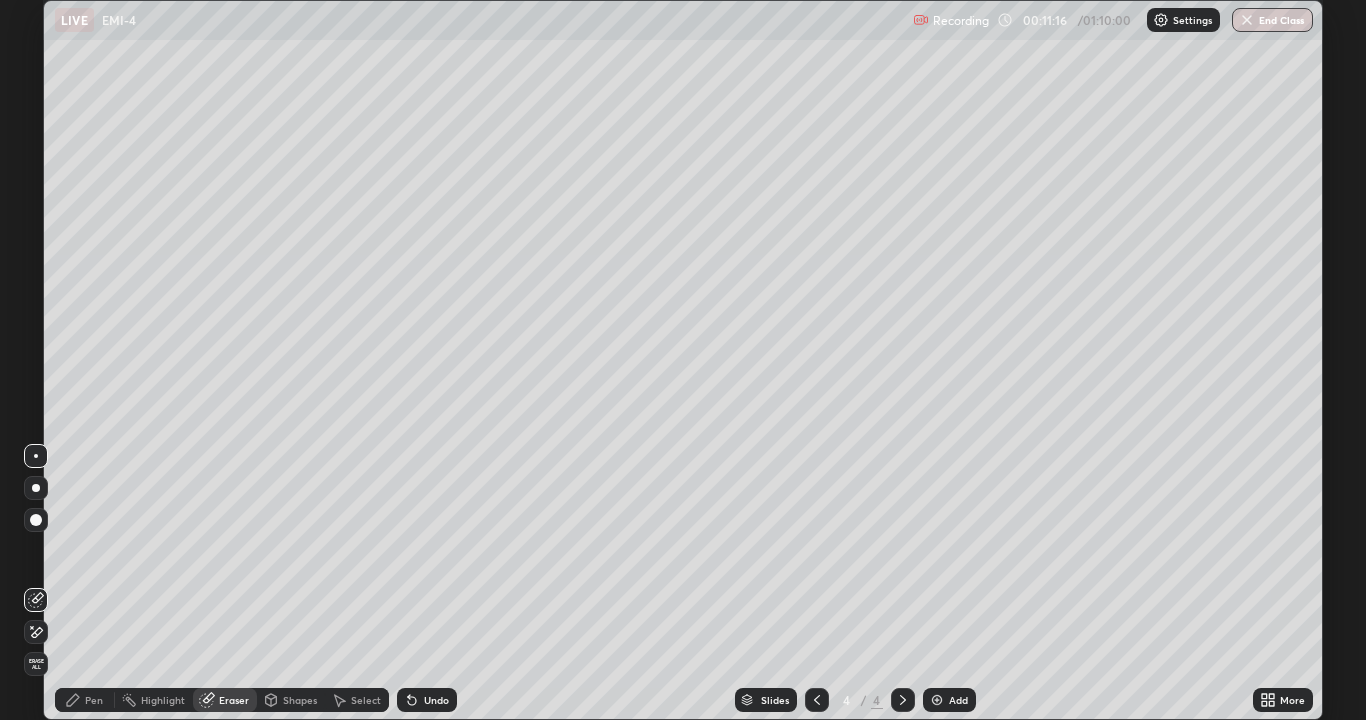 click 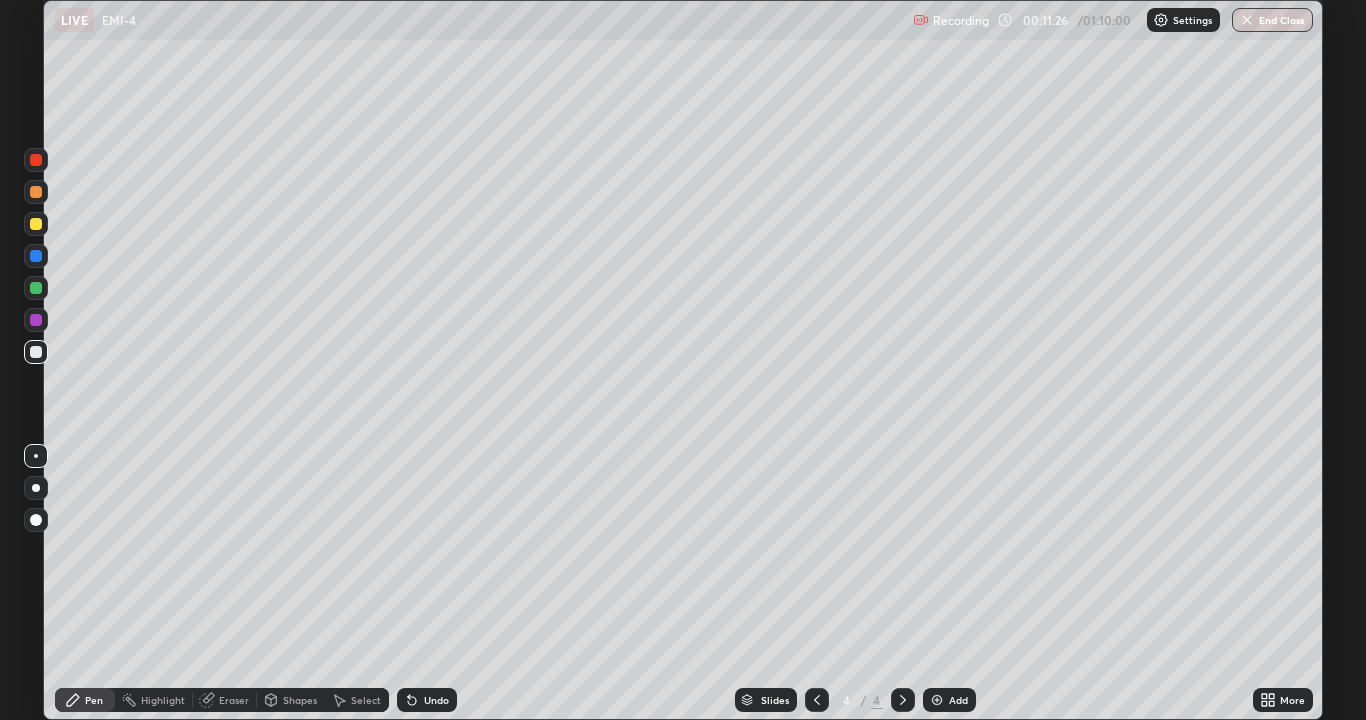 click at bounding box center (36, 288) 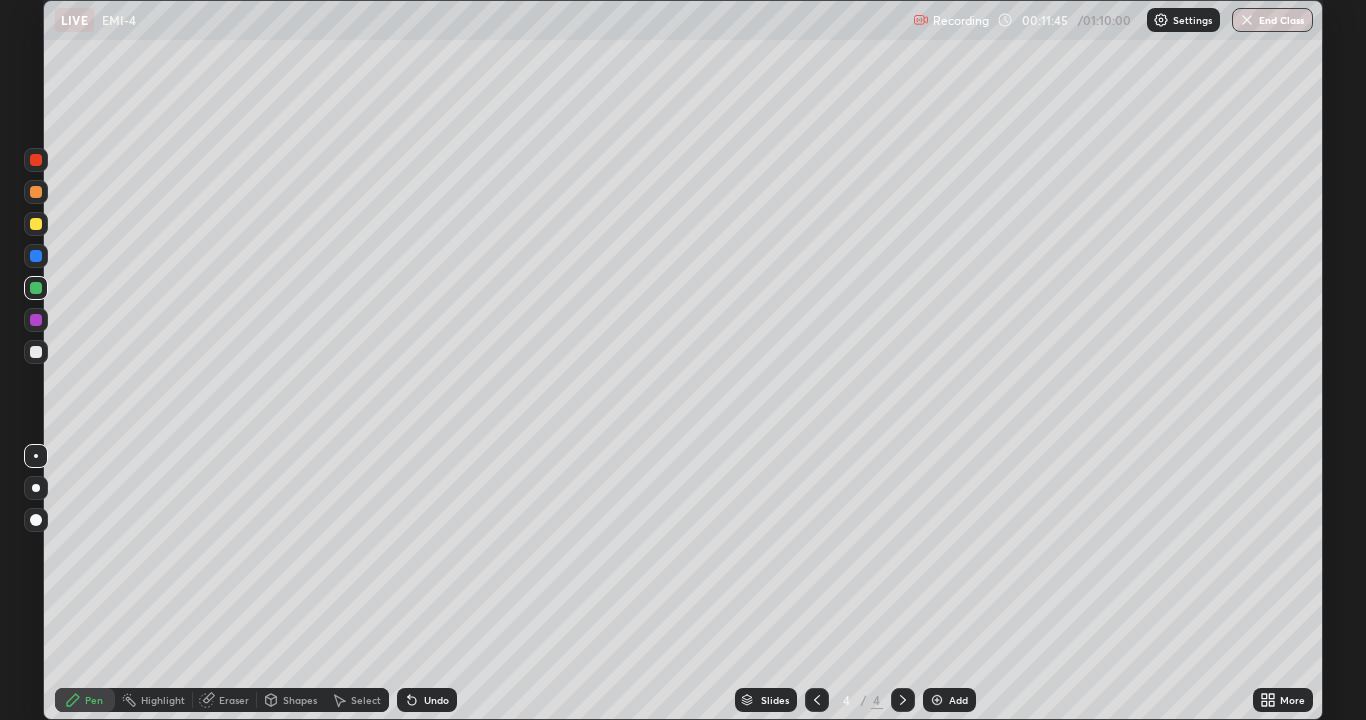click at bounding box center [36, 224] 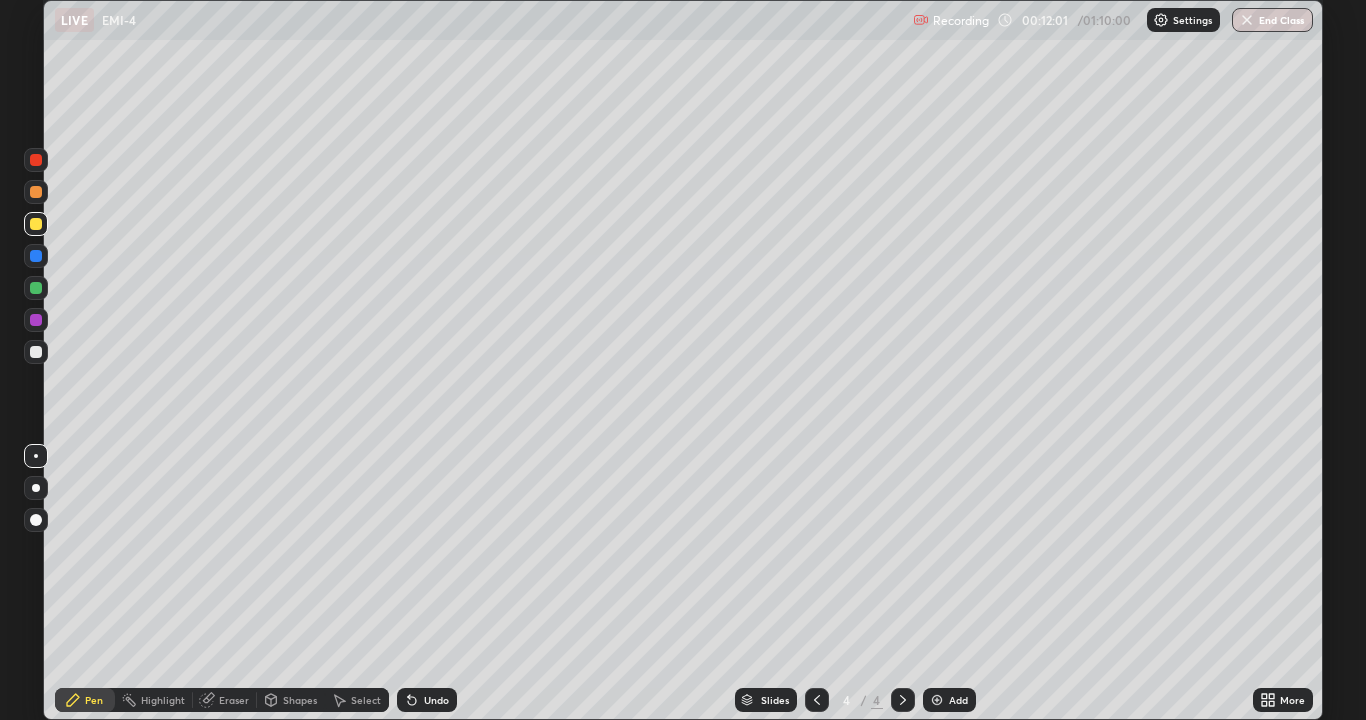 click on "Shapes" at bounding box center [291, 700] 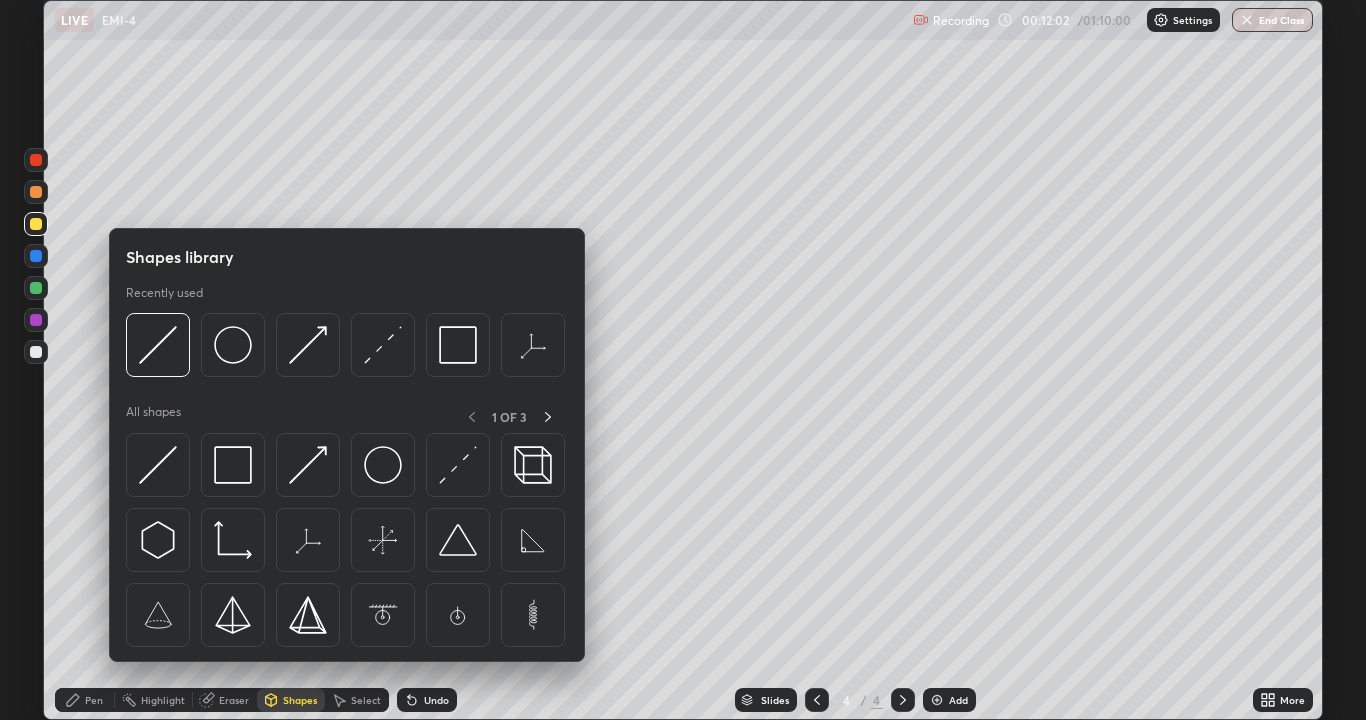 click on "Eraser" at bounding box center [234, 700] 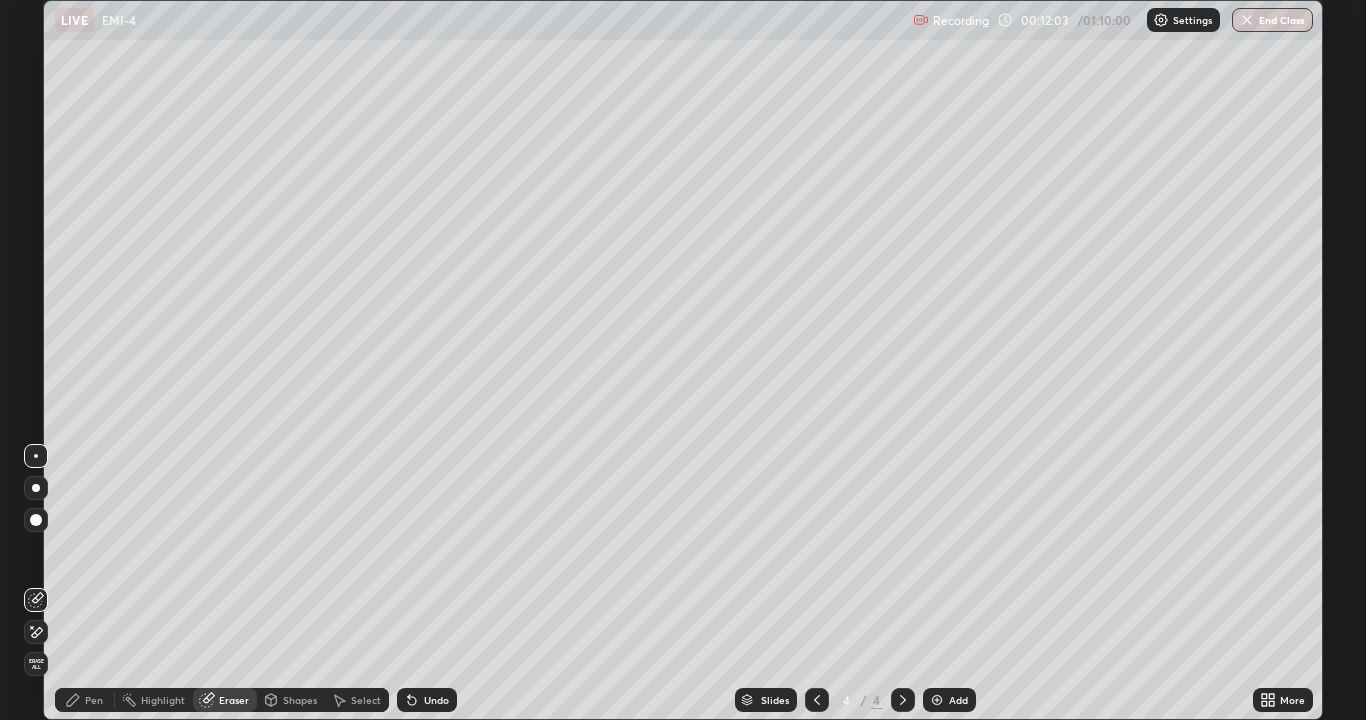 click on "Pen" at bounding box center (94, 700) 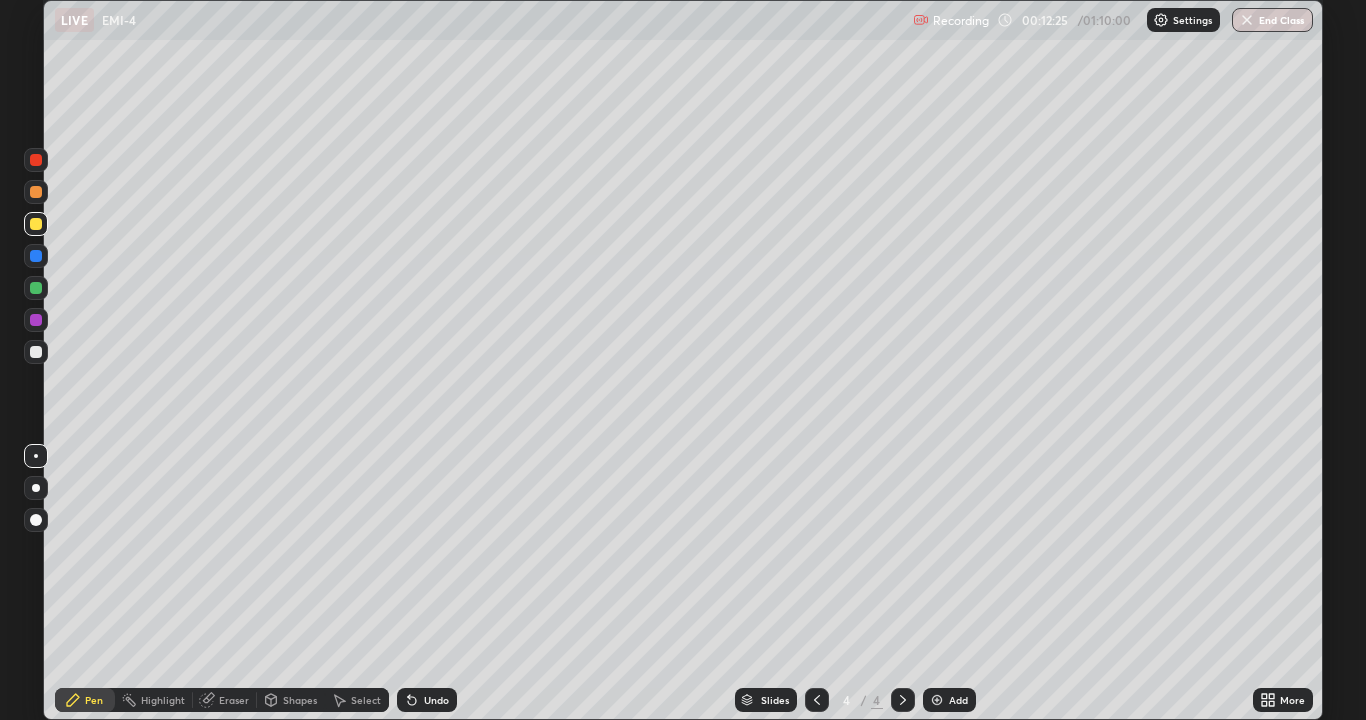 click on "Eraser" at bounding box center [234, 700] 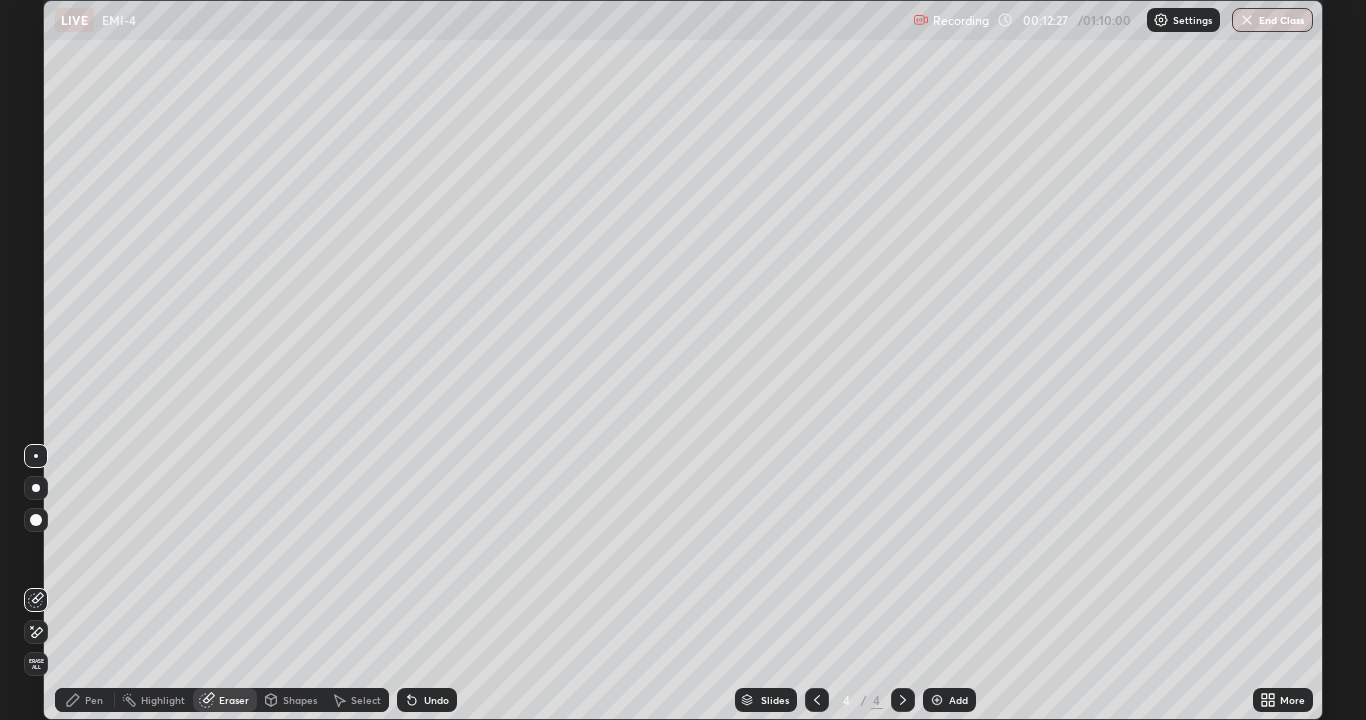 click on "Pen" at bounding box center (94, 700) 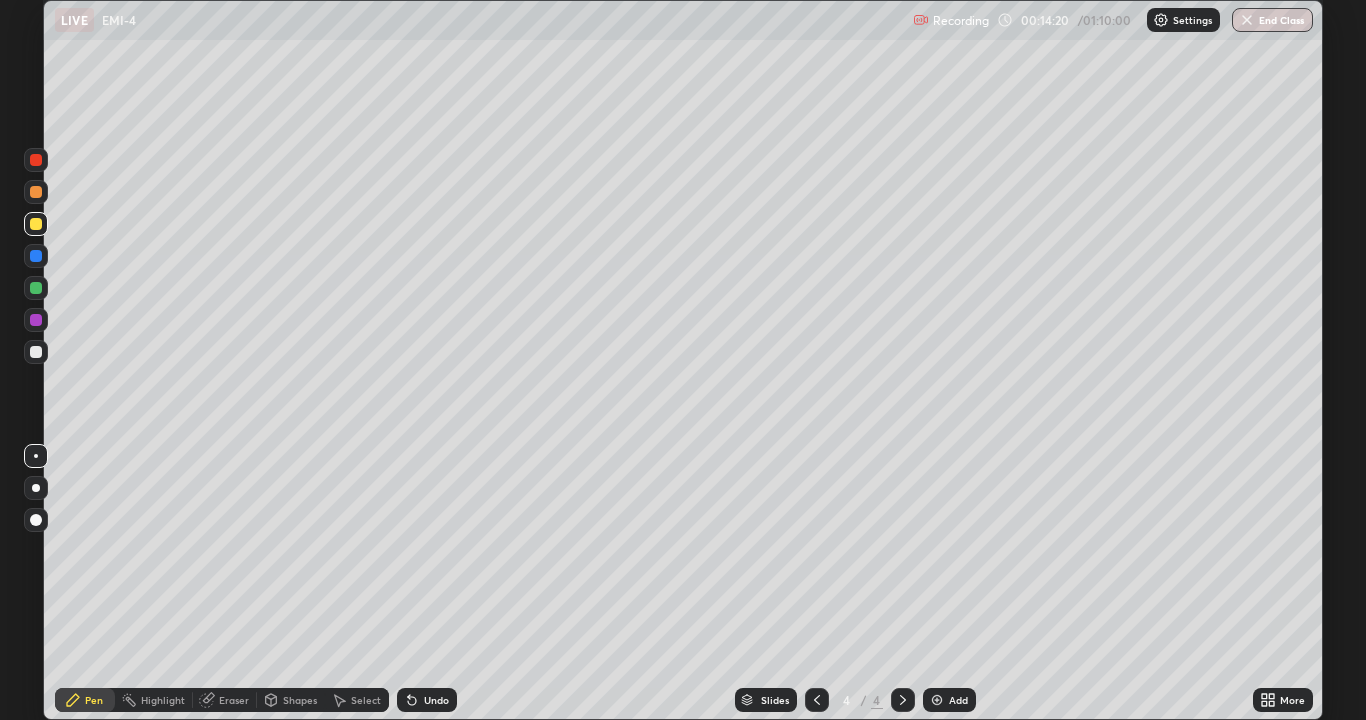 click on "Eraser" at bounding box center [234, 700] 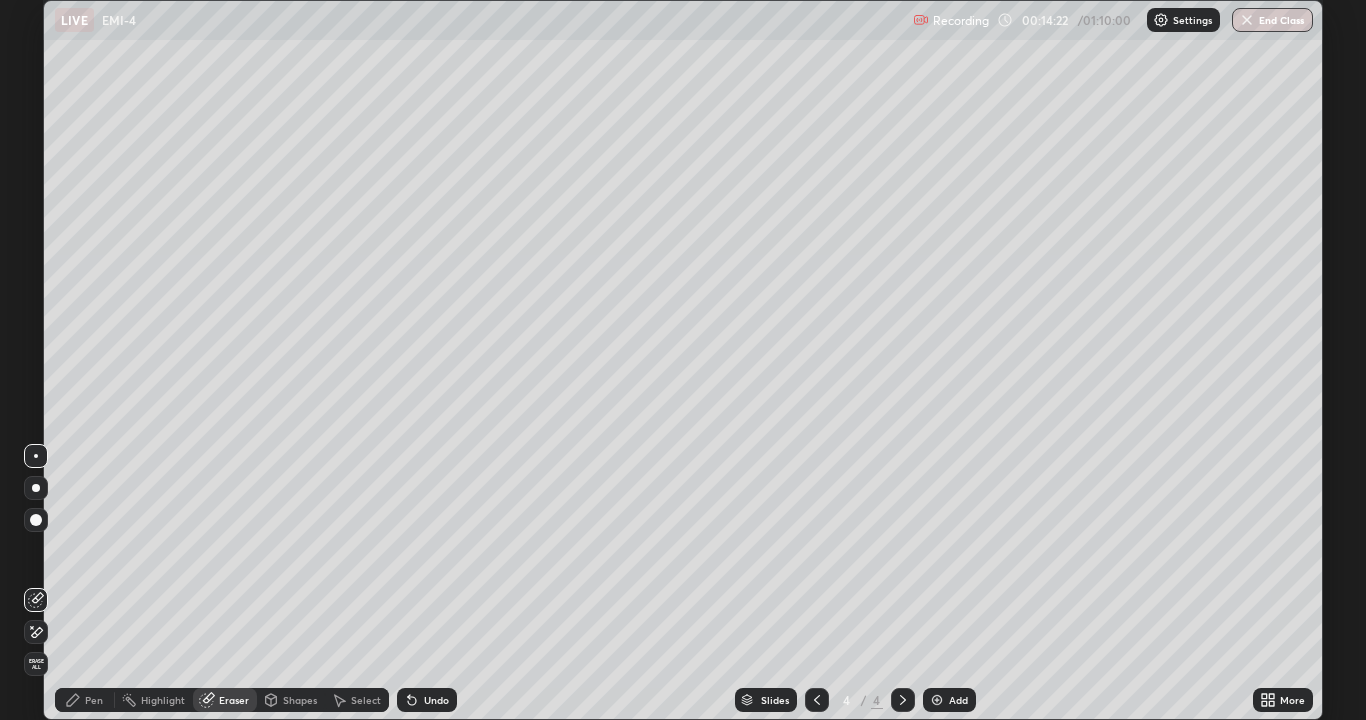 click on "Pen" at bounding box center [85, 700] 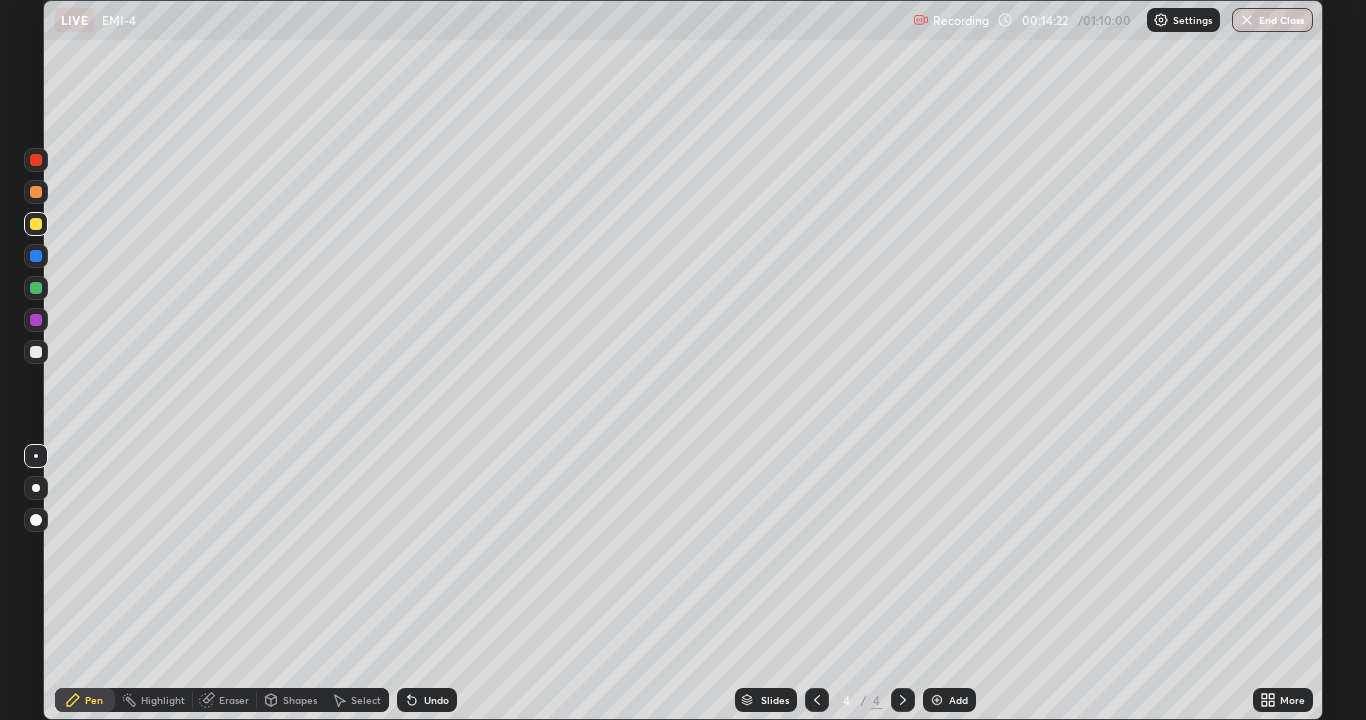 click on "Pen" at bounding box center (85, 700) 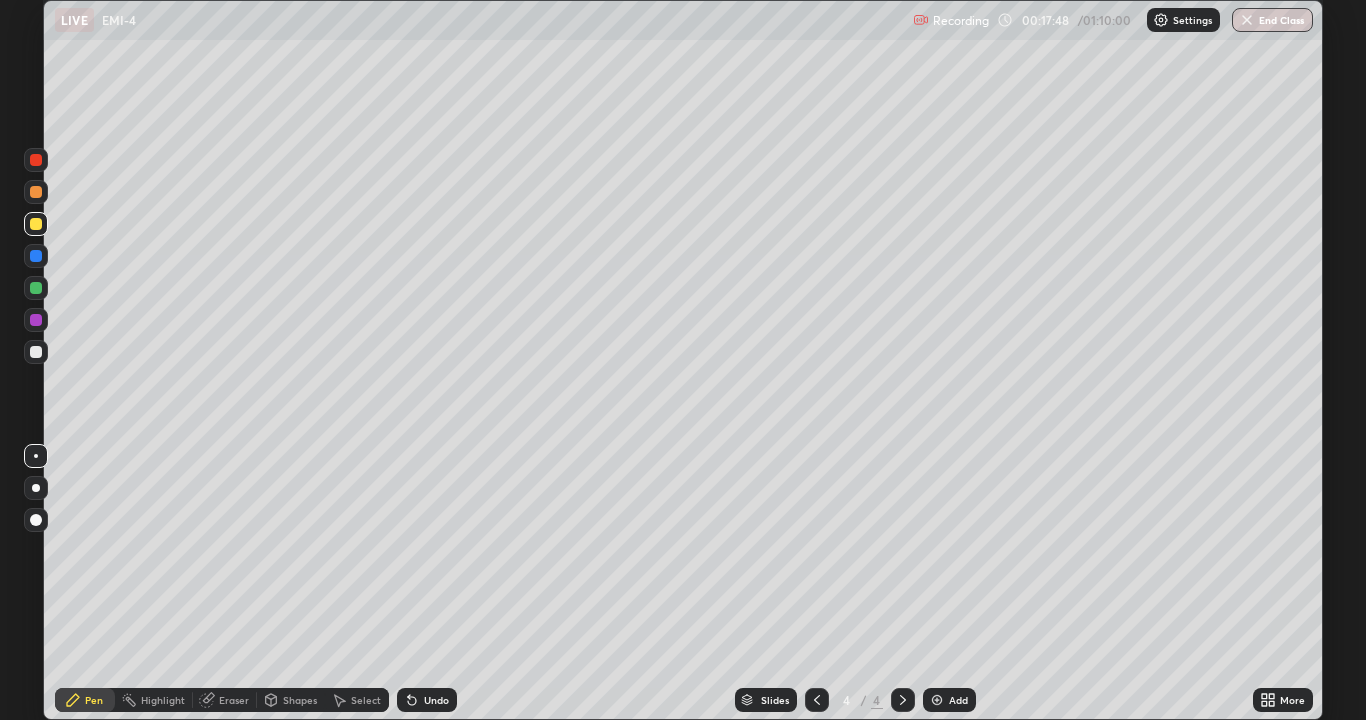 click on "Add" at bounding box center [949, 700] 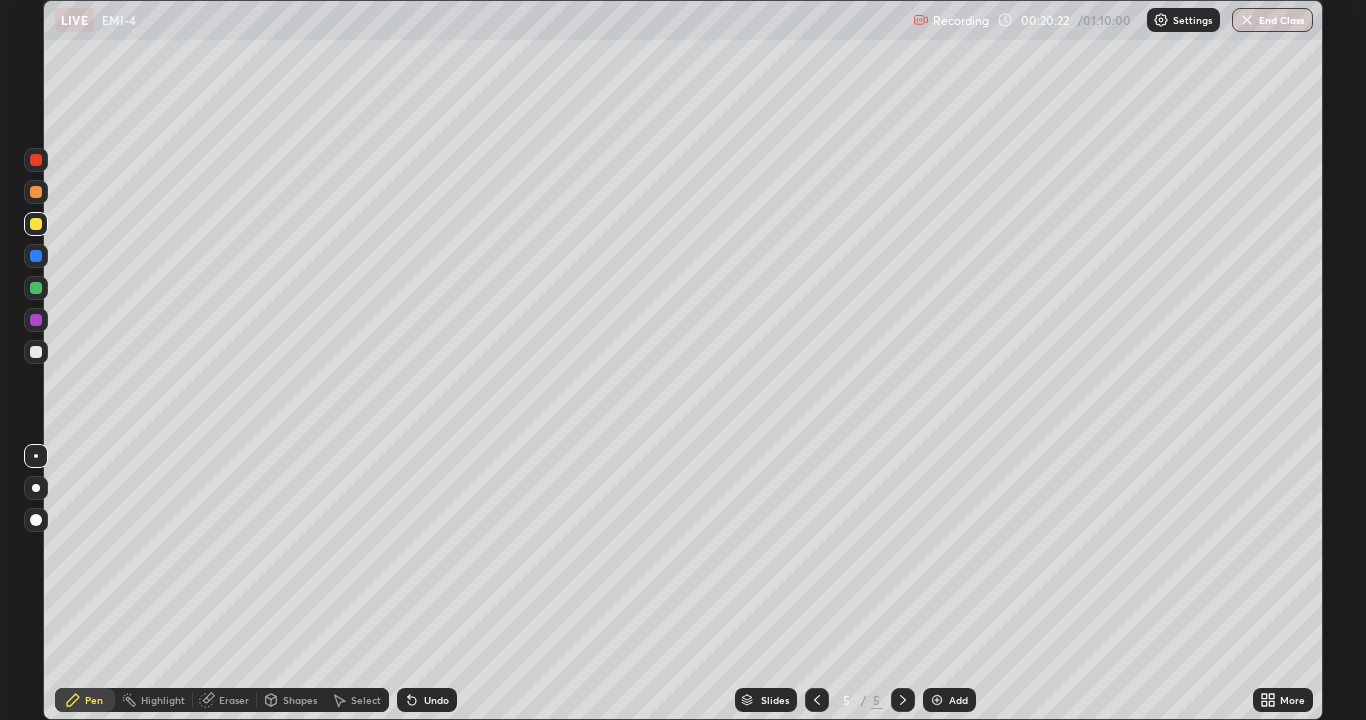click 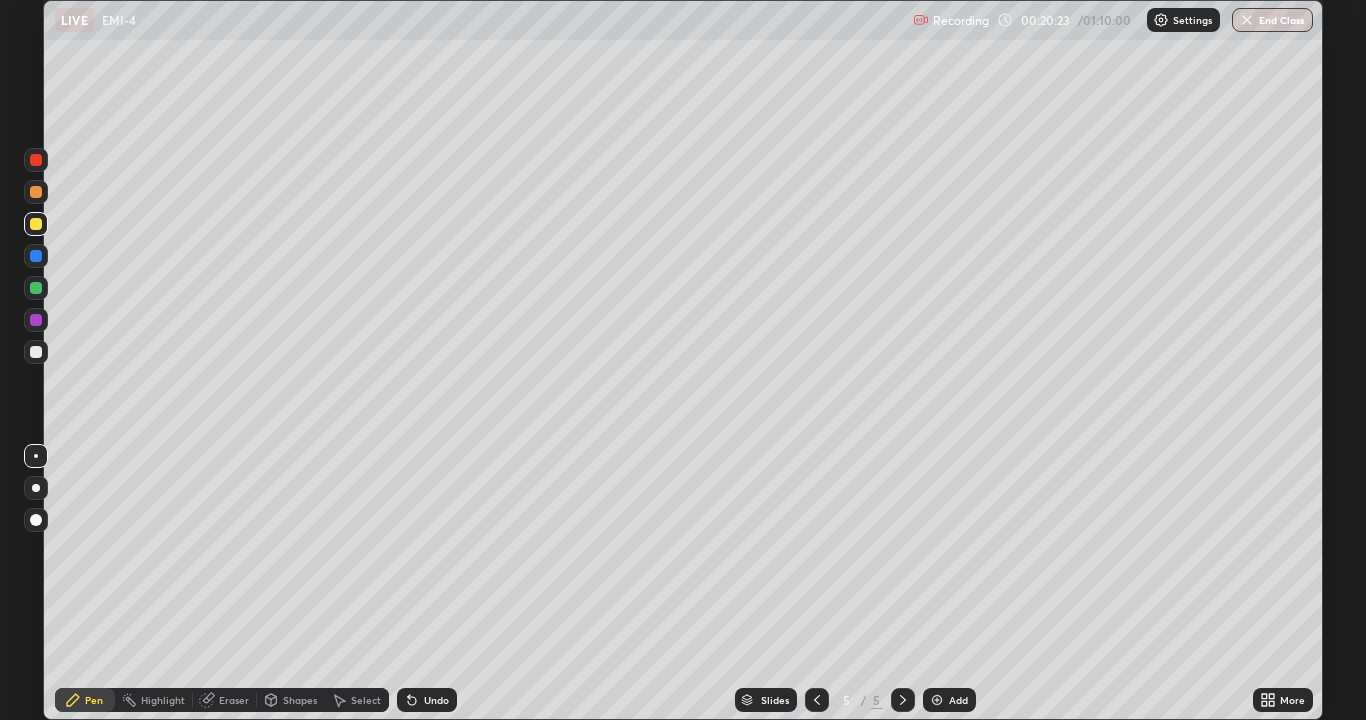 click 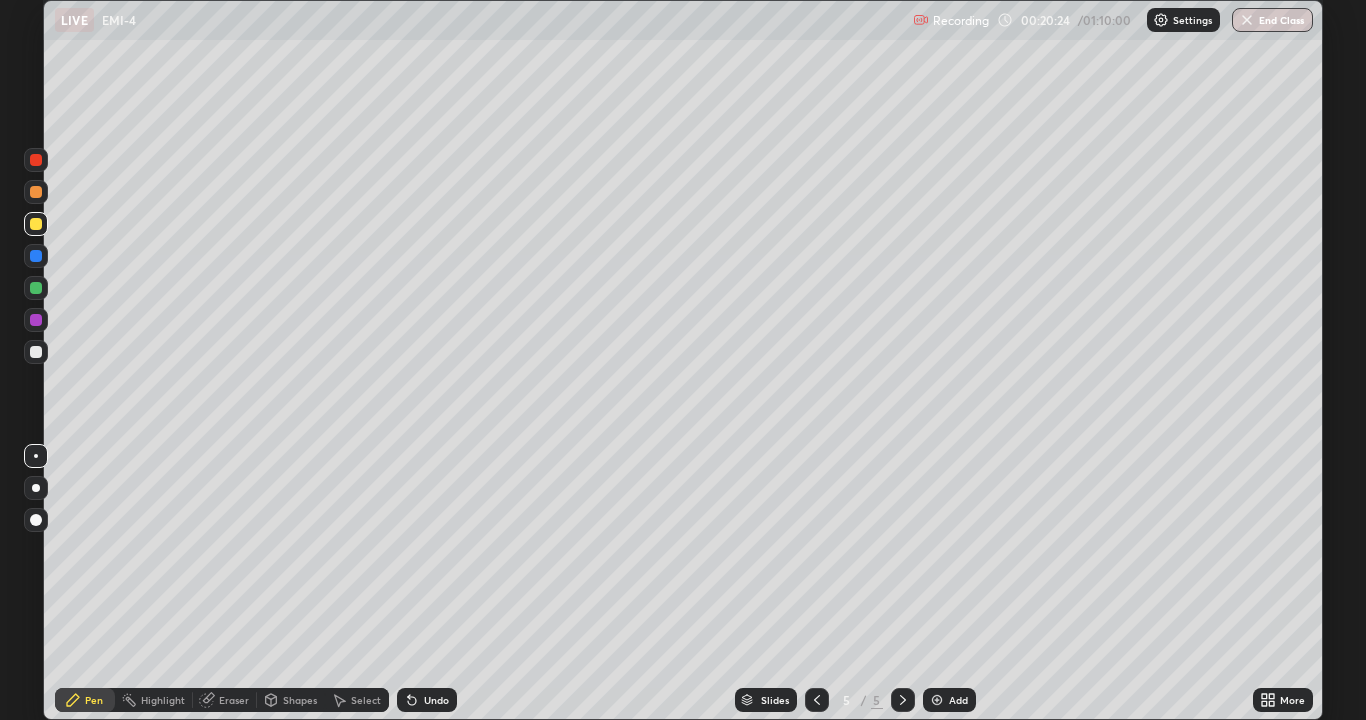 click on "Undo" at bounding box center [427, 700] 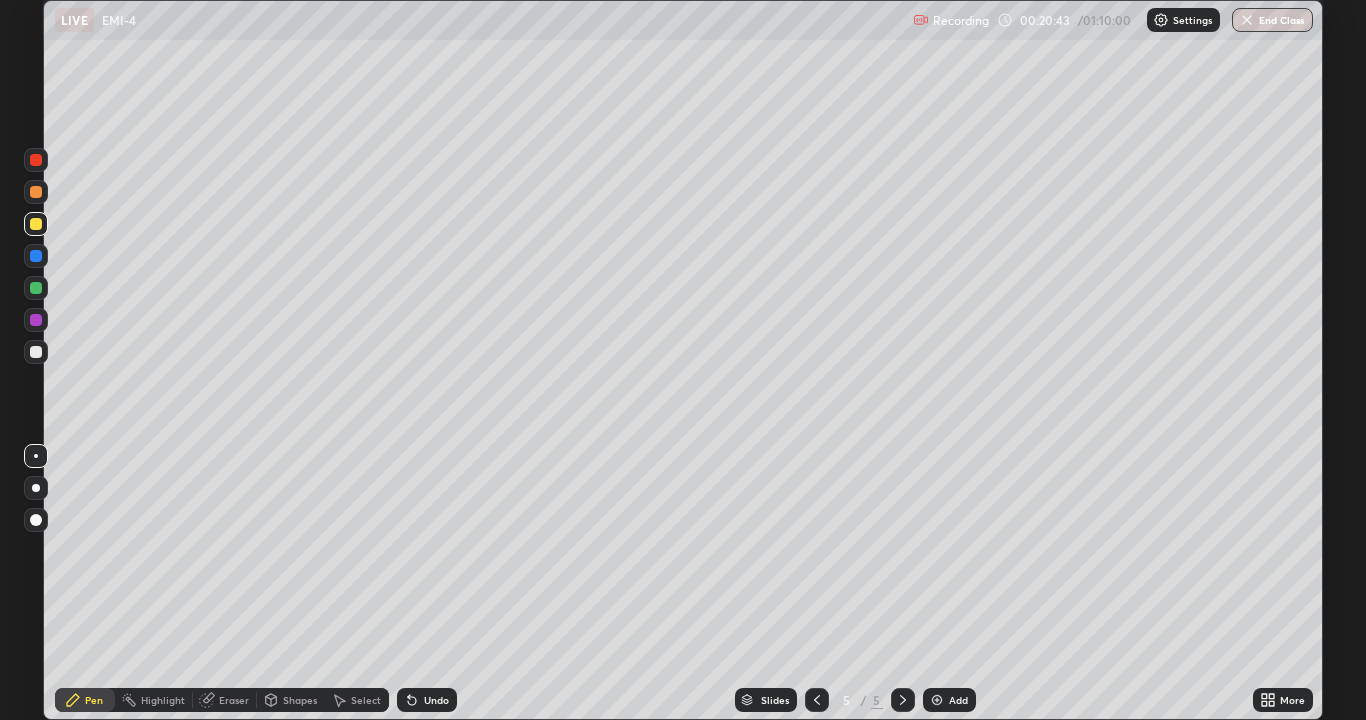click on "Undo" at bounding box center (427, 700) 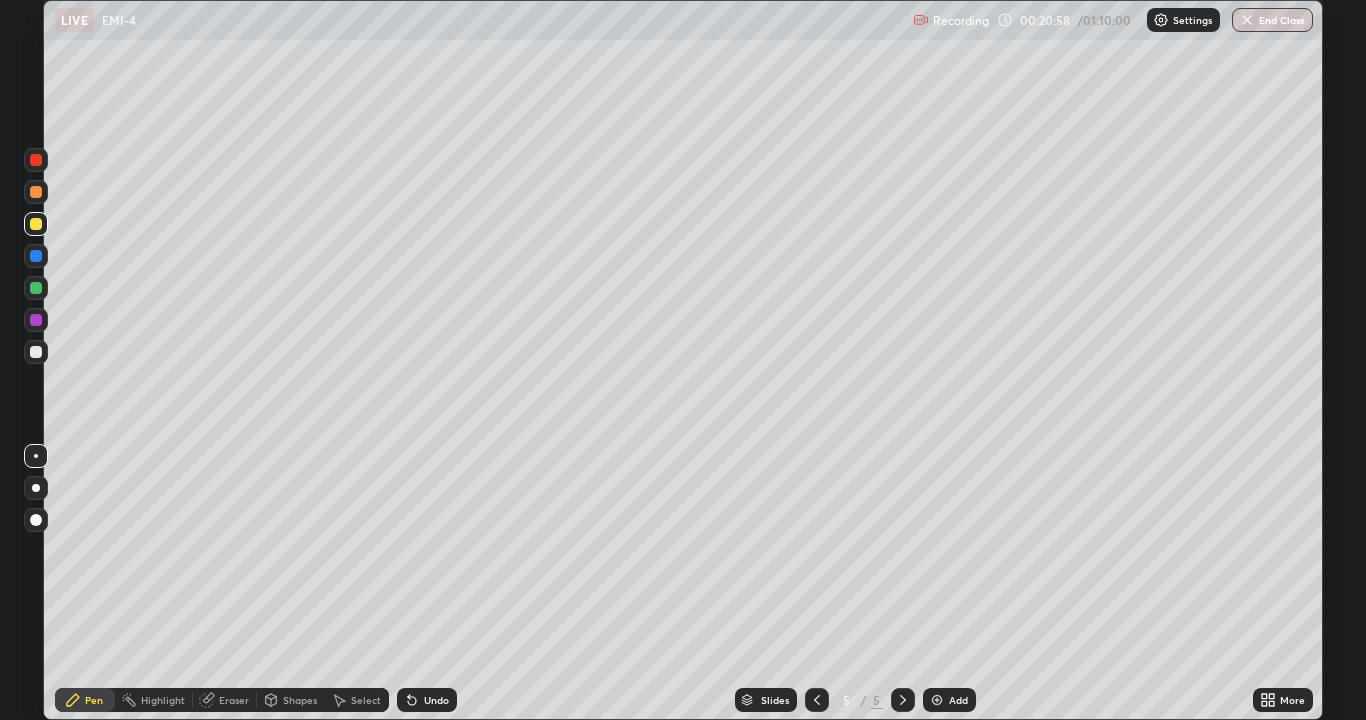 click 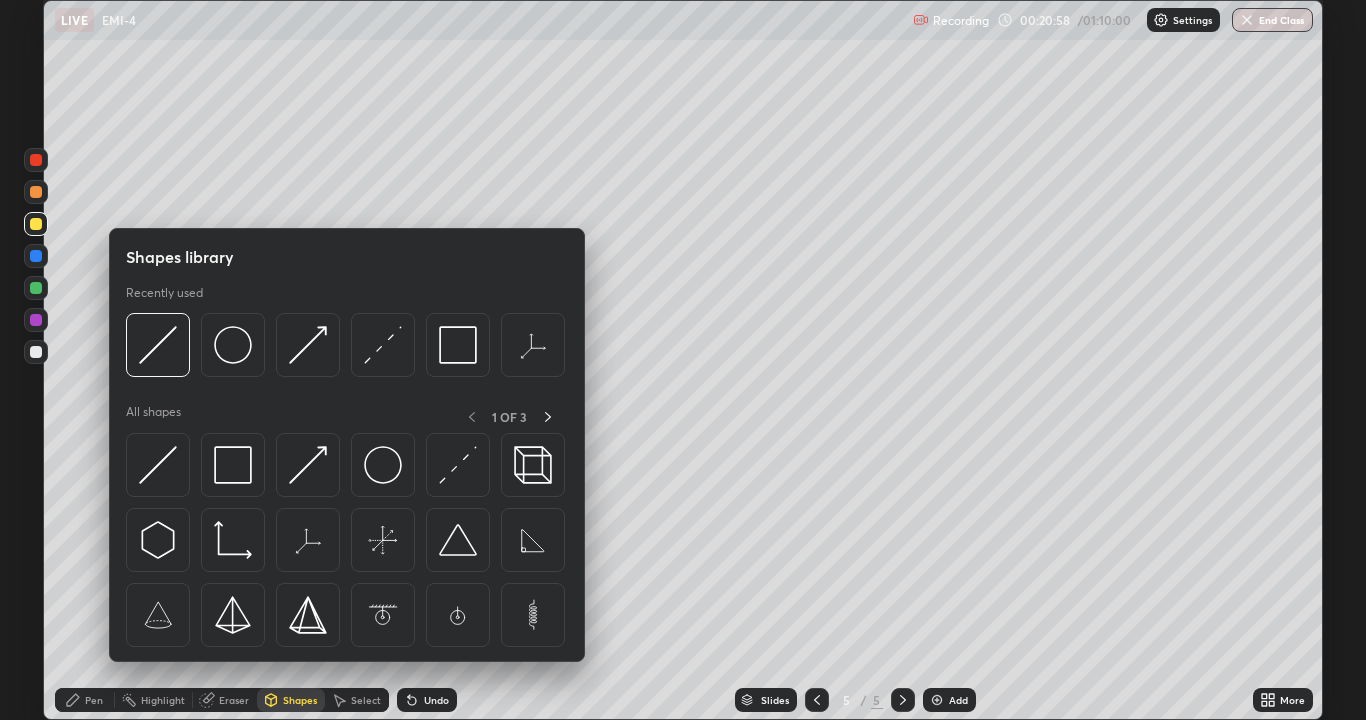 click on "Eraser" at bounding box center (234, 700) 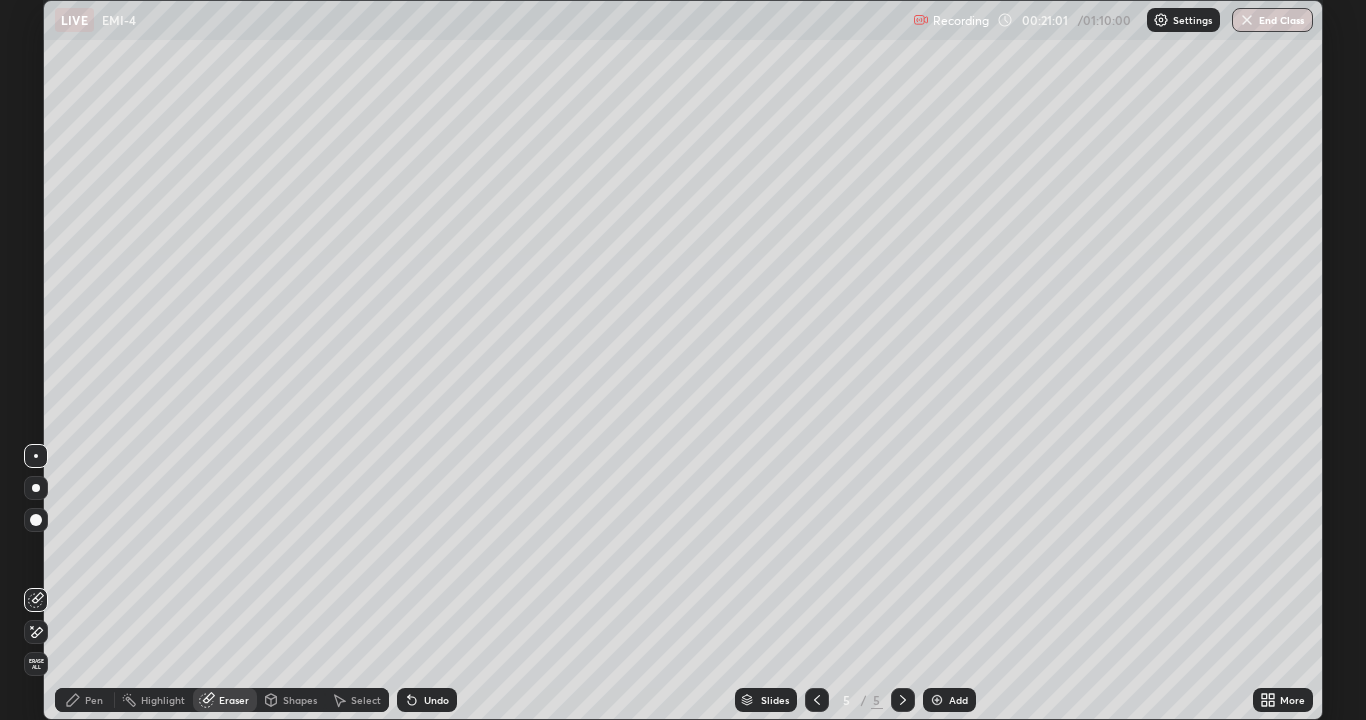 click on "Pen" at bounding box center (85, 700) 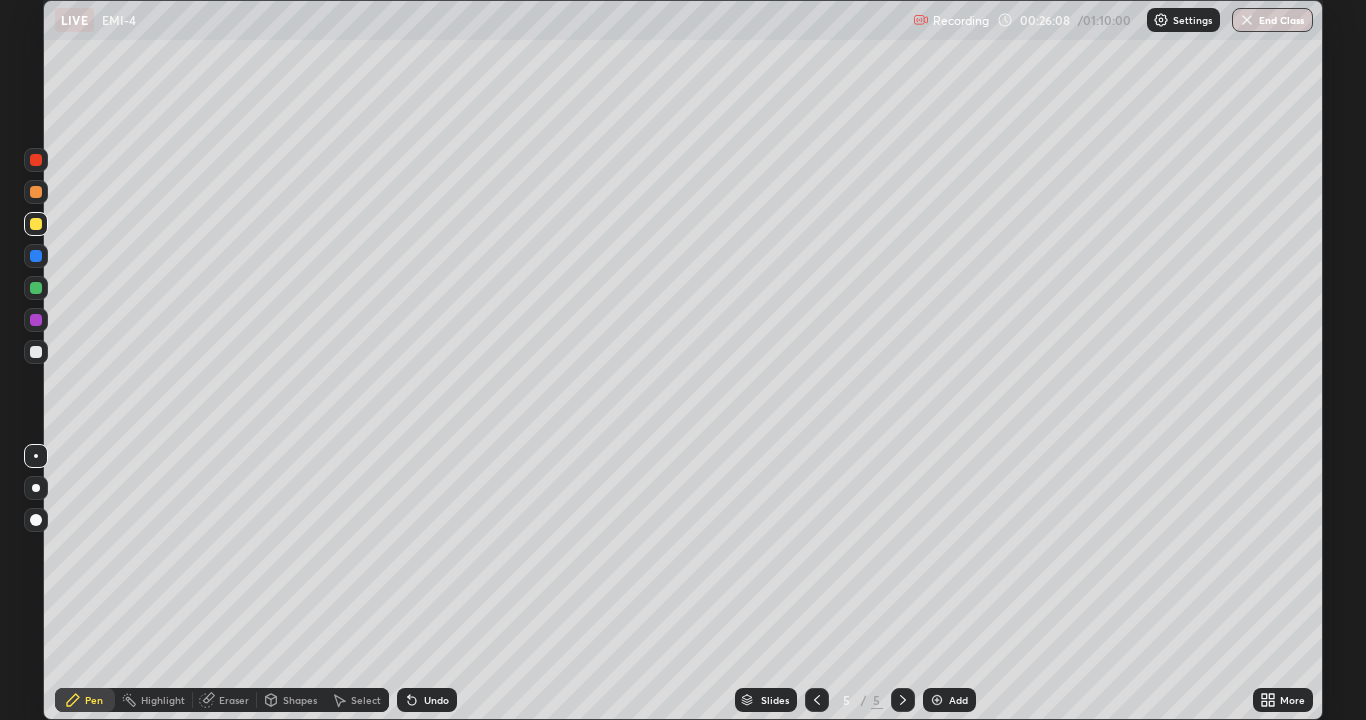 click on "Add" at bounding box center [958, 700] 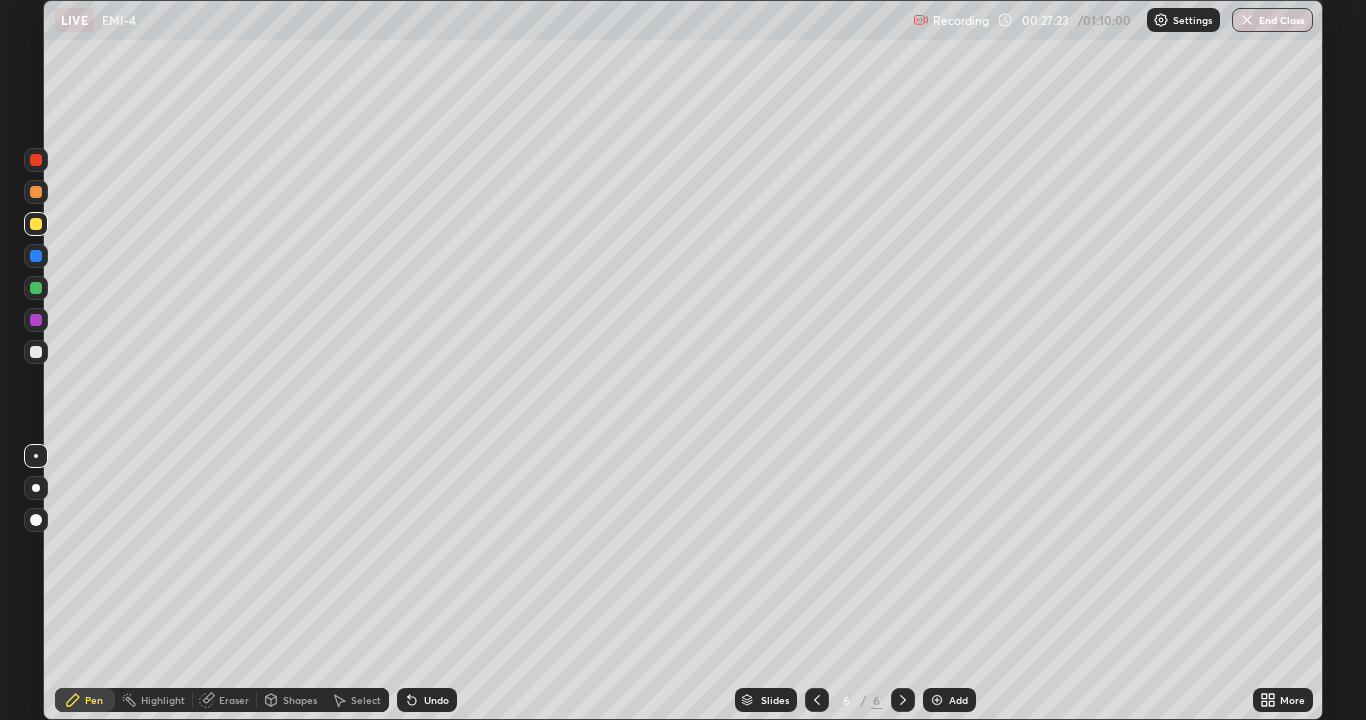 click on "Undo" at bounding box center (436, 700) 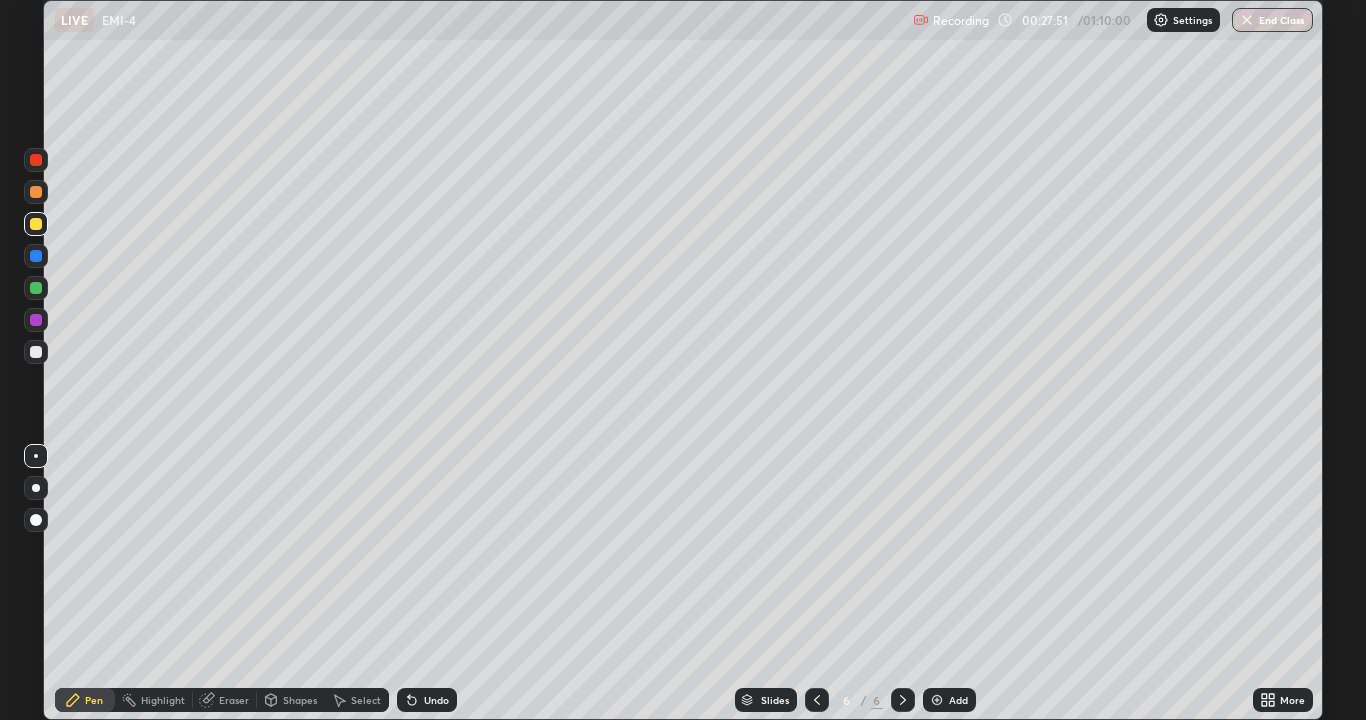click at bounding box center [36, 288] 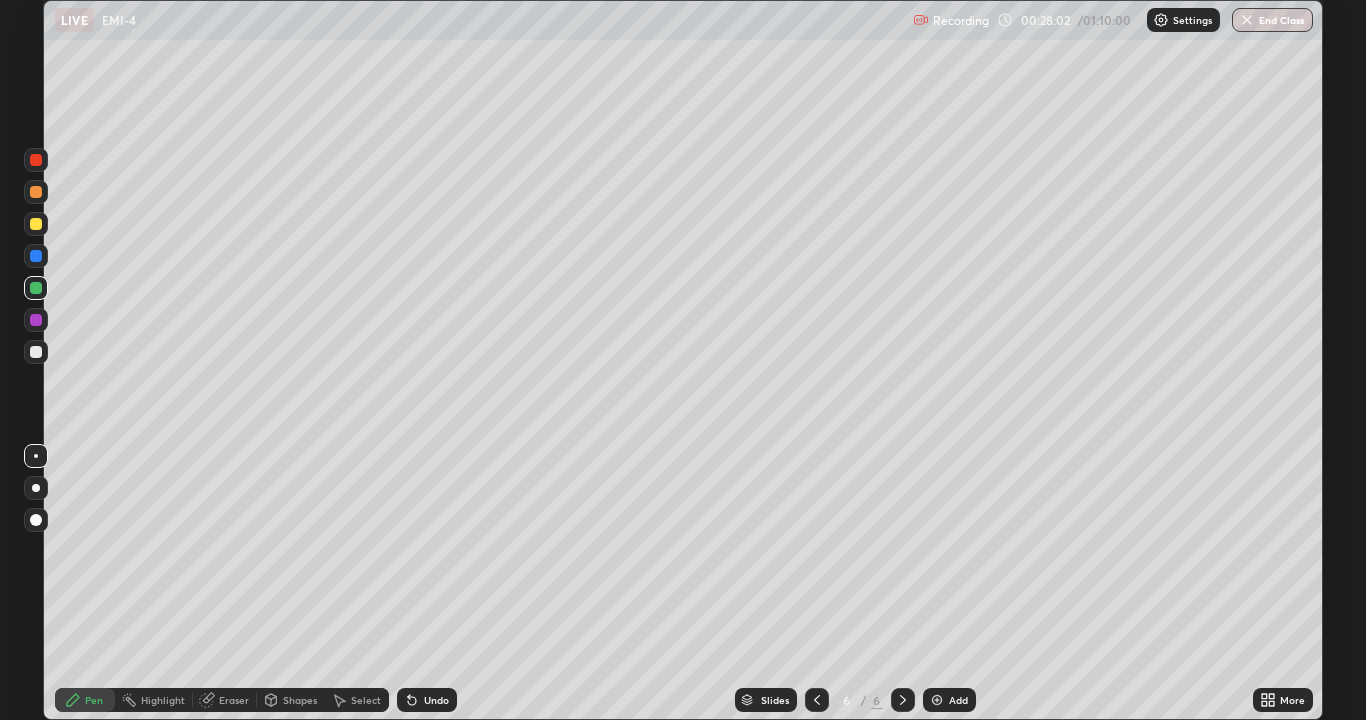 click at bounding box center [36, 352] 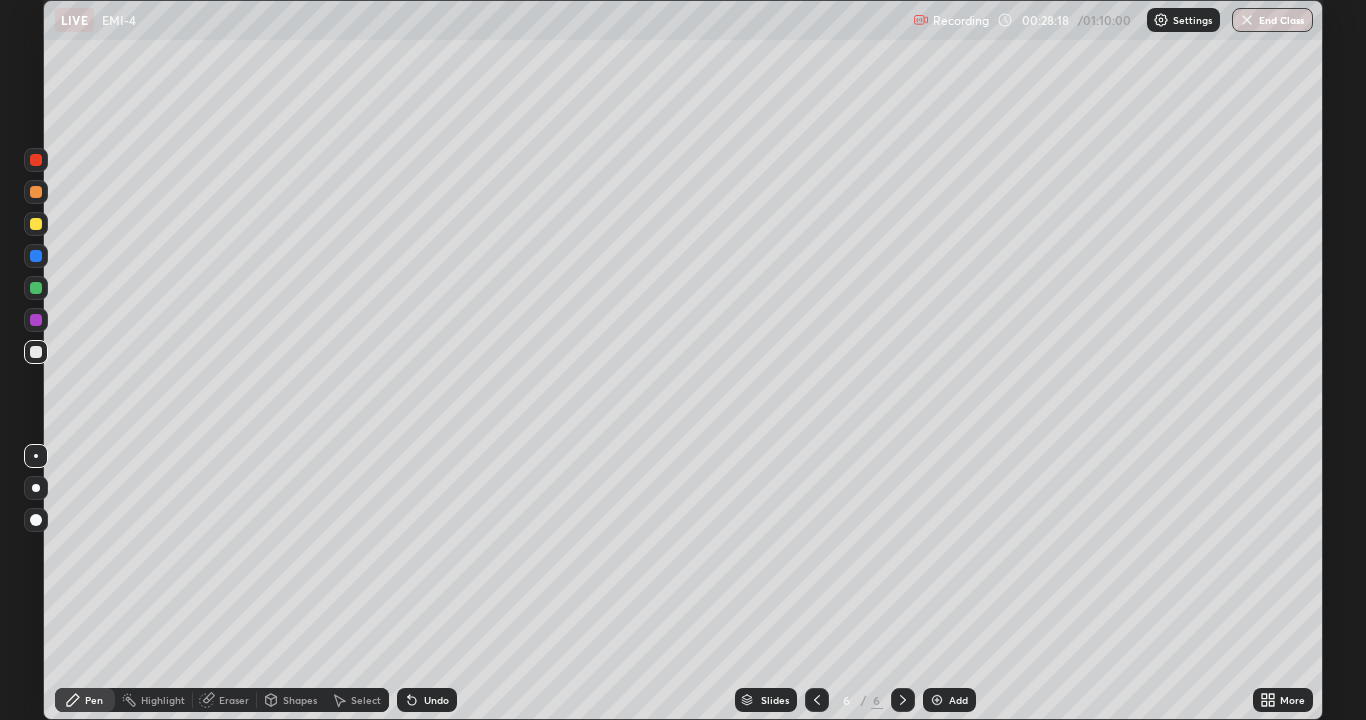 click at bounding box center [36, 288] 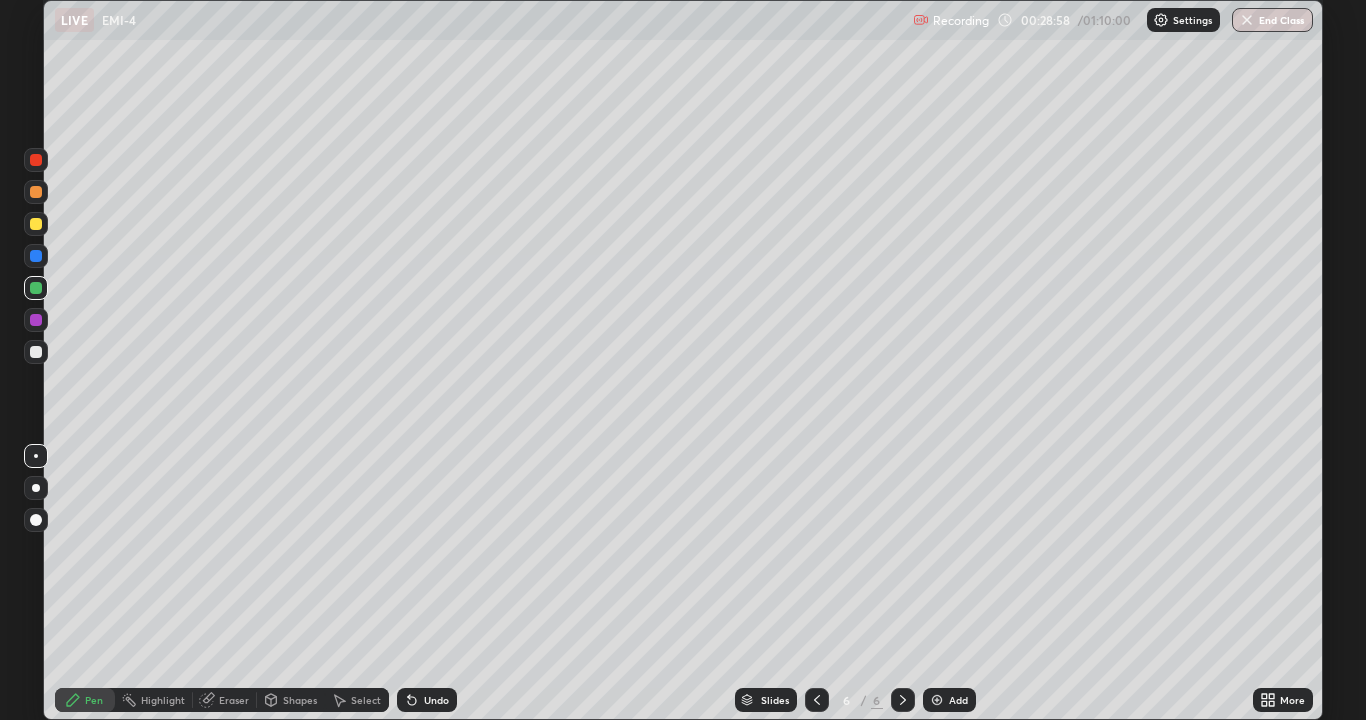click at bounding box center (36, 352) 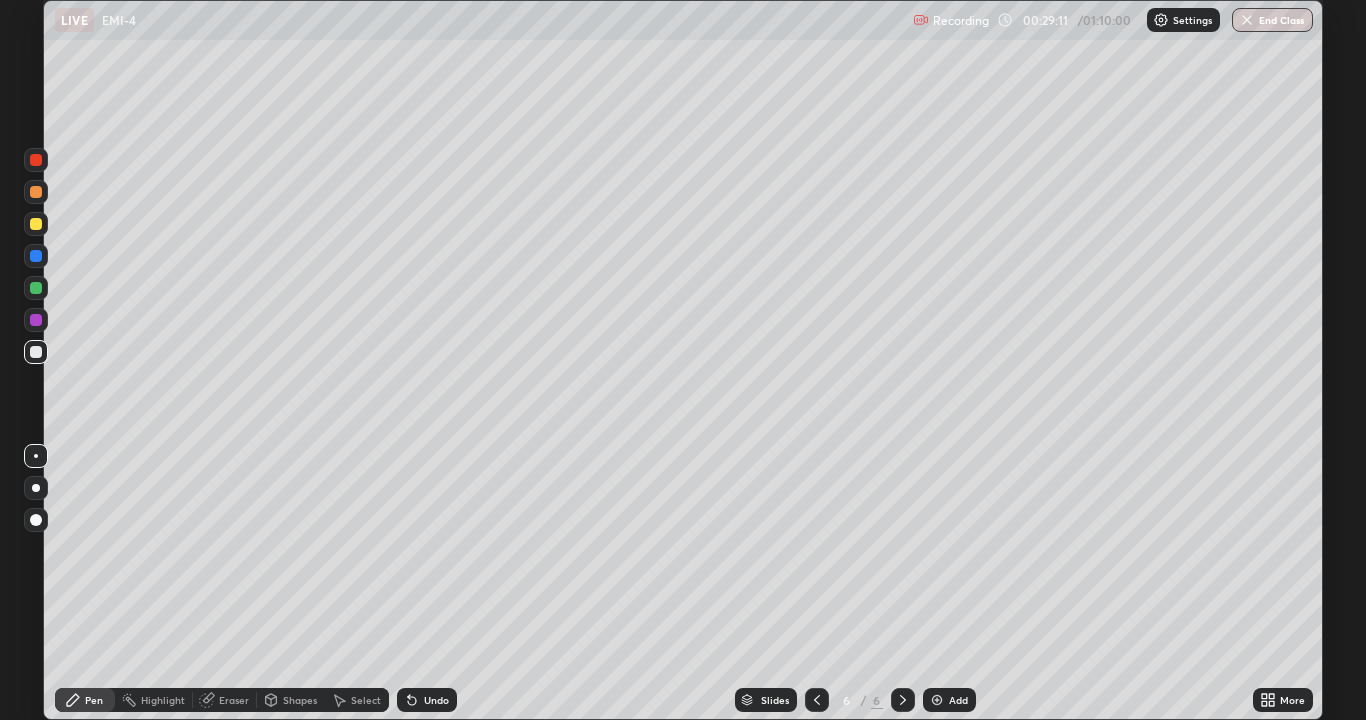 click on "Undo" at bounding box center [436, 700] 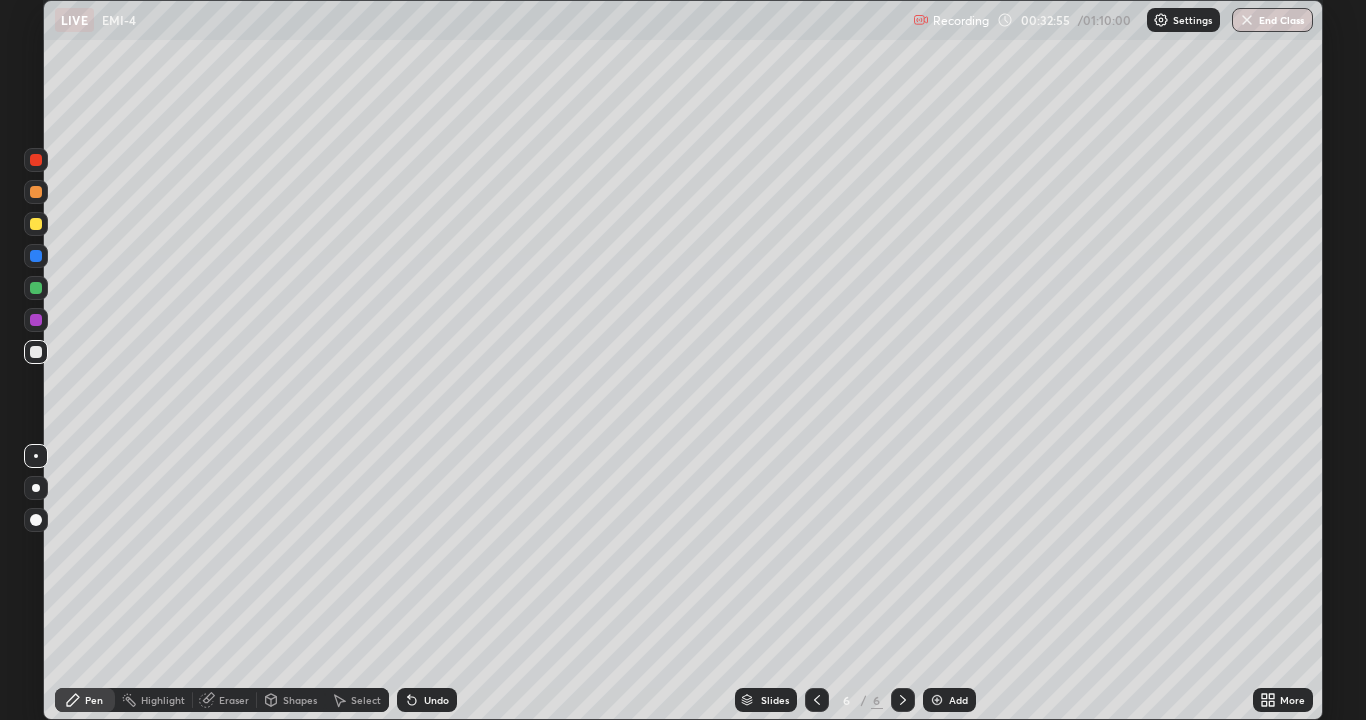 click on "Undo" at bounding box center (436, 700) 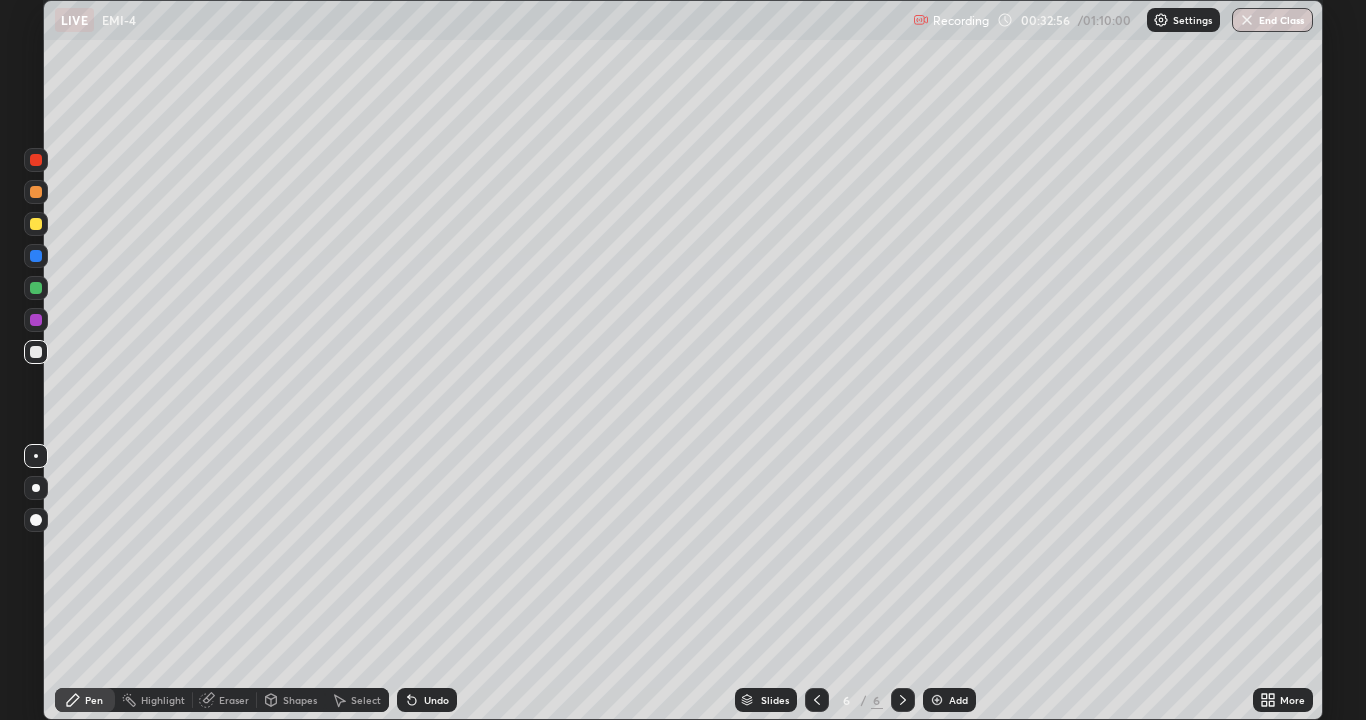 click on "Add" at bounding box center [958, 700] 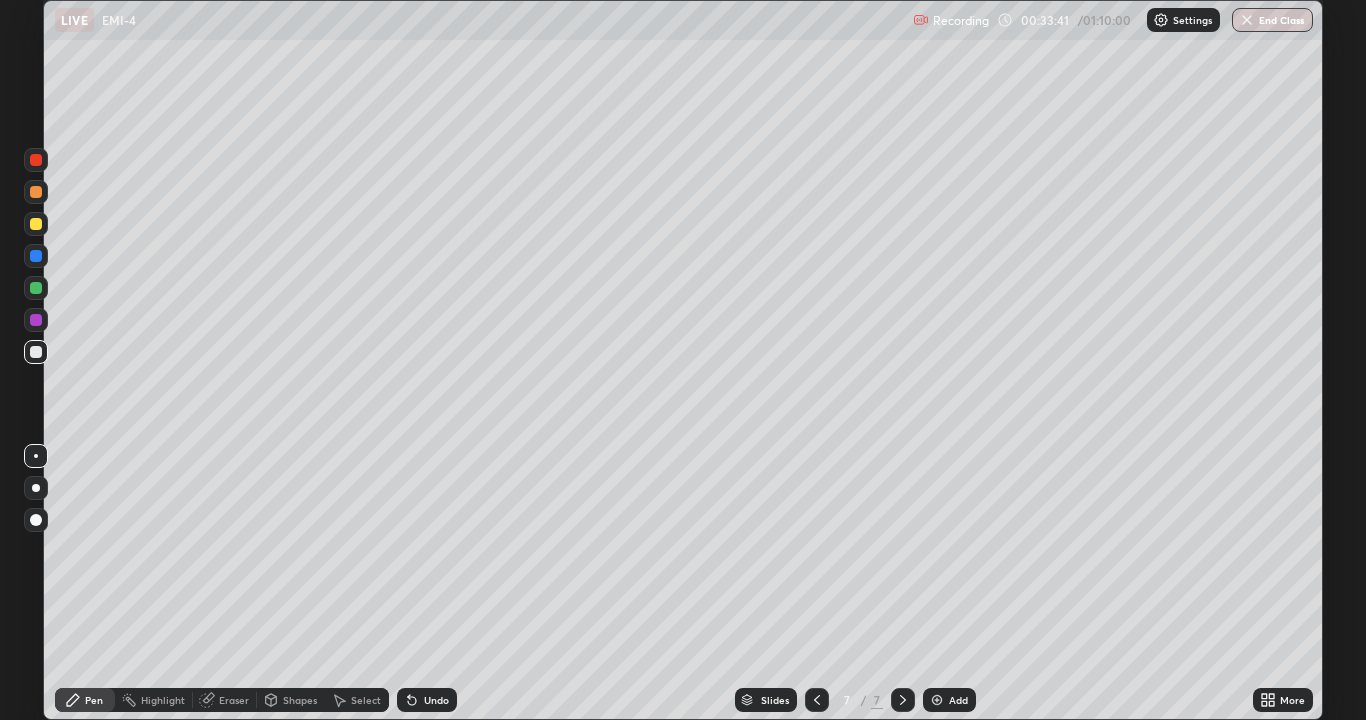 click on "Eraser" at bounding box center (234, 700) 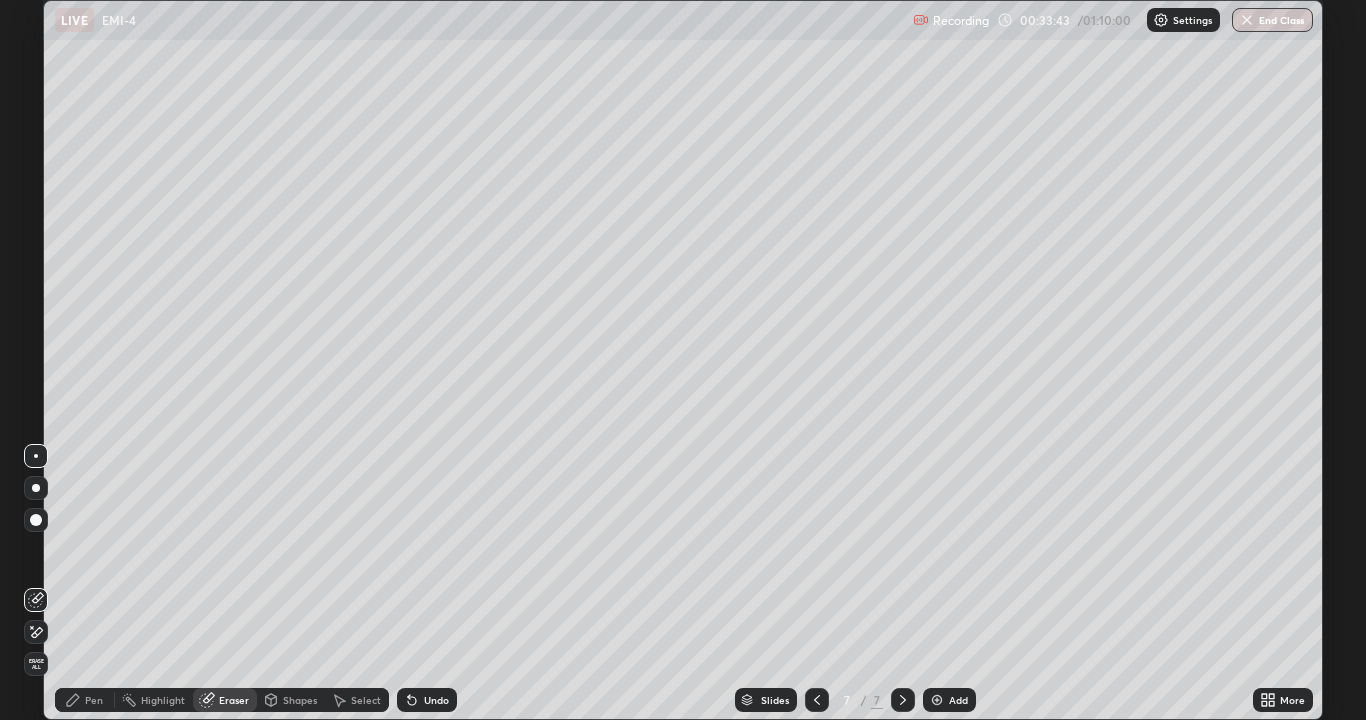 click on "Pen" at bounding box center (85, 700) 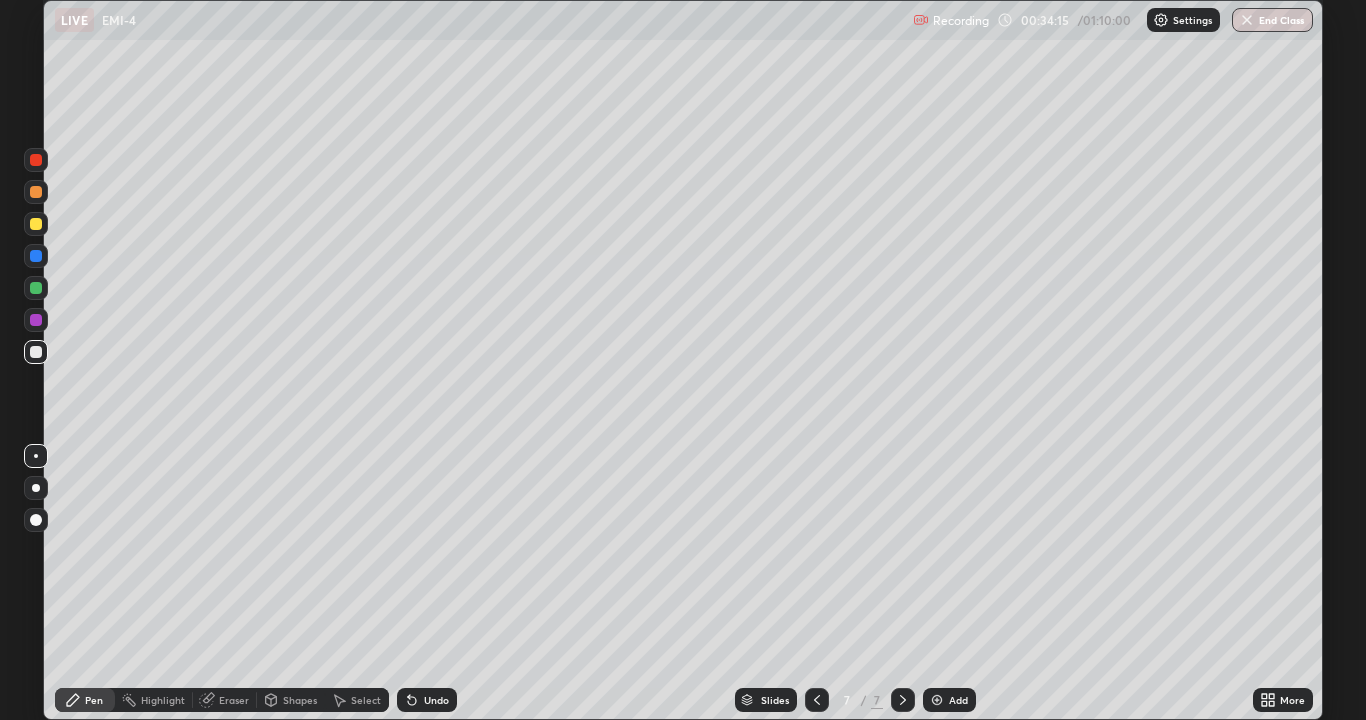 click 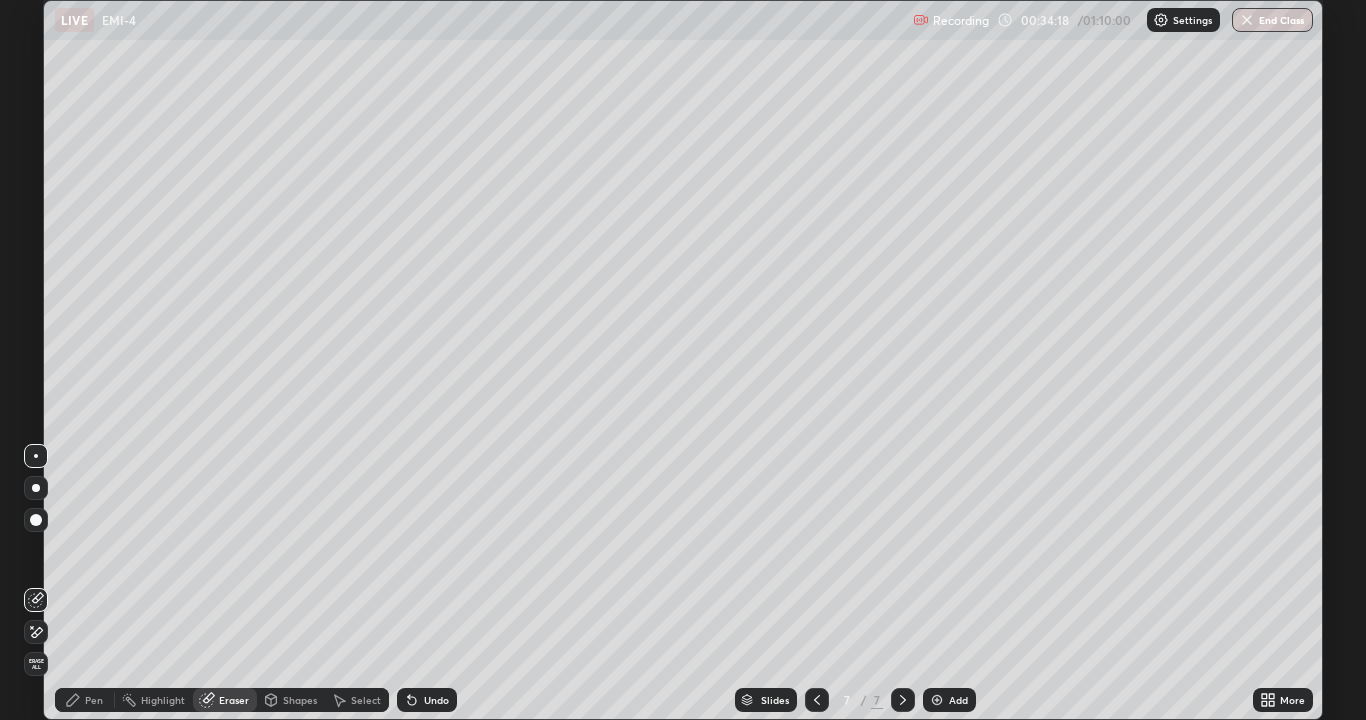 click on "Pen" at bounding box center [85, 700] 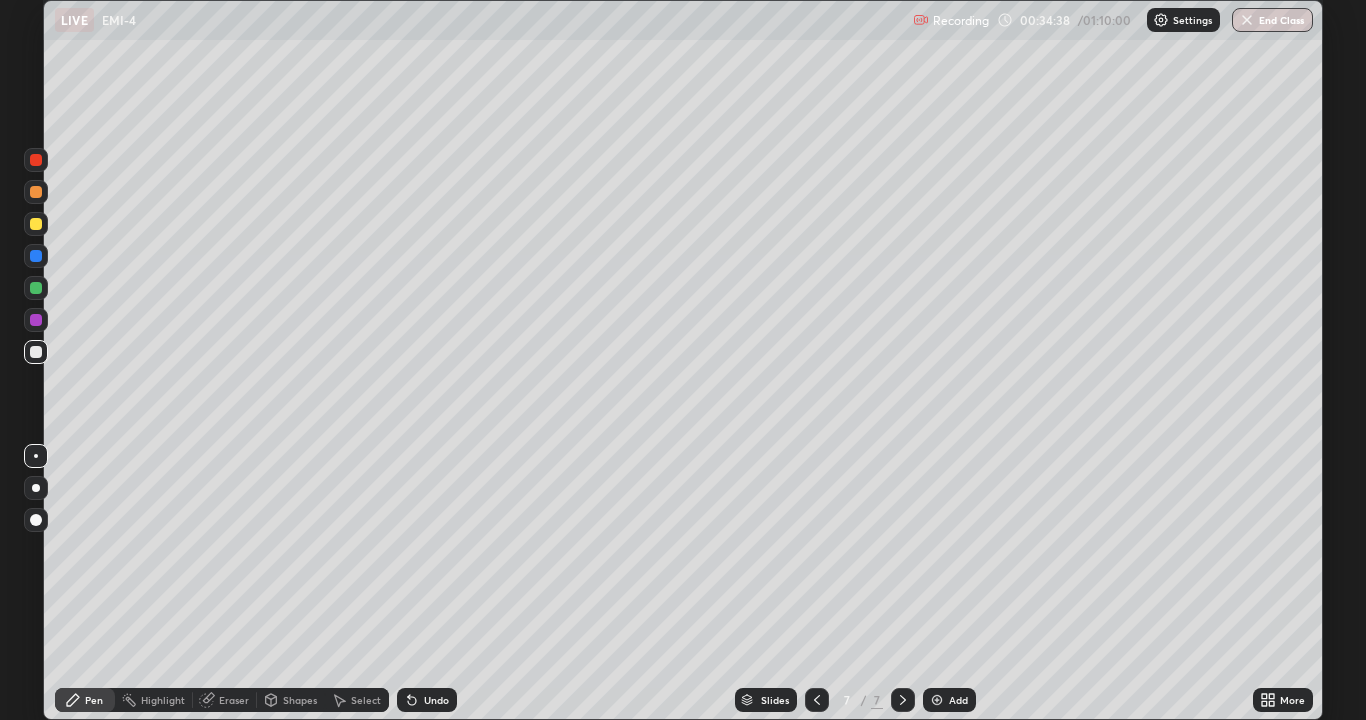 click on "Eraser" at bounding box center [234, 700] 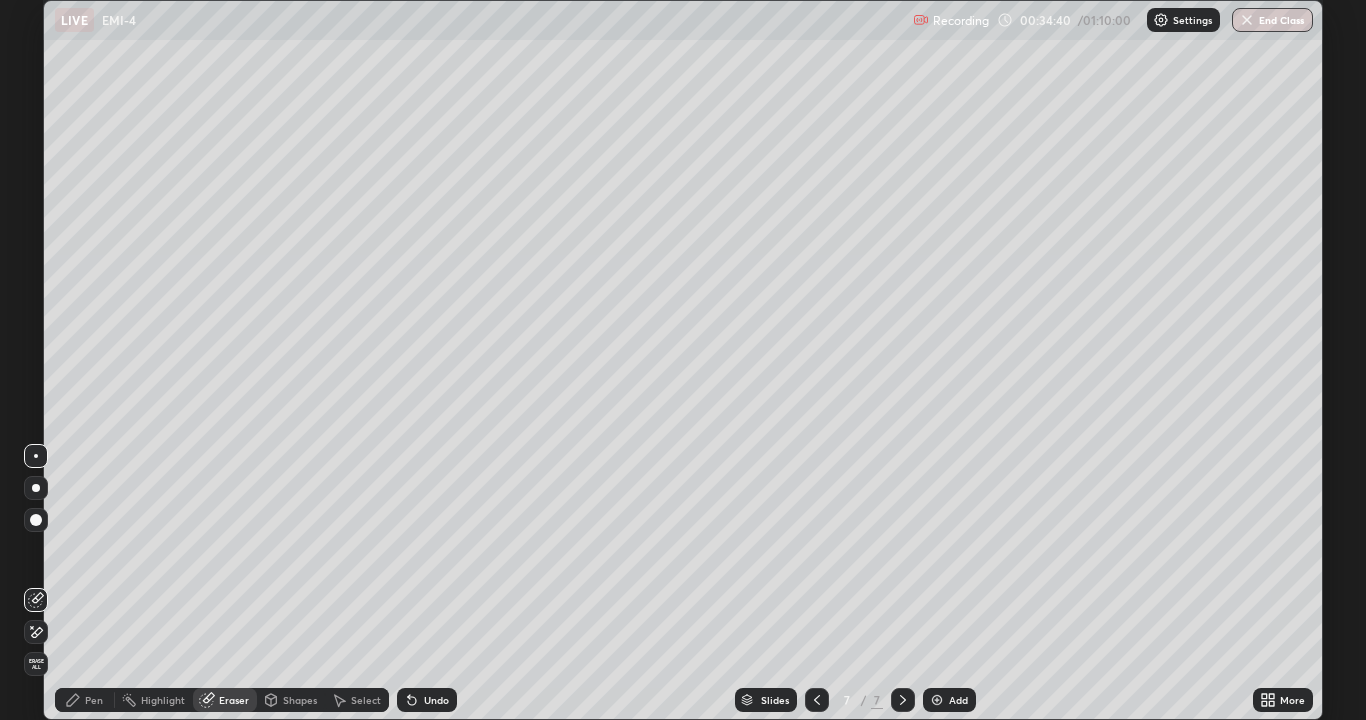 click on "Pen" at bounding box center [85, 700] 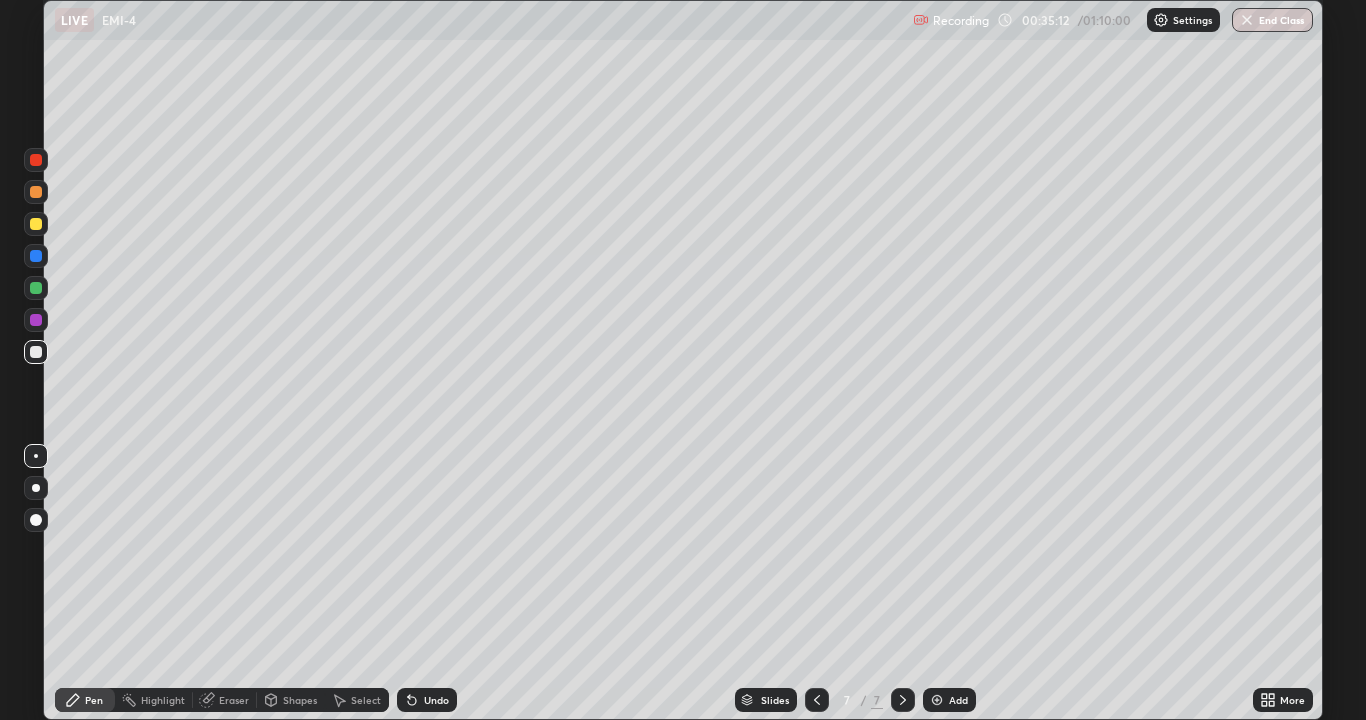 click on "Eraser" at bounding box center (234, 700) 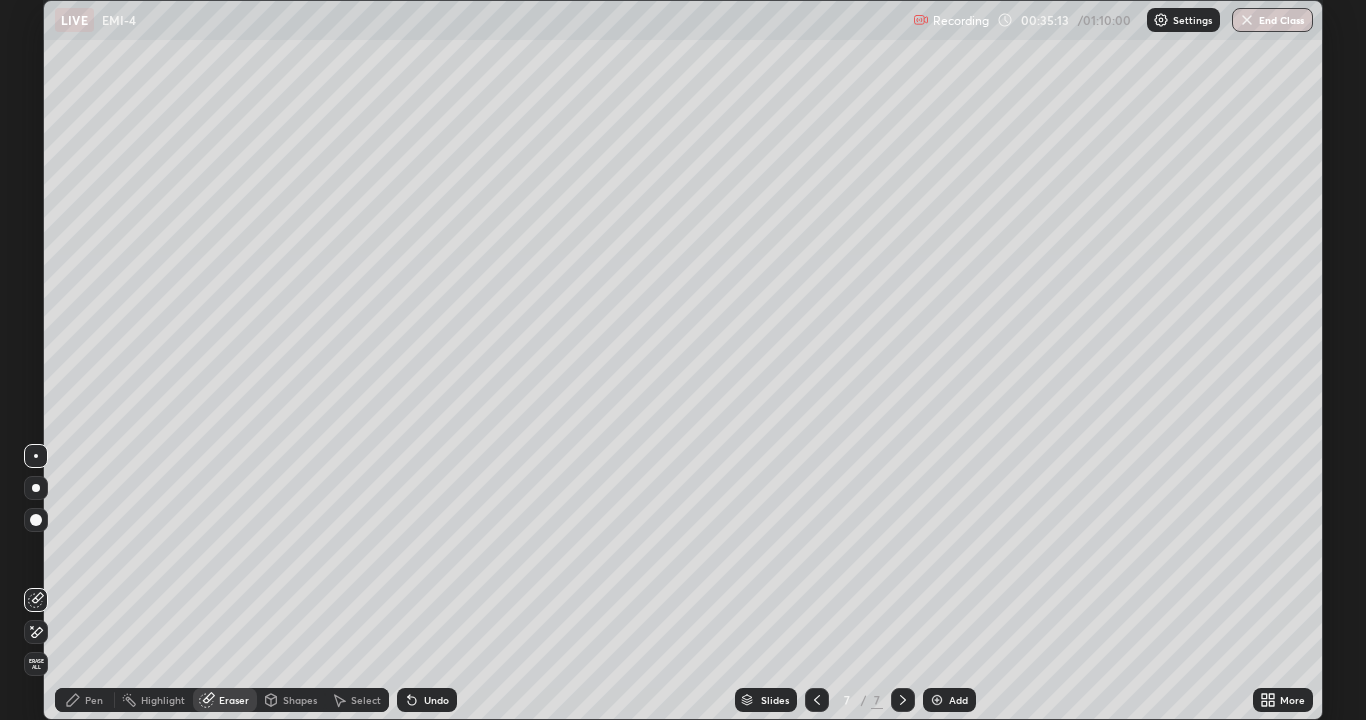 click 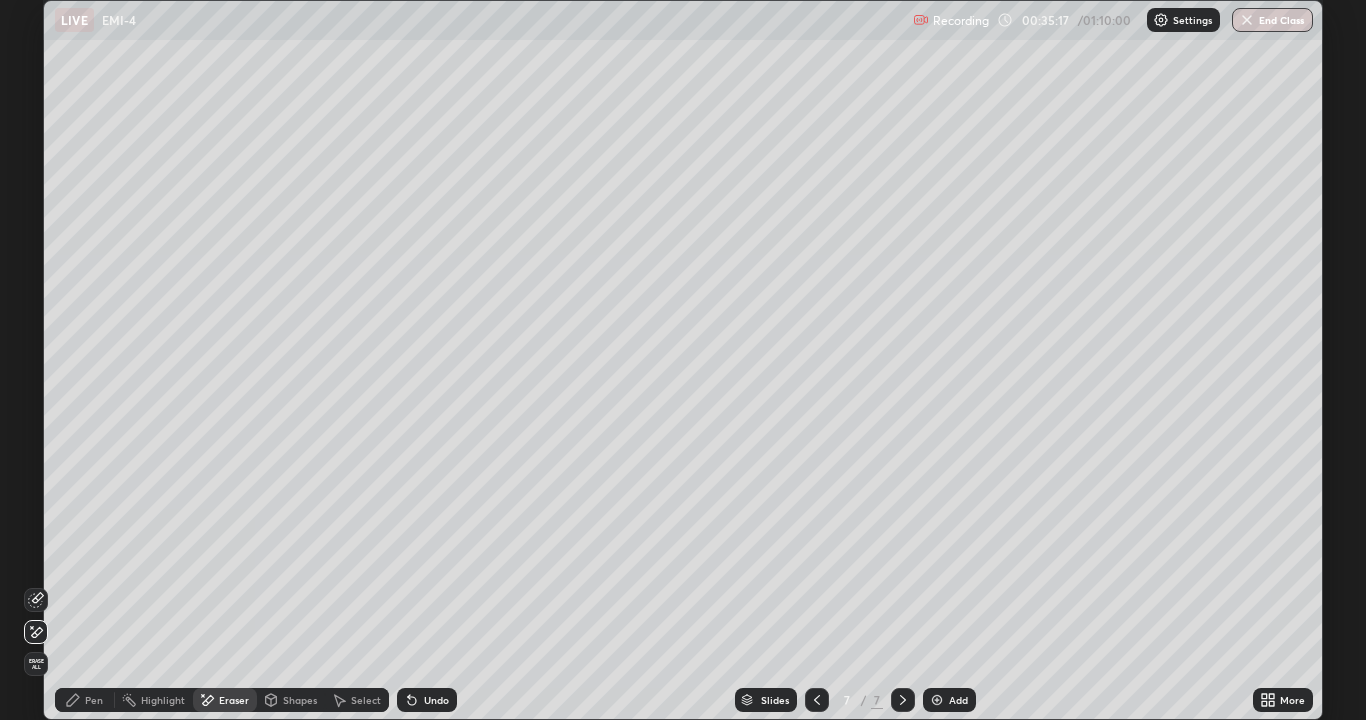 click on "Pen" at bounding box center [94, 700] 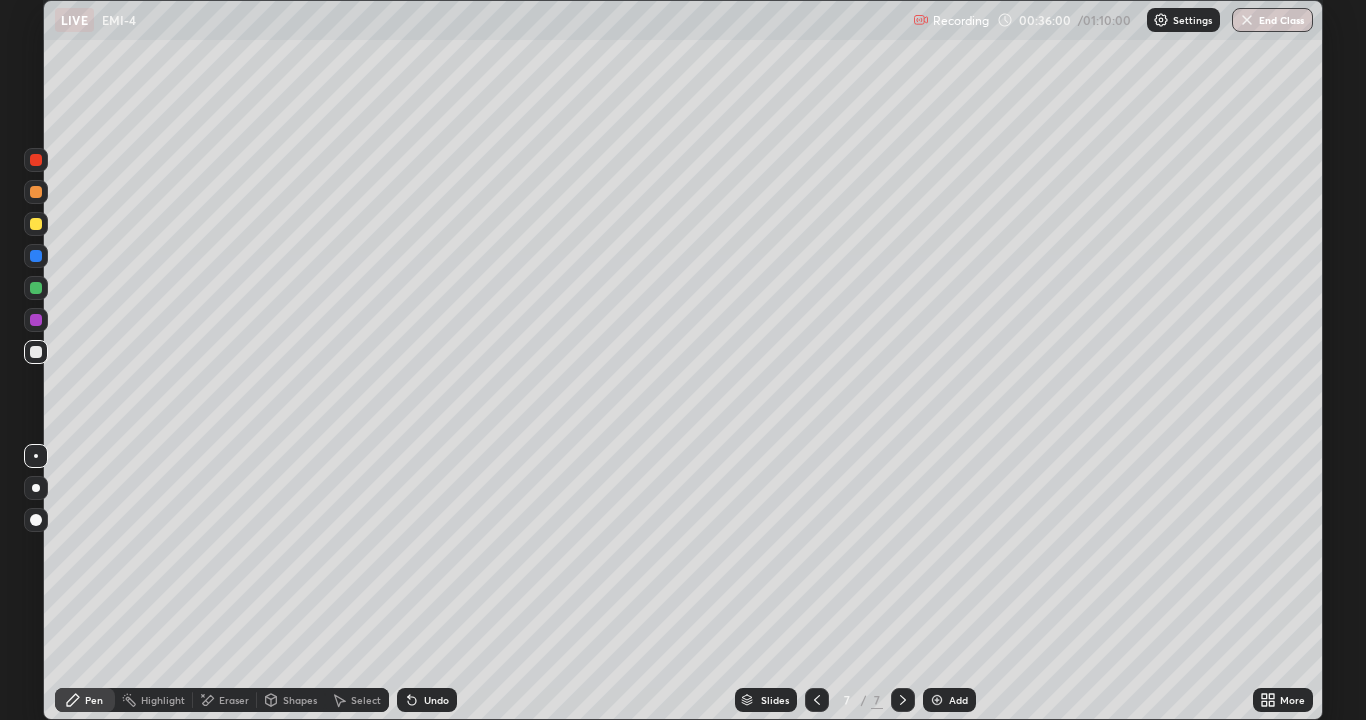 click on "Undo" at bounding box center (427, 700) 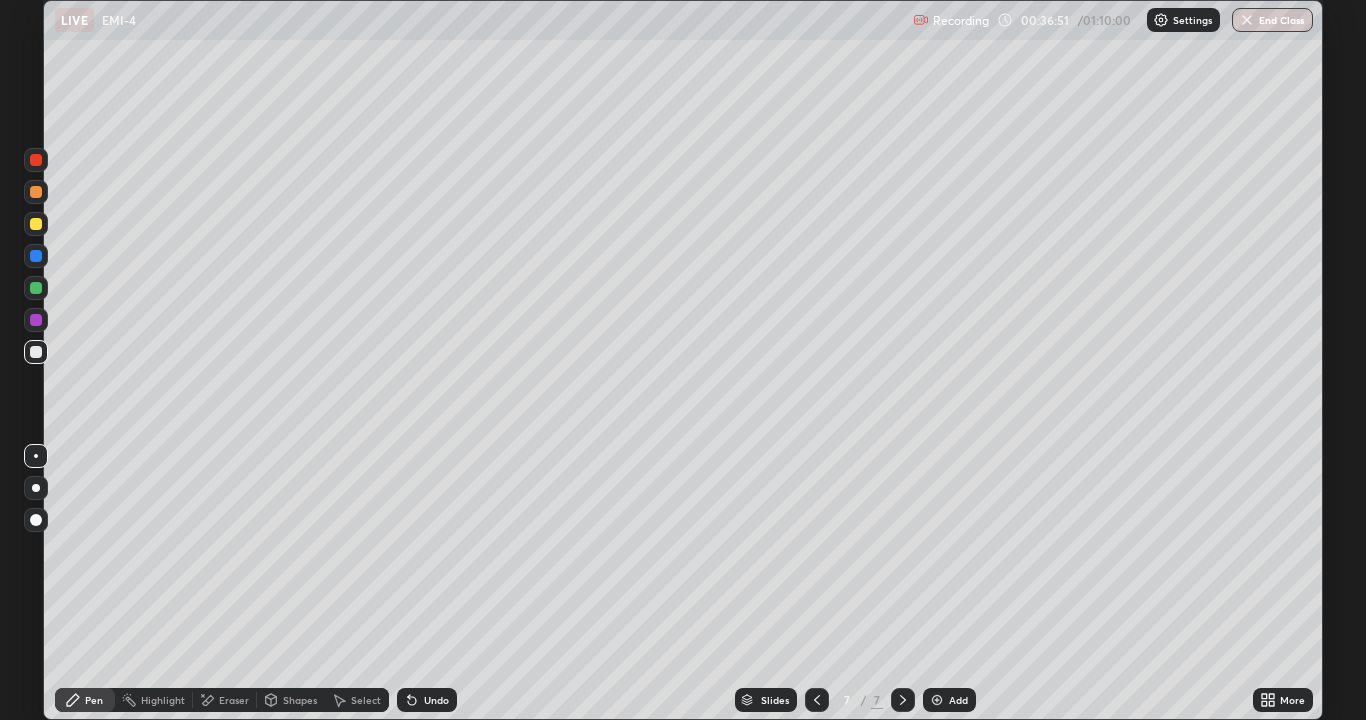 click on "Undo" at bounding box center (427, 700) 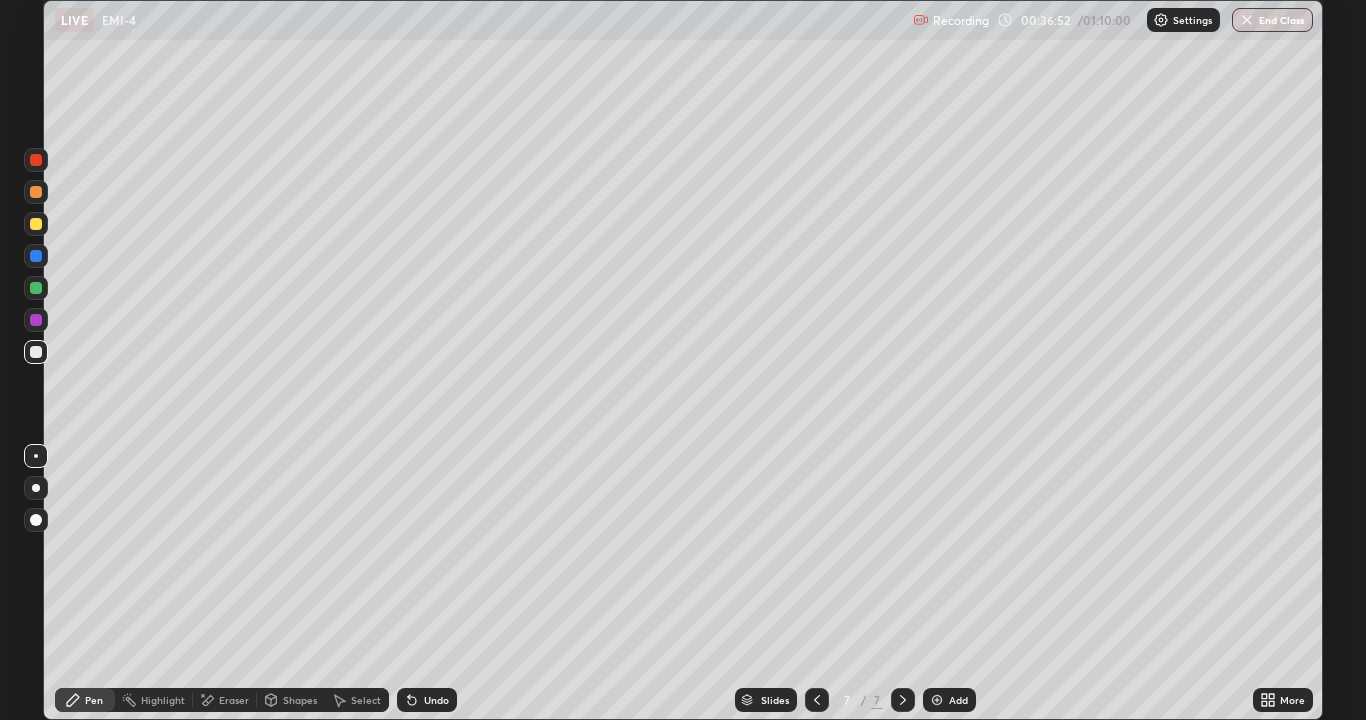click on "Undo" at bounding box center [427, 700] 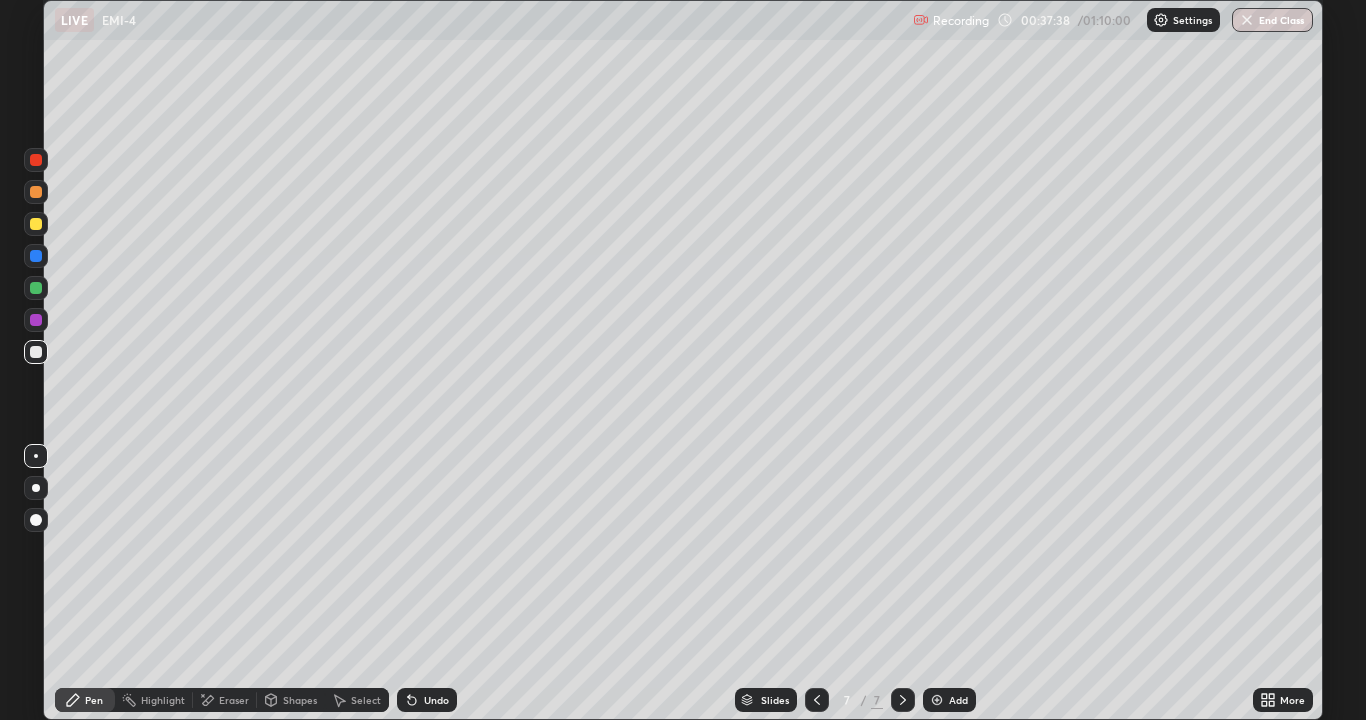 click on "Eraser" at bounding box center [234, 700] 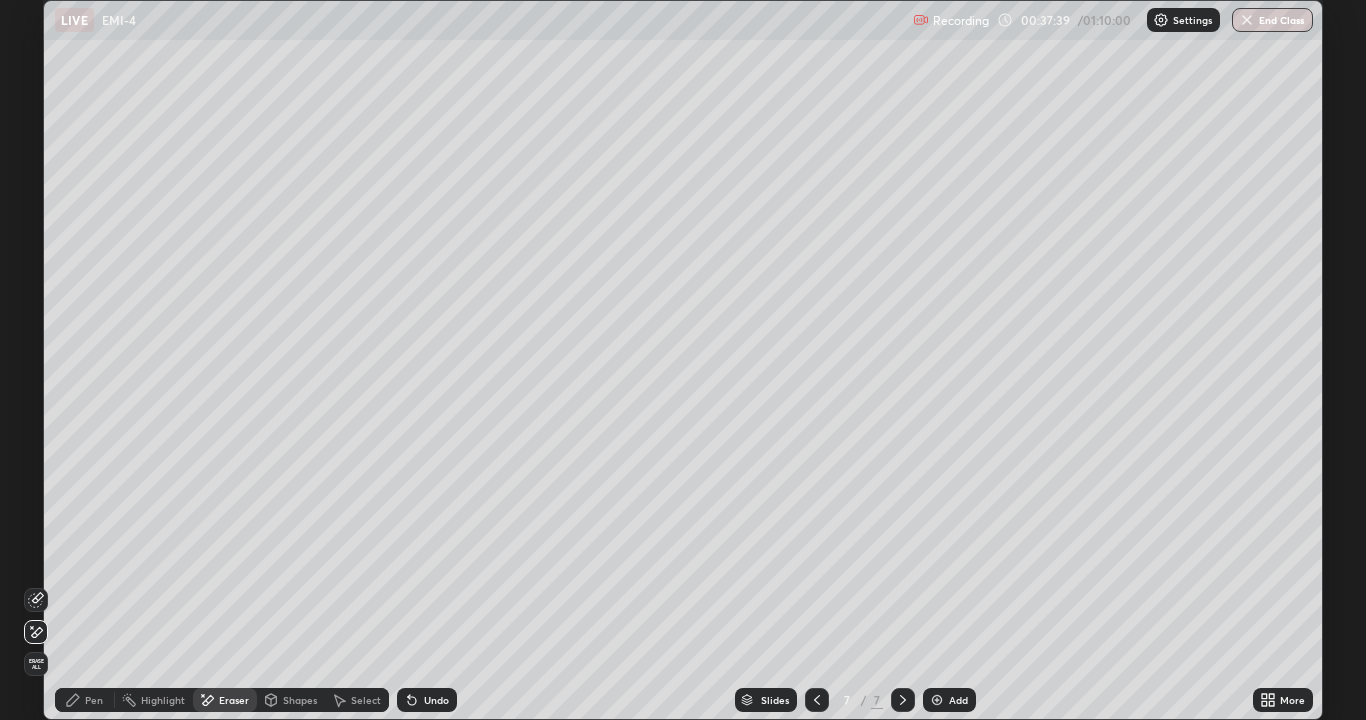 click on "Pen" at bounding box center (94, 700) 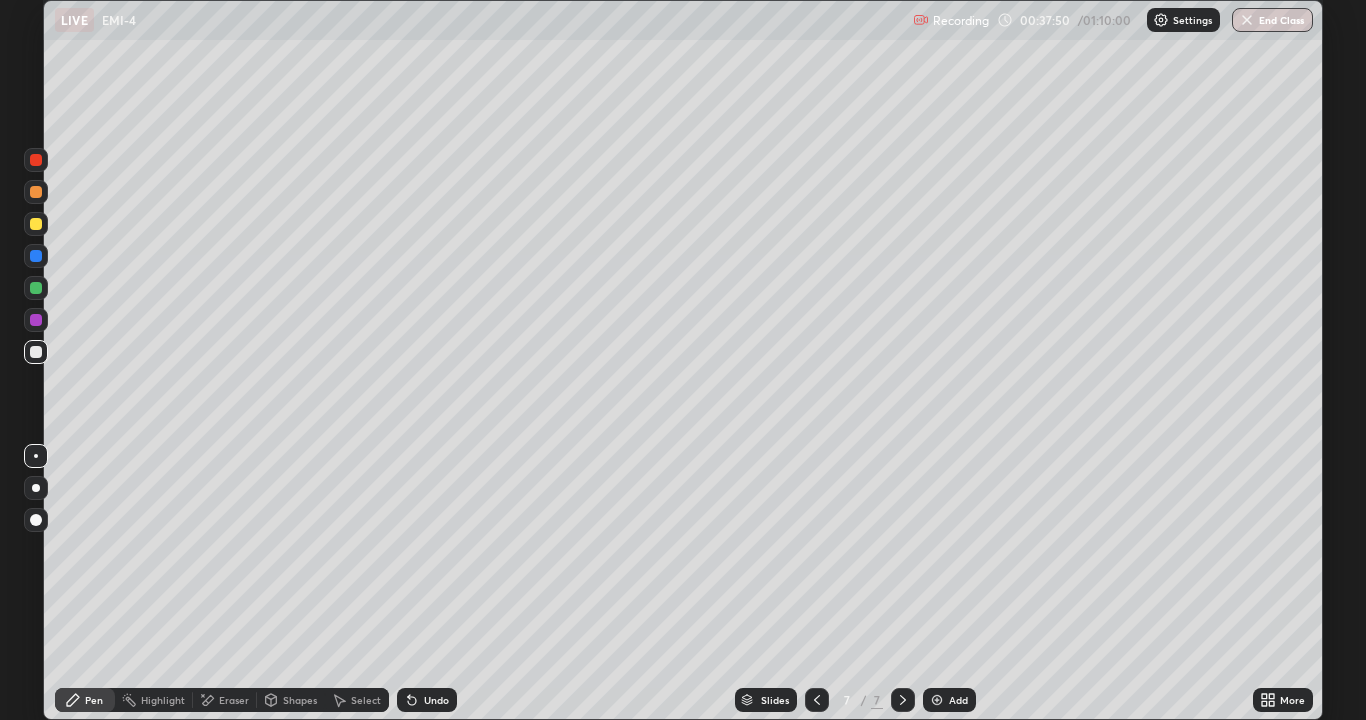 click on "Highlight" at bounding box center [163, 700] 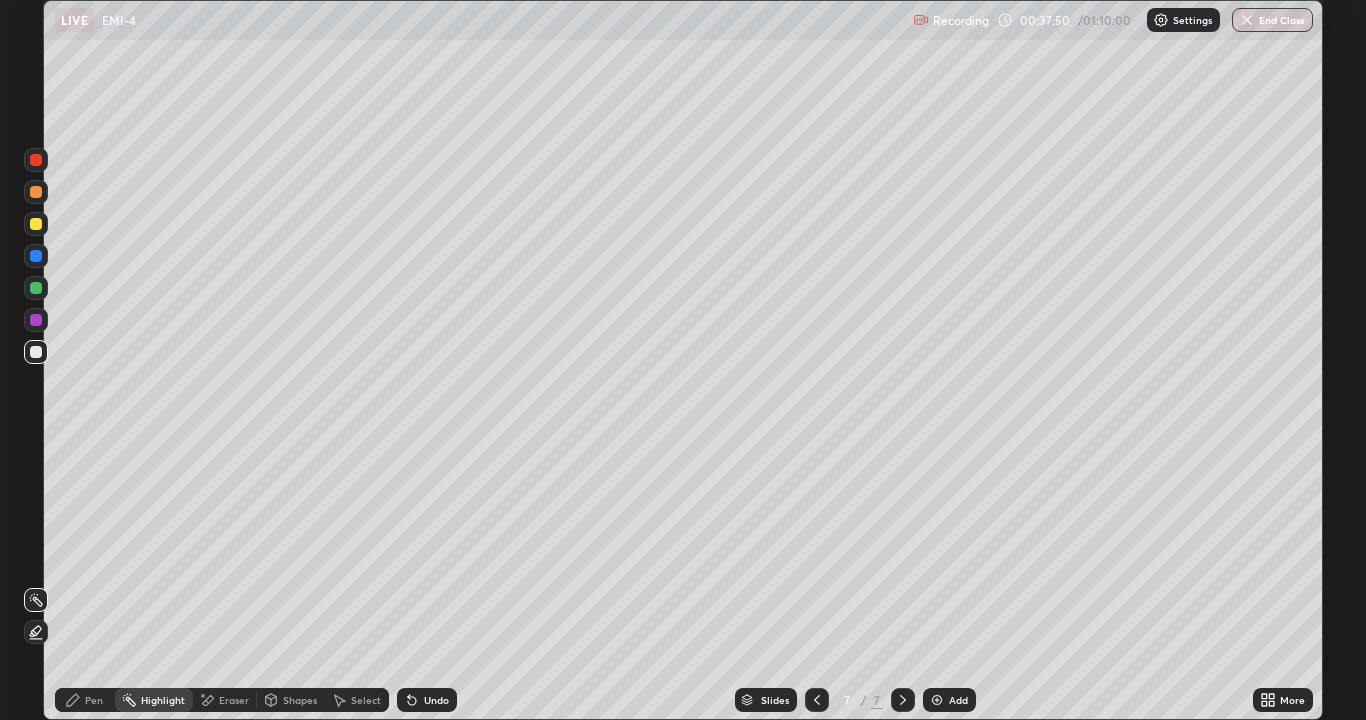 click on "Eraser" at bounding box center (234, 700) 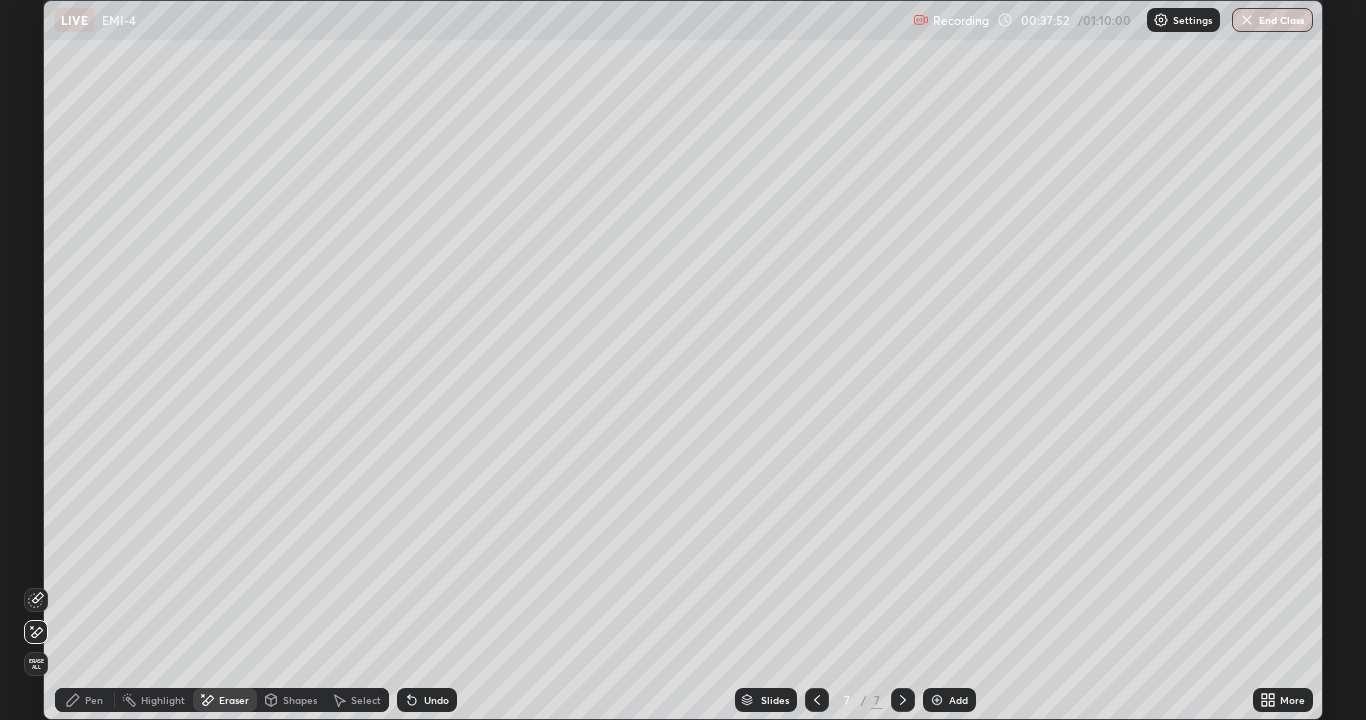 click on "Pen" at bounding box center [94, 700] 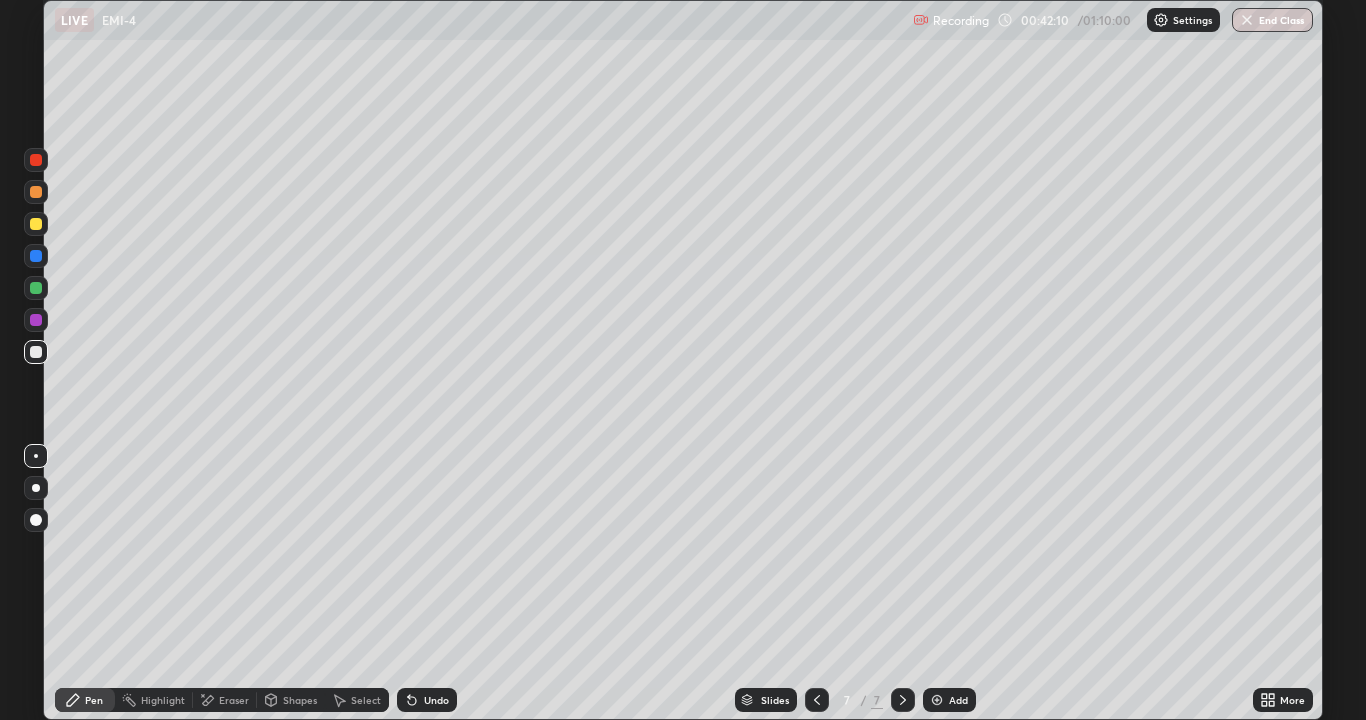 click on "Add" at bounding box center [958, 700] 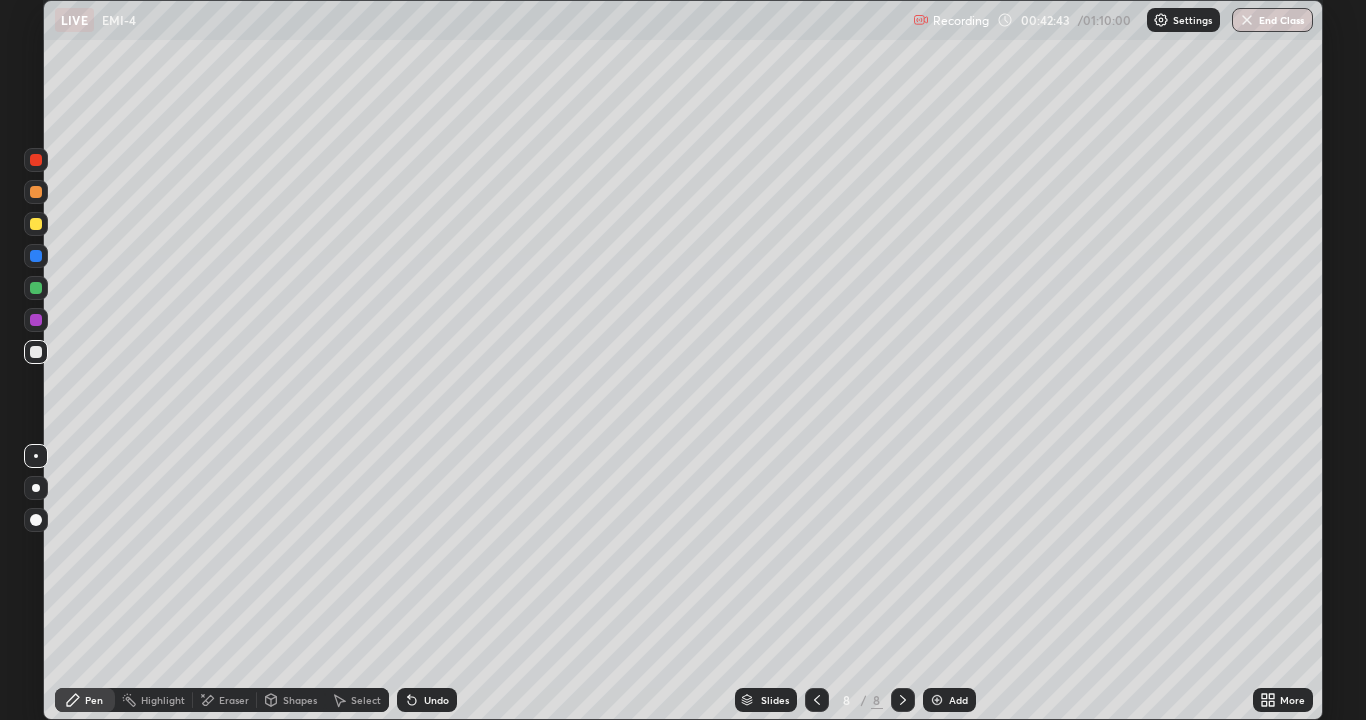 click on "Undo" at bounding box center [436, 700] 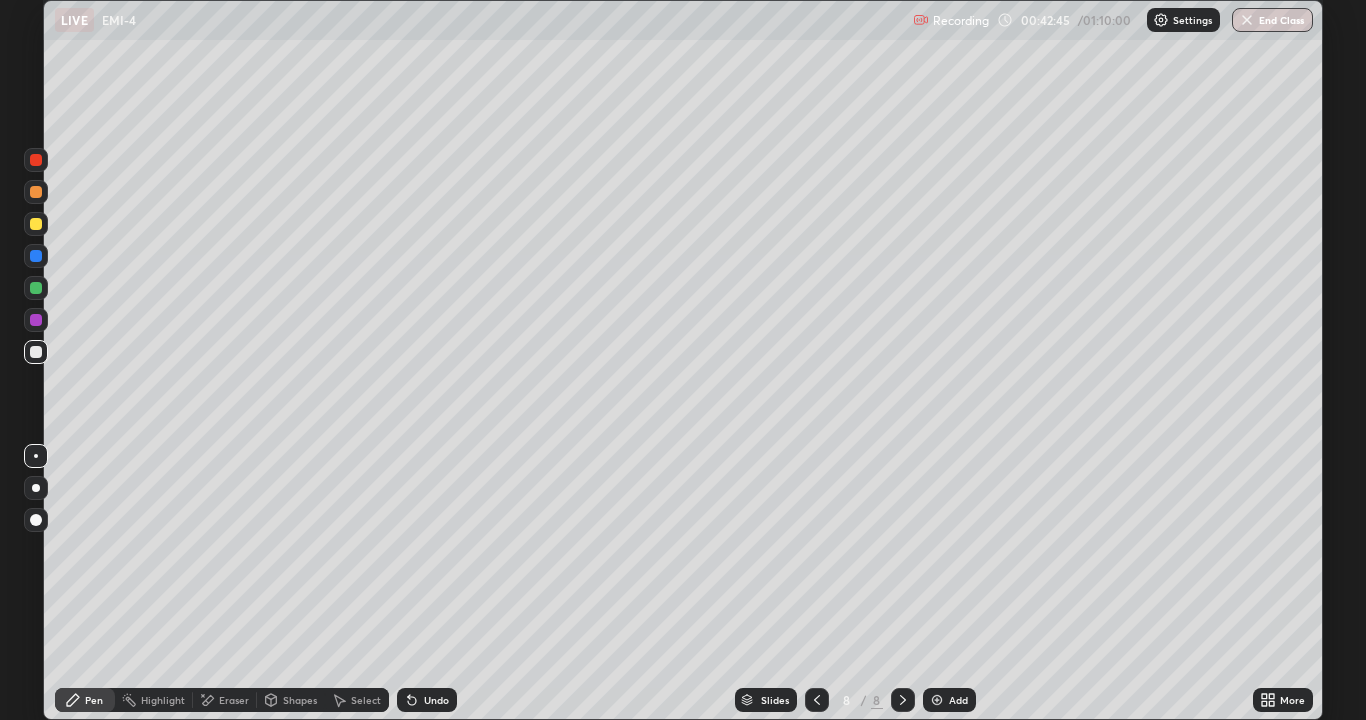 click on "Undo" at bounding box center (427, 700) 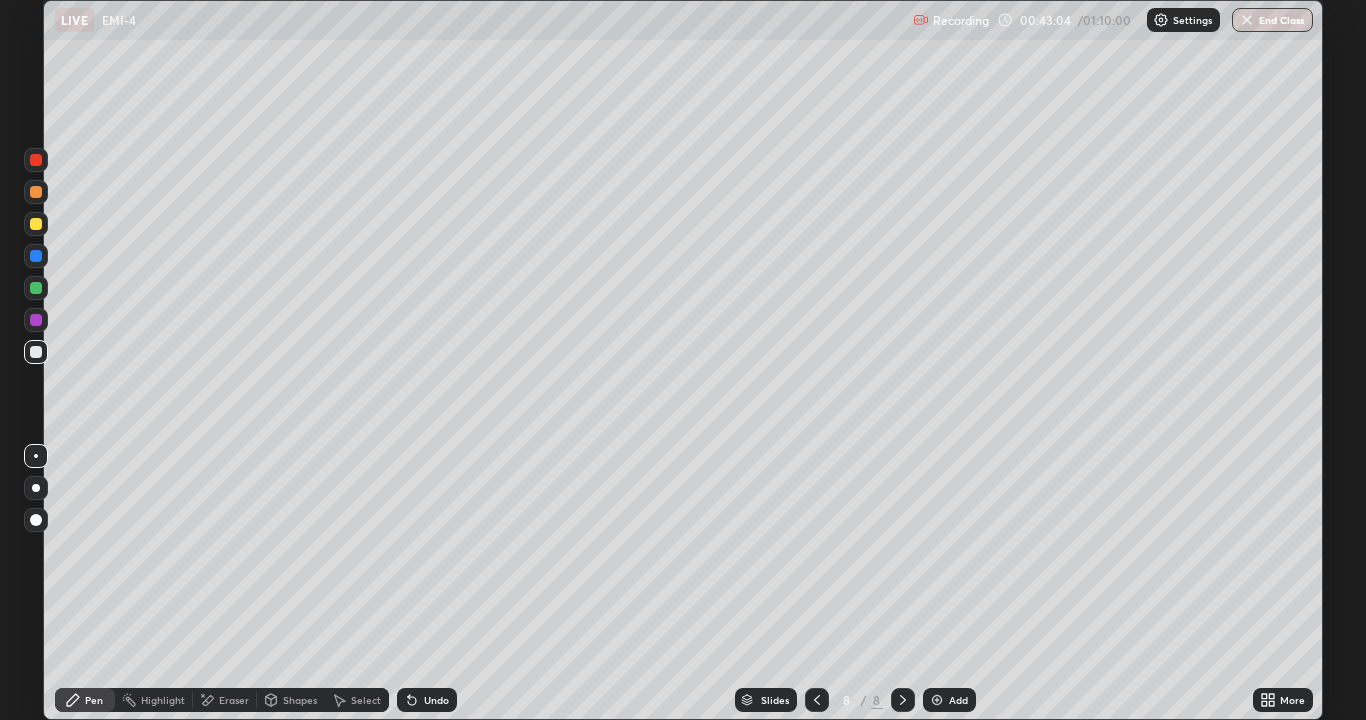click on "Eraser" at bounding box center (234, 700) 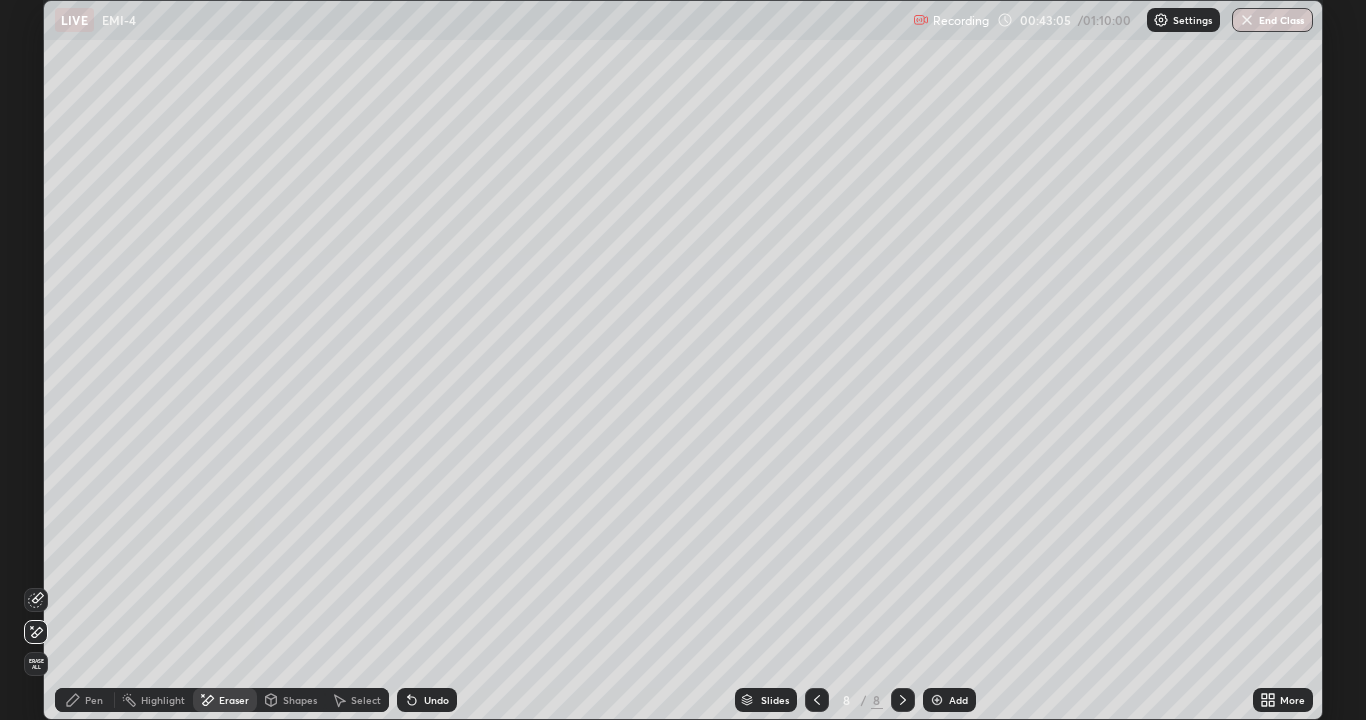 click 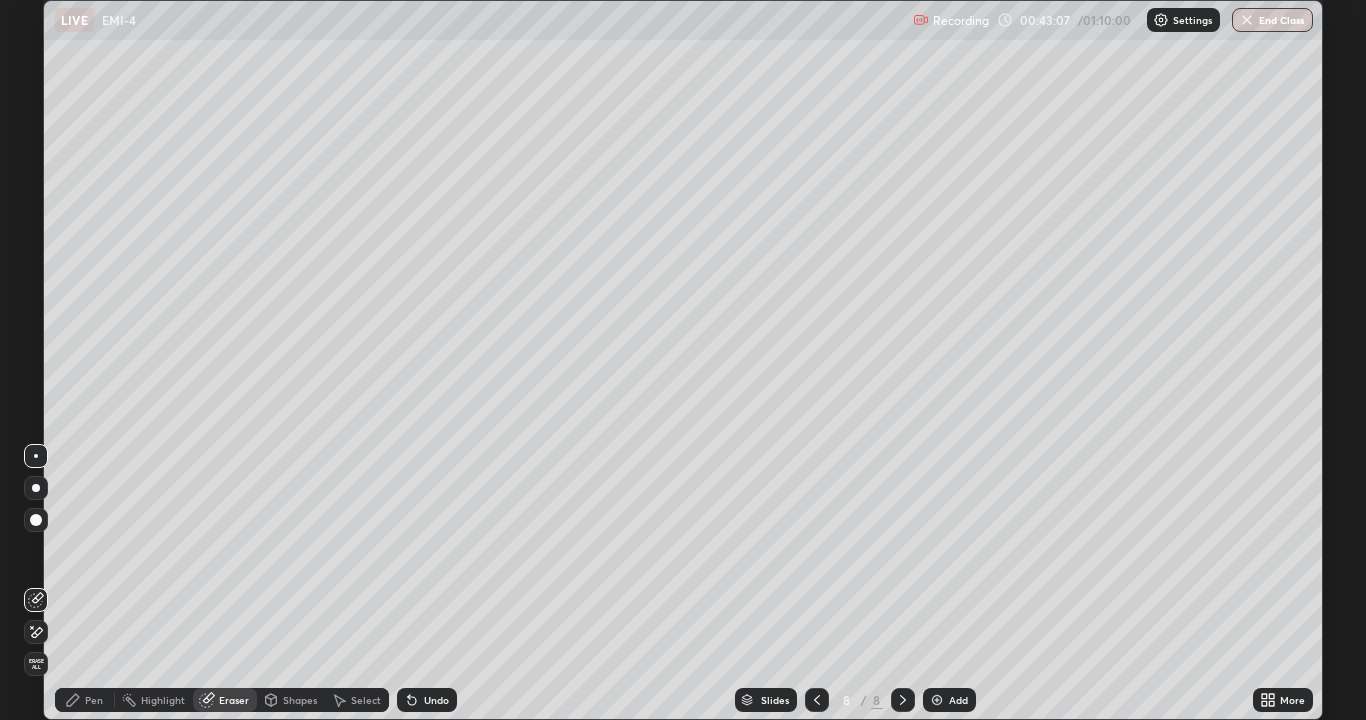 click 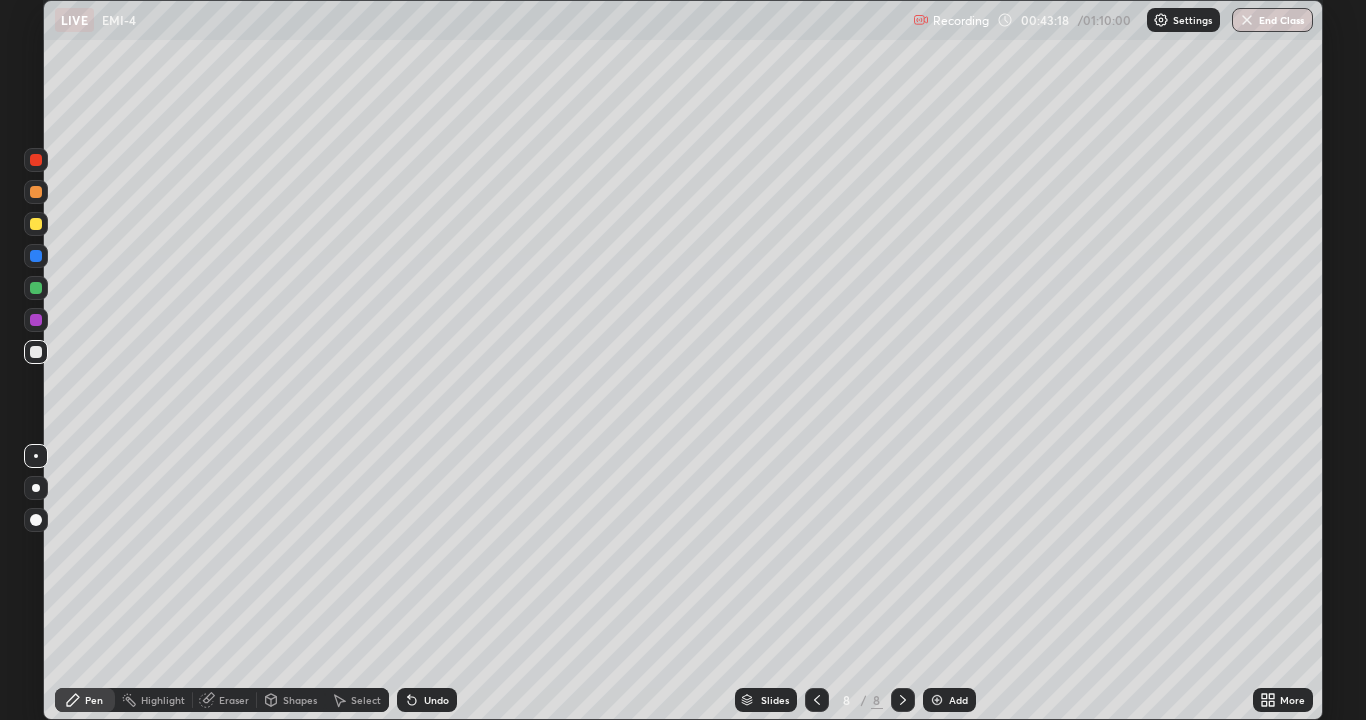 click 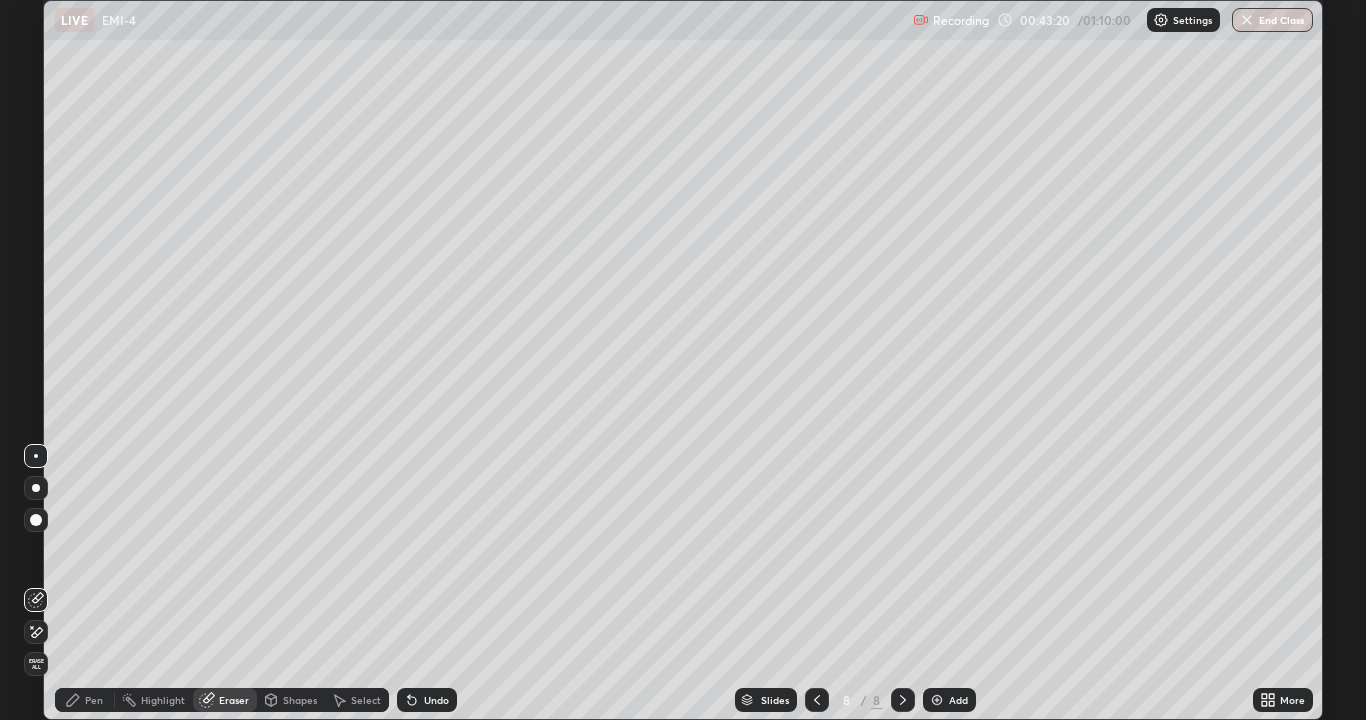 click on "Pen" at bounding box center [85, 700] 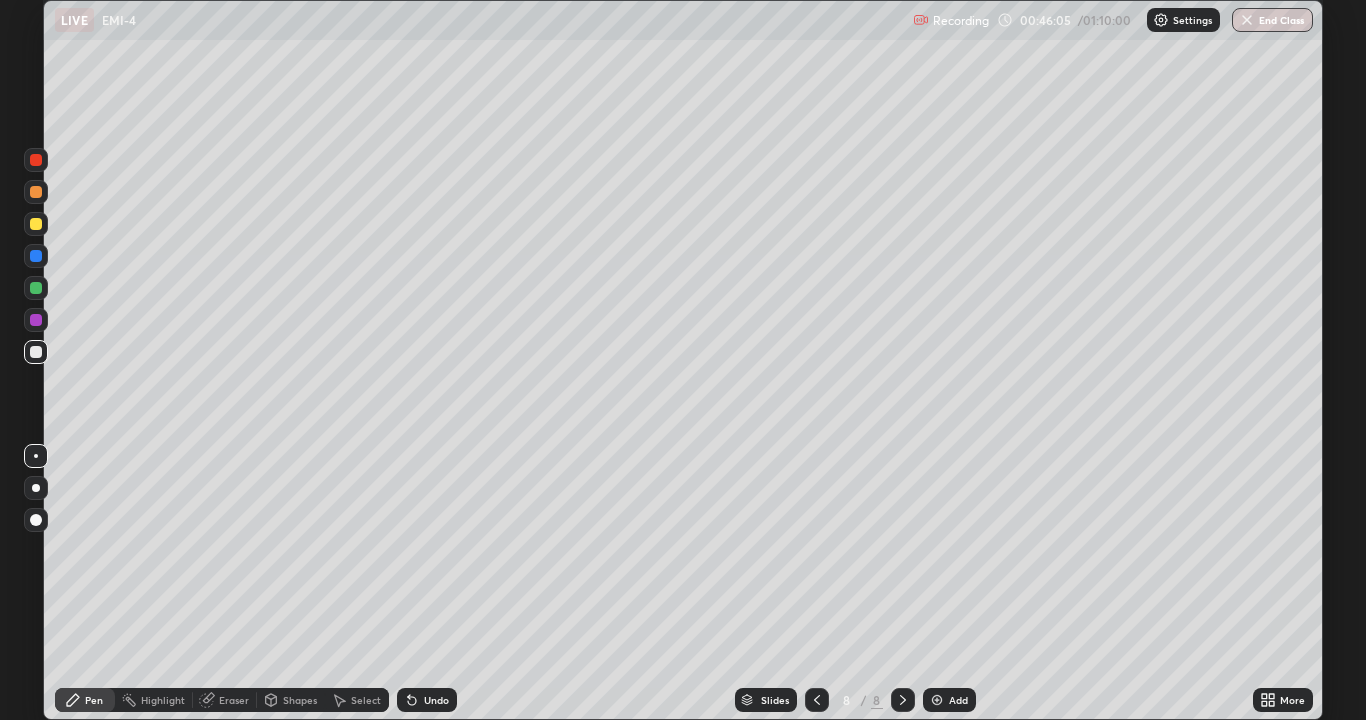click on "Undo" at bounding box center [436, 700] 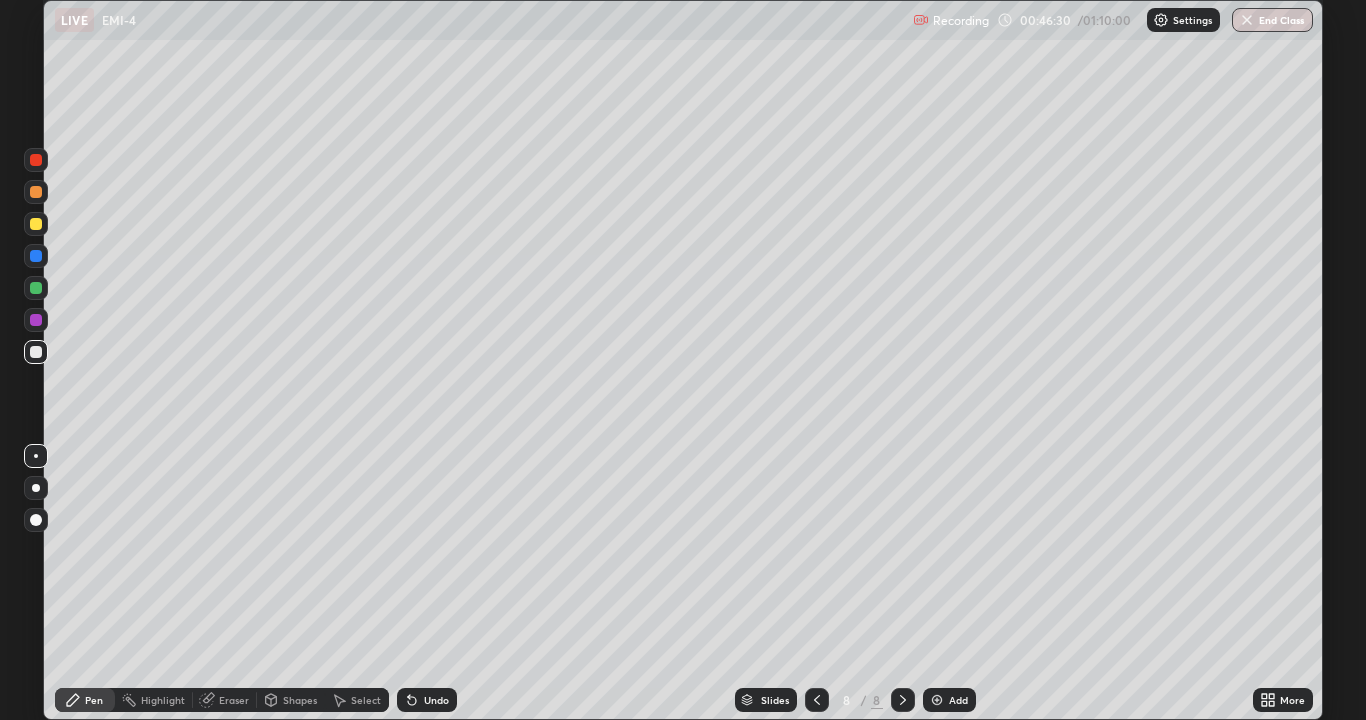 click on "Eraser" at bounding box center (234, 700) 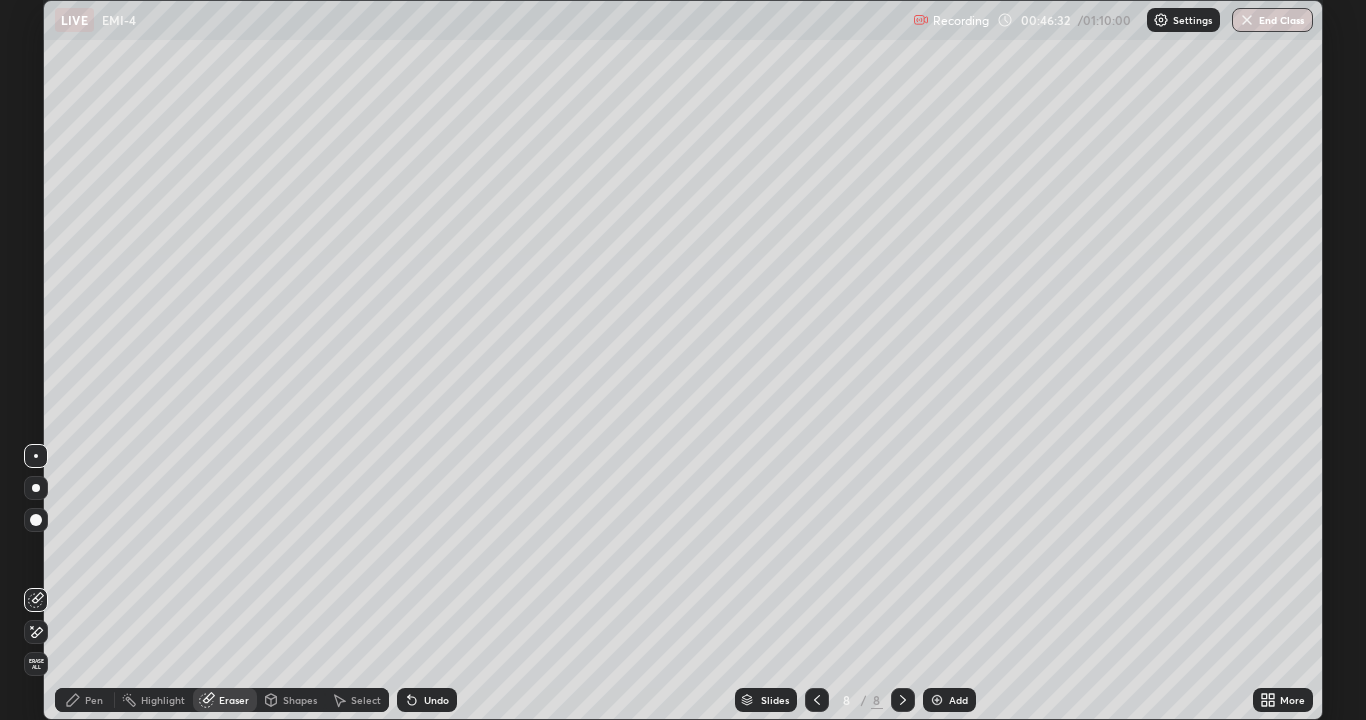 click on "Pen" at bounding box center (94, 700) 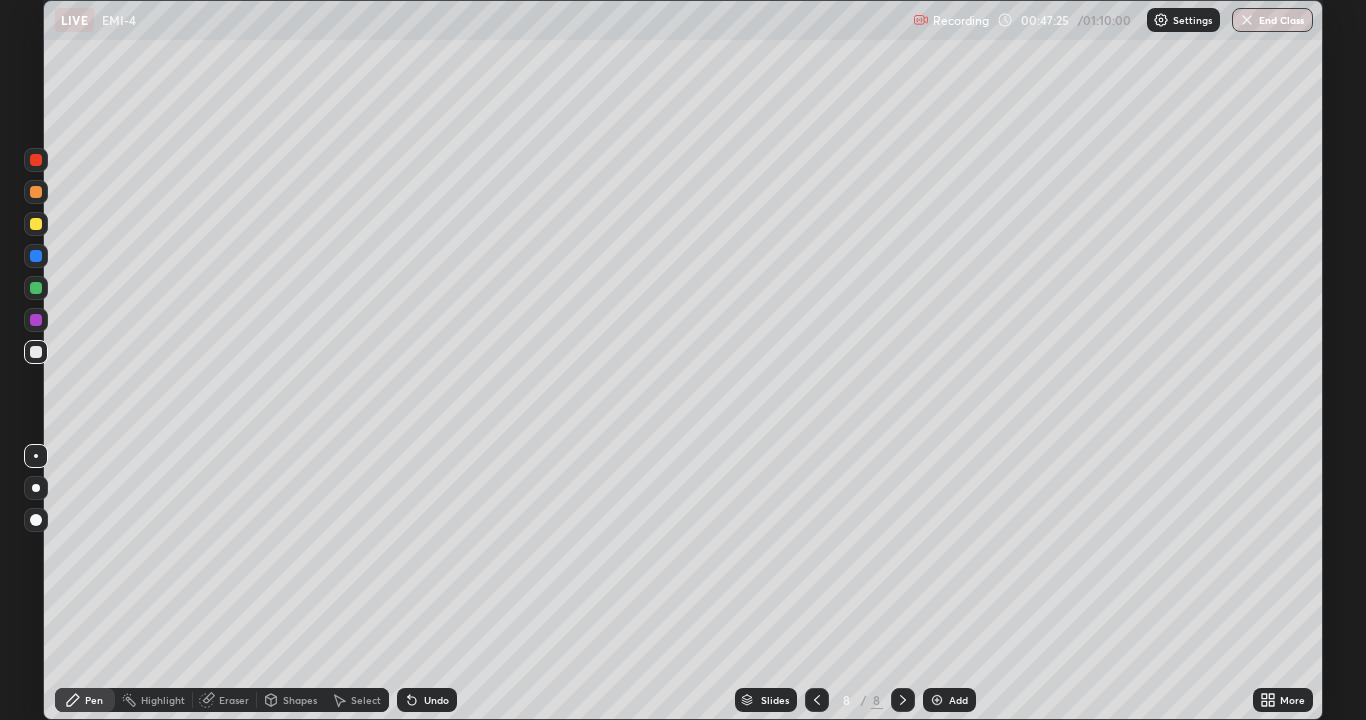 click on "Shapes" at bounding box center [300, 700] 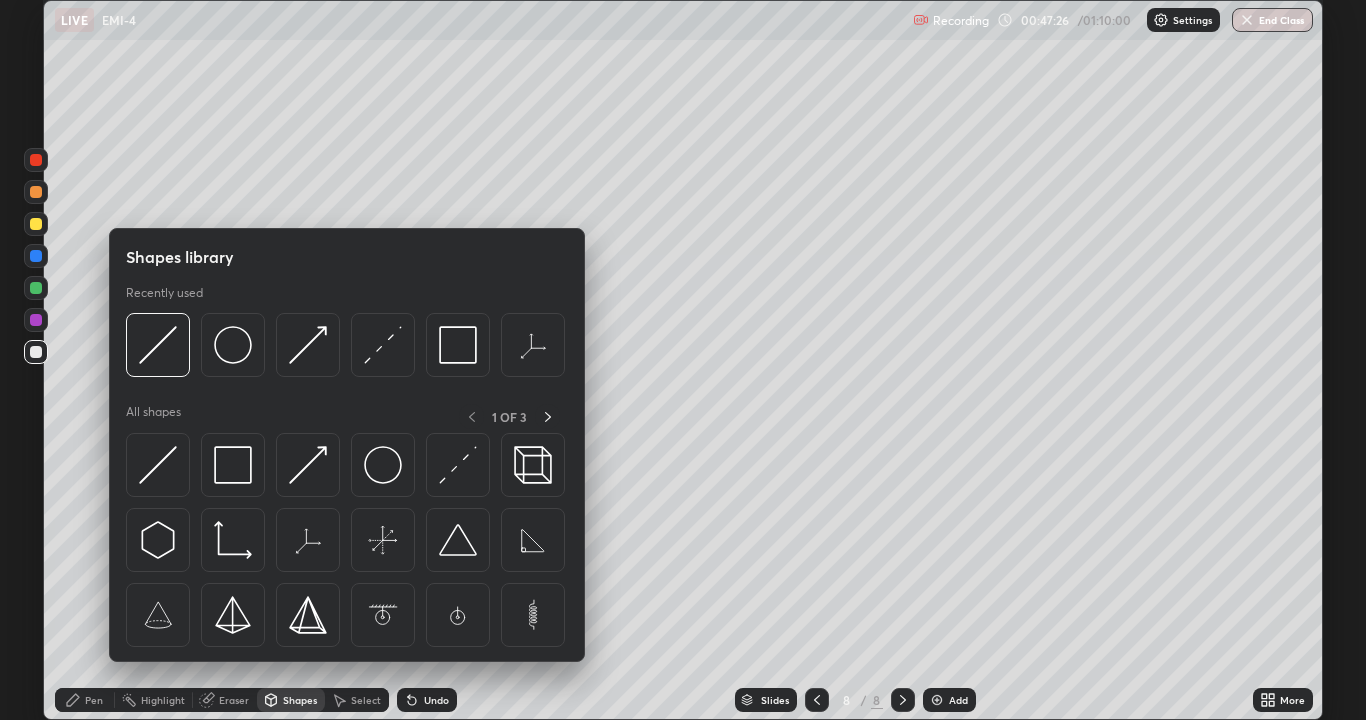 click on "Eraser" at bounding box center (225, 700) 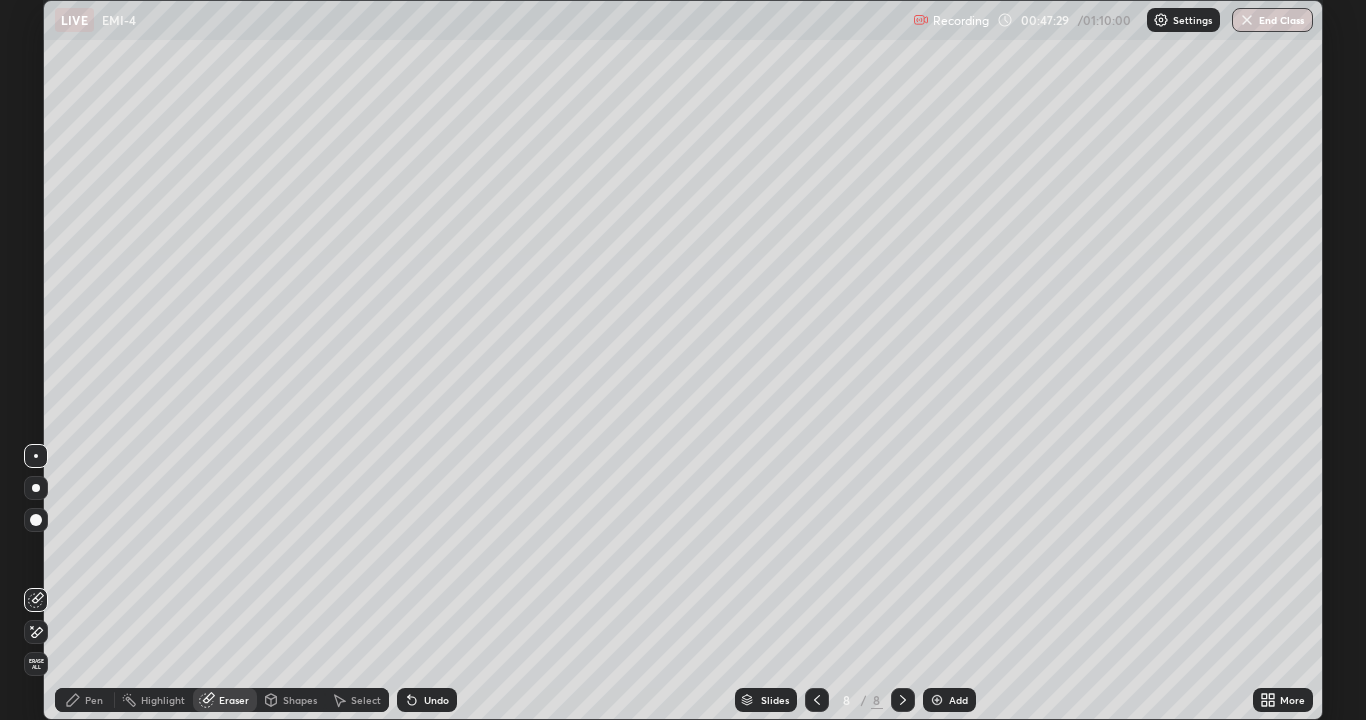 click on "Pen" at bounding box center (85, 700) 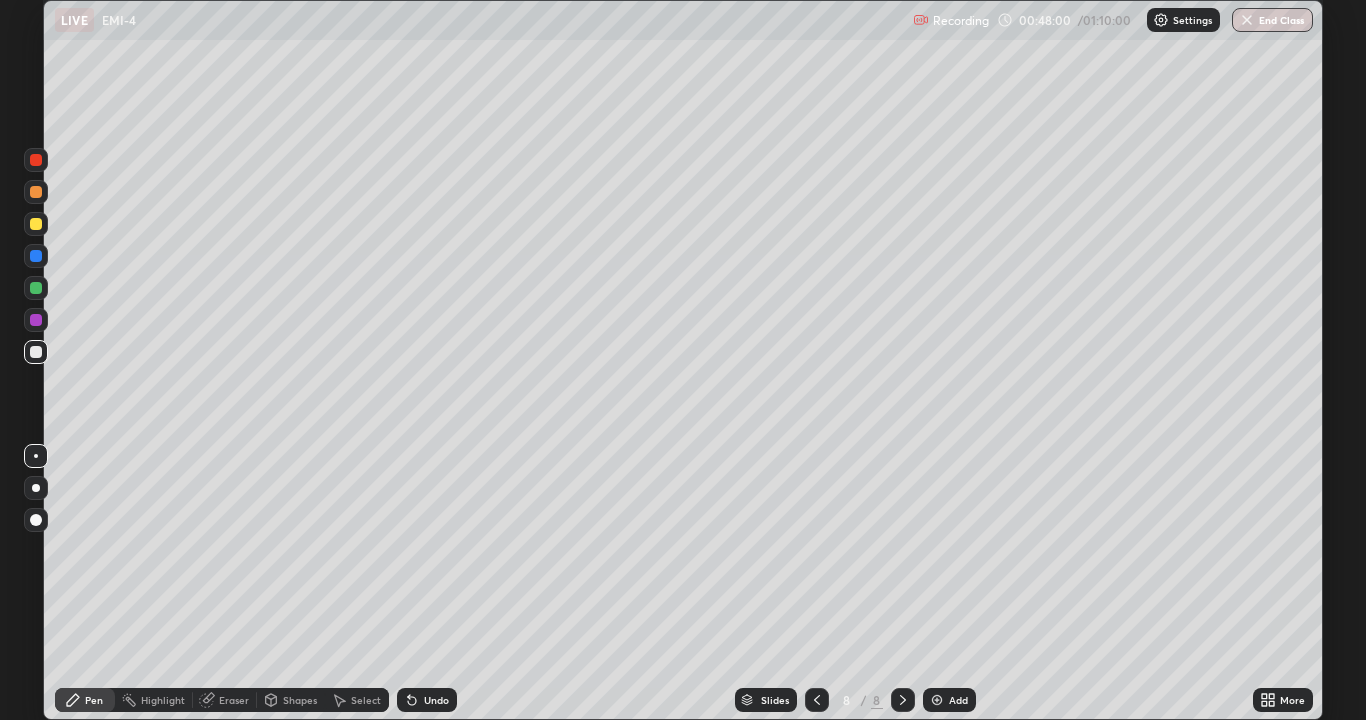click 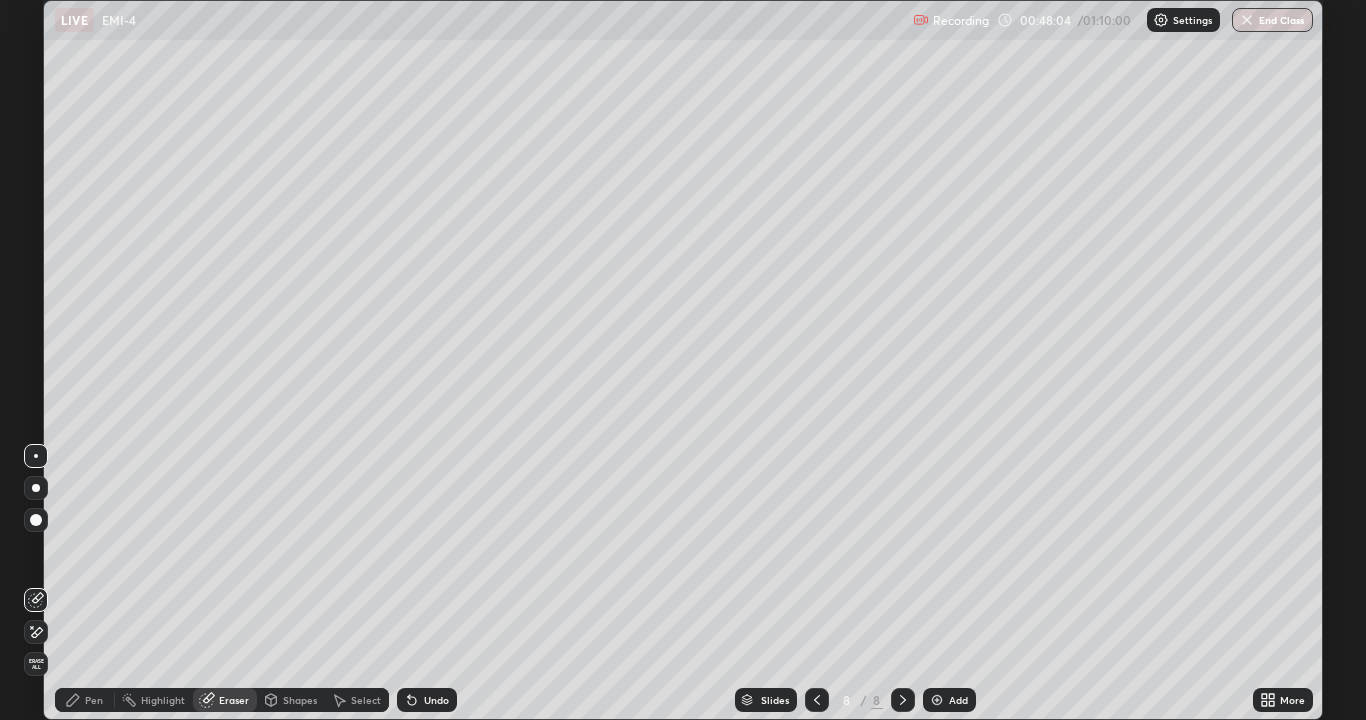 click on "Pen" at bounding box center [94, 700] 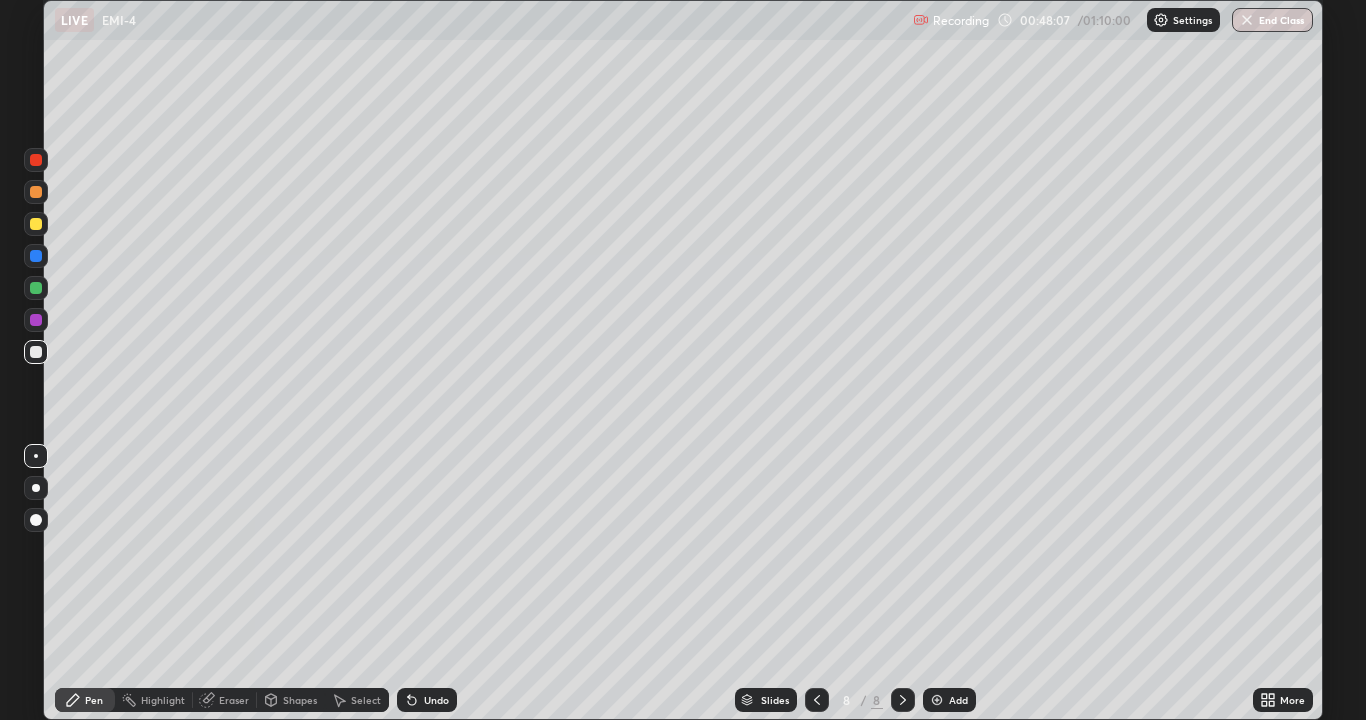 click on "Eraser" at bounding box center (234, 700) 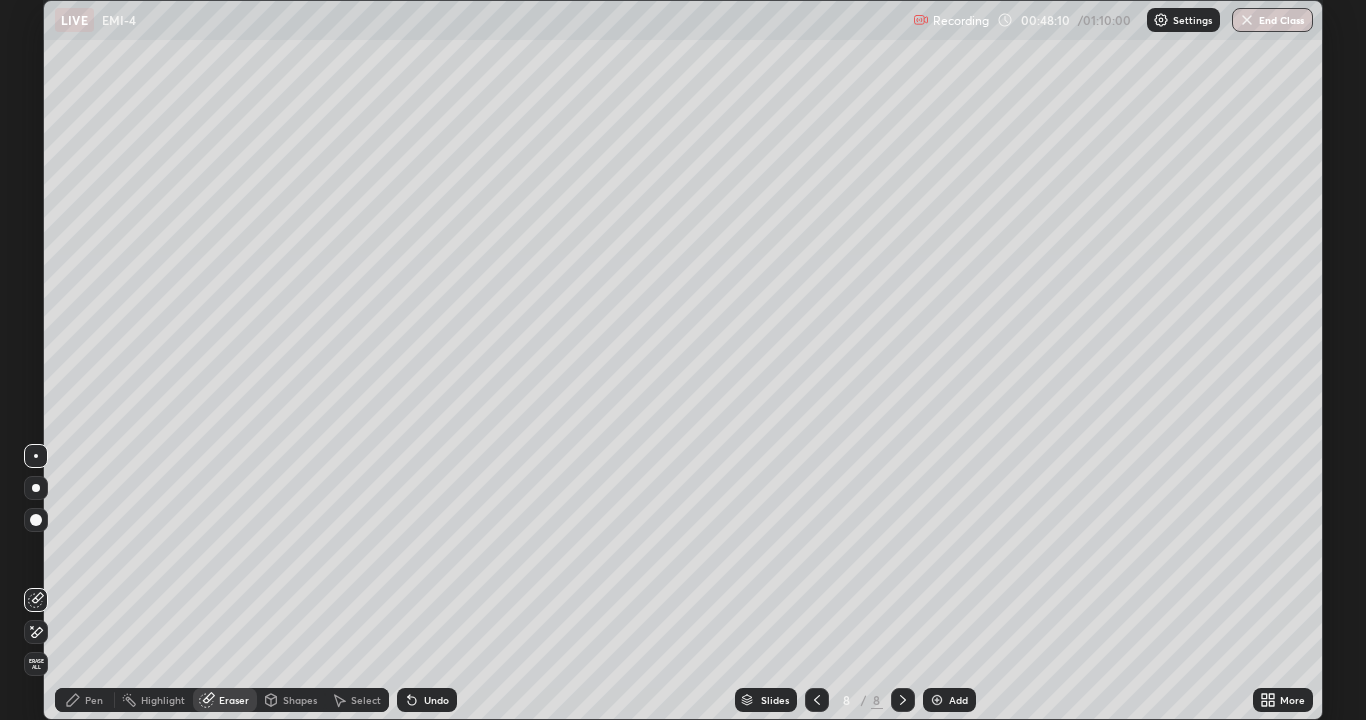 click on "Pen" at bounding box center [85, 700] 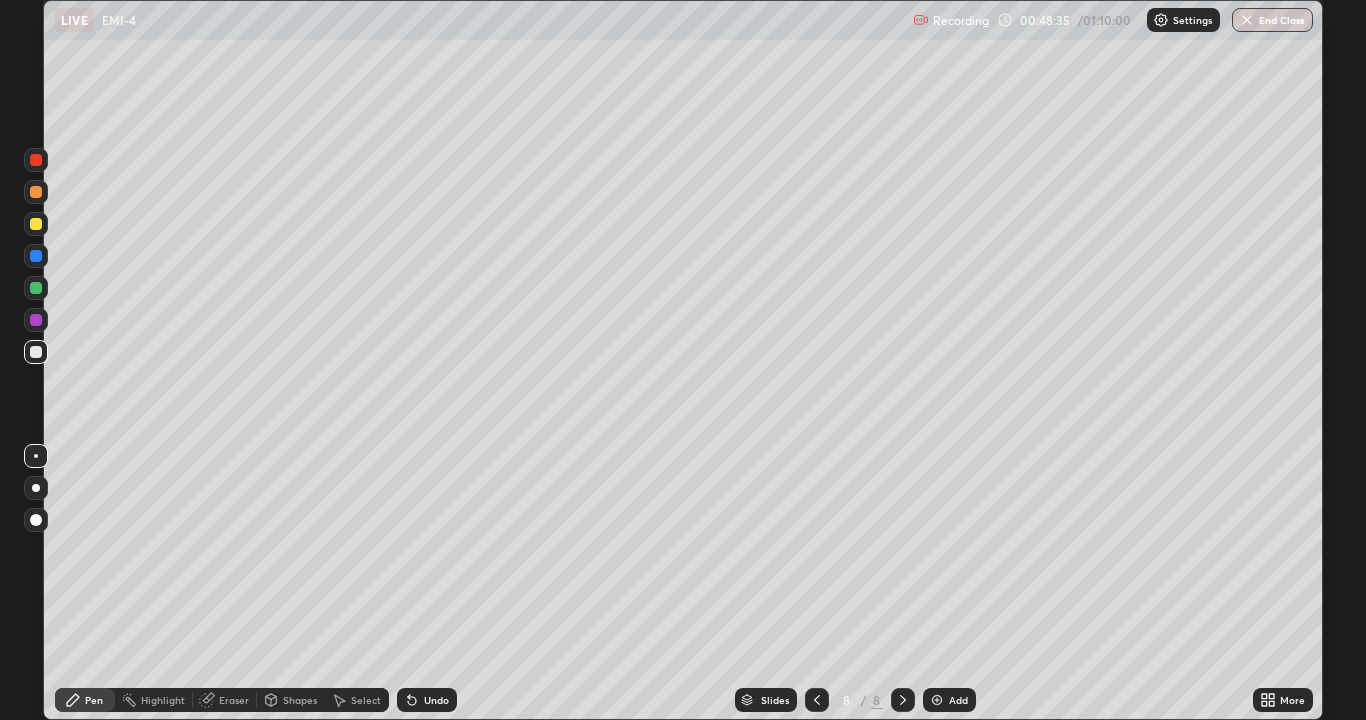 click on "Add" at bounding box center [958, 700] 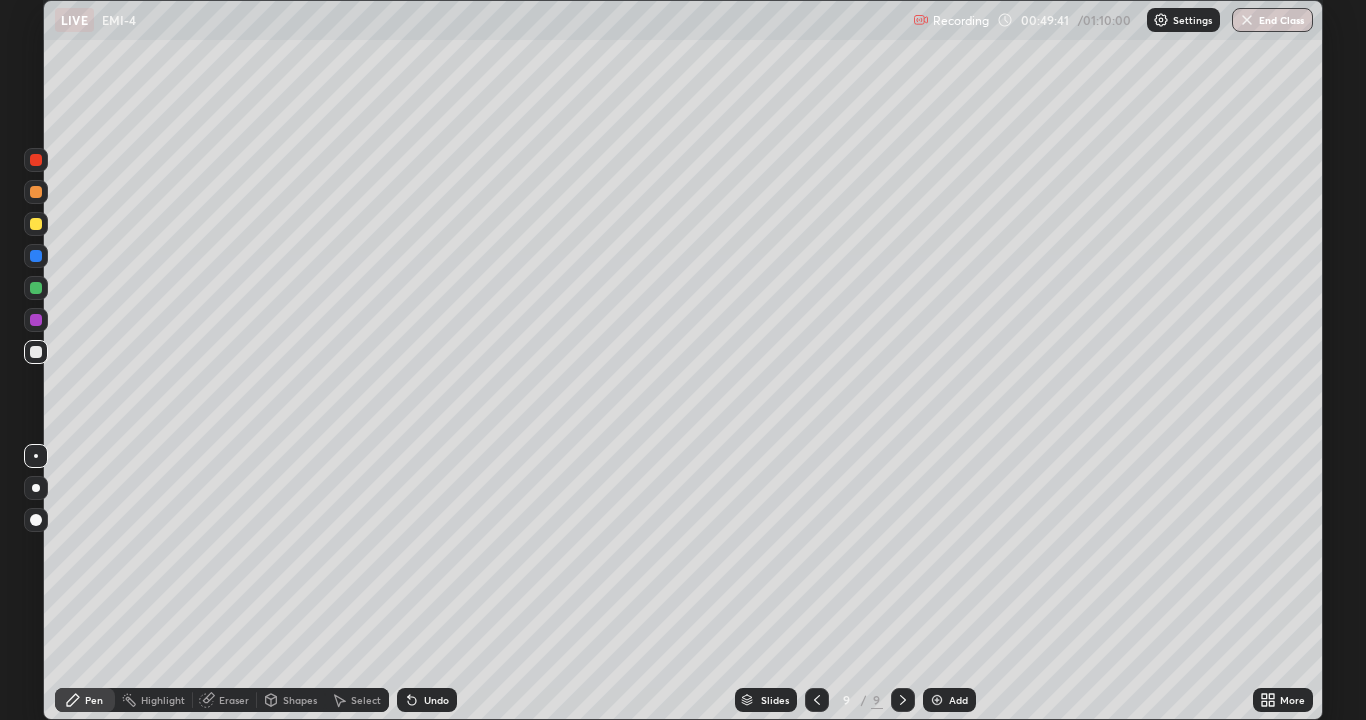 click at bounding box center (817, 700) 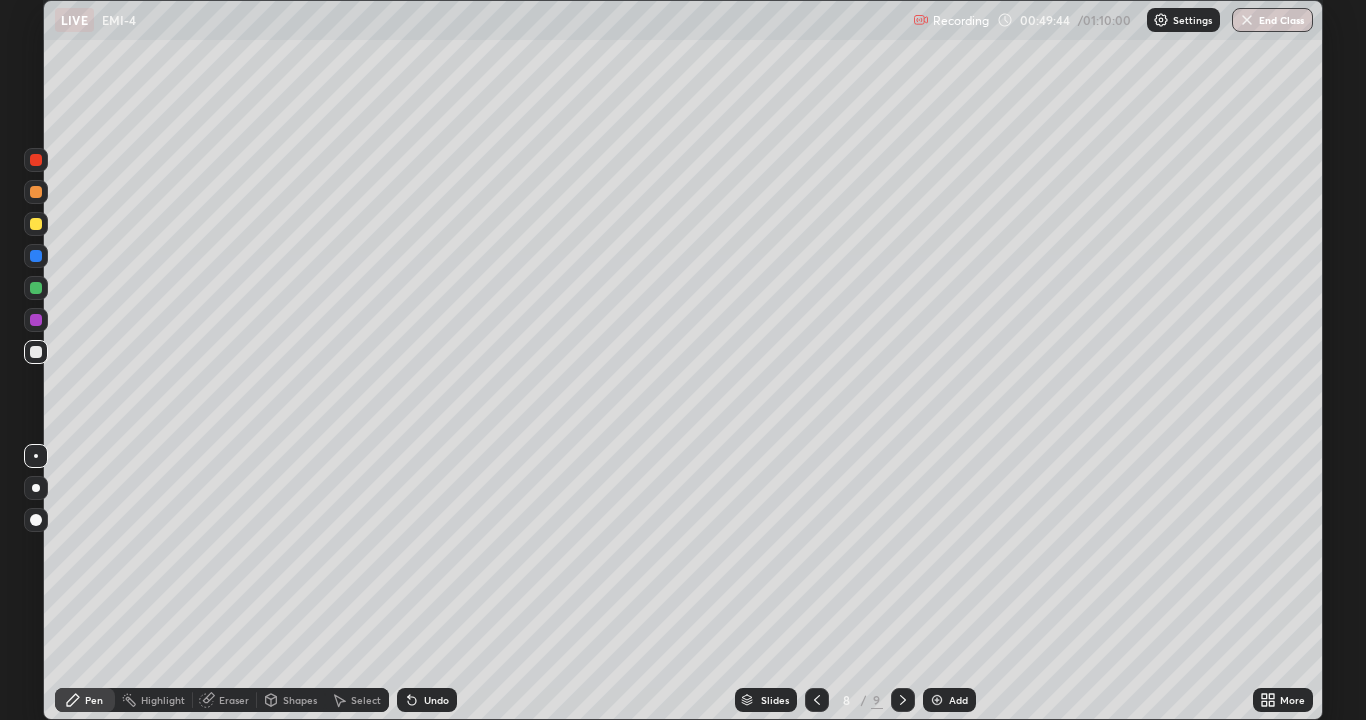 click 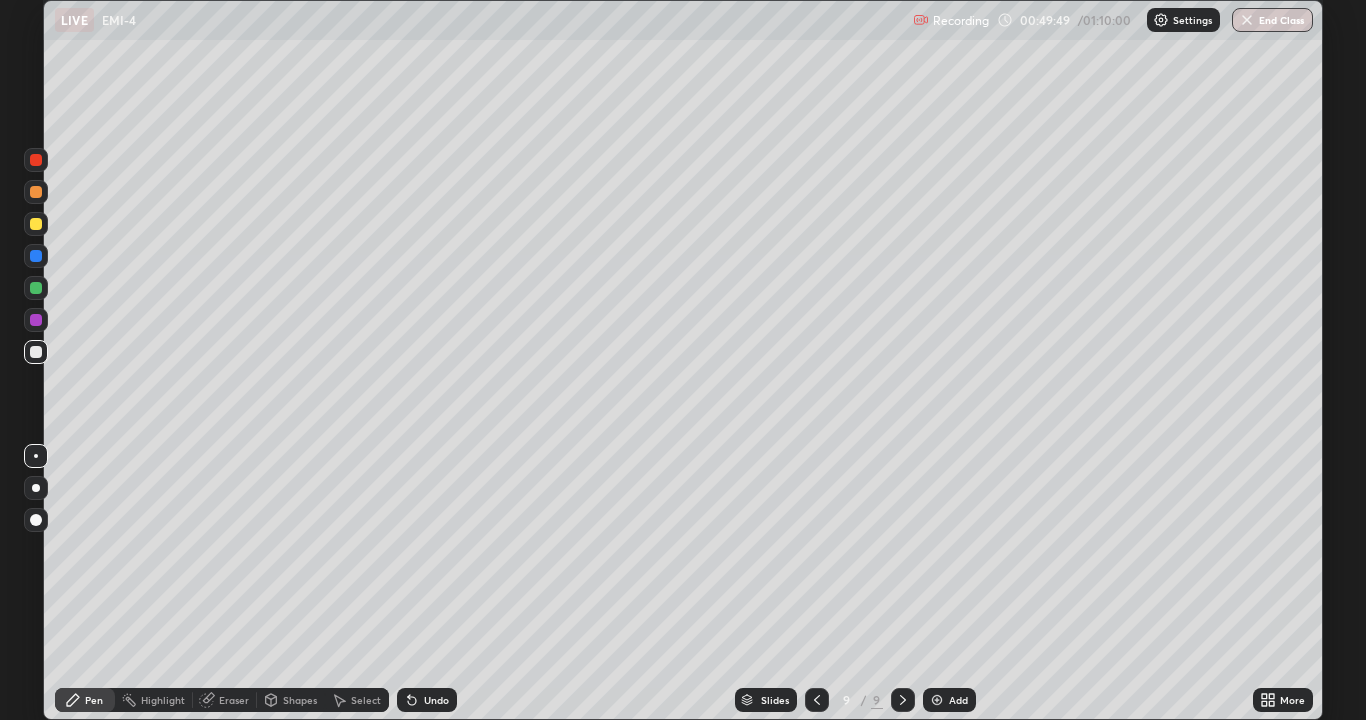 click at bounding box center [817, 700] 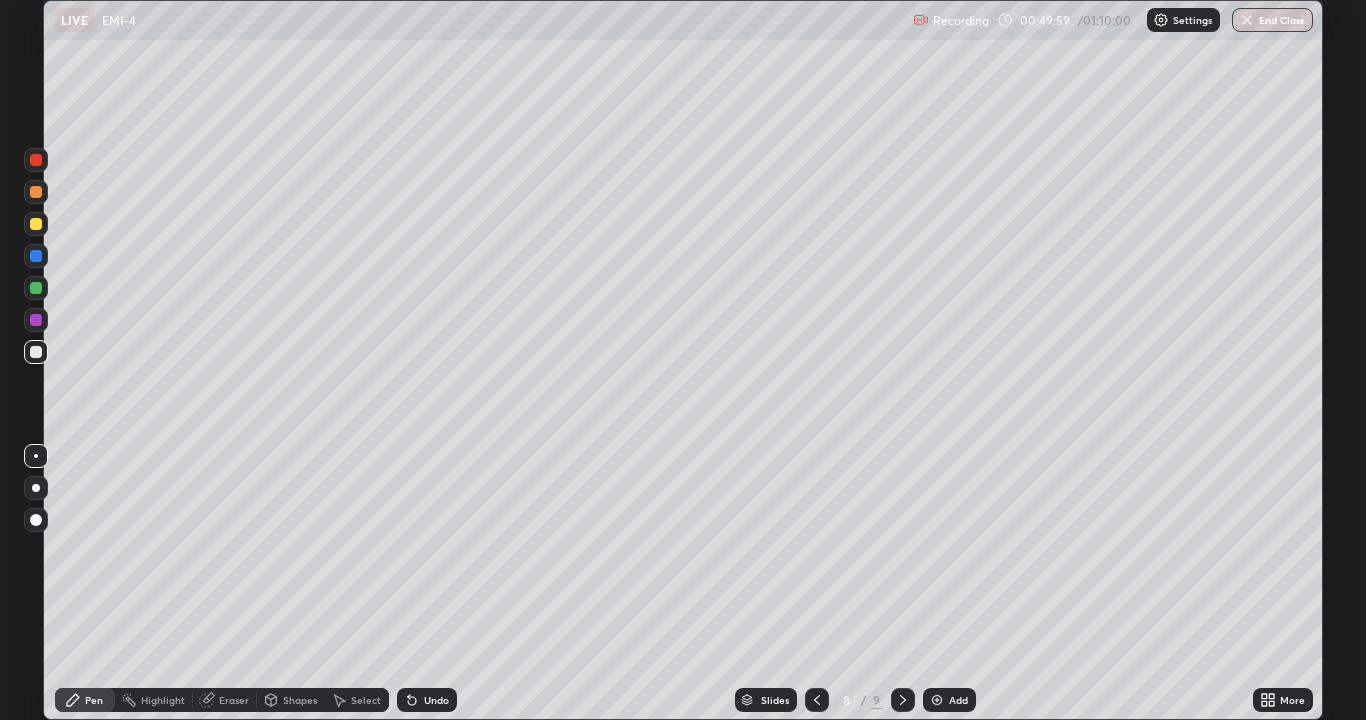 click 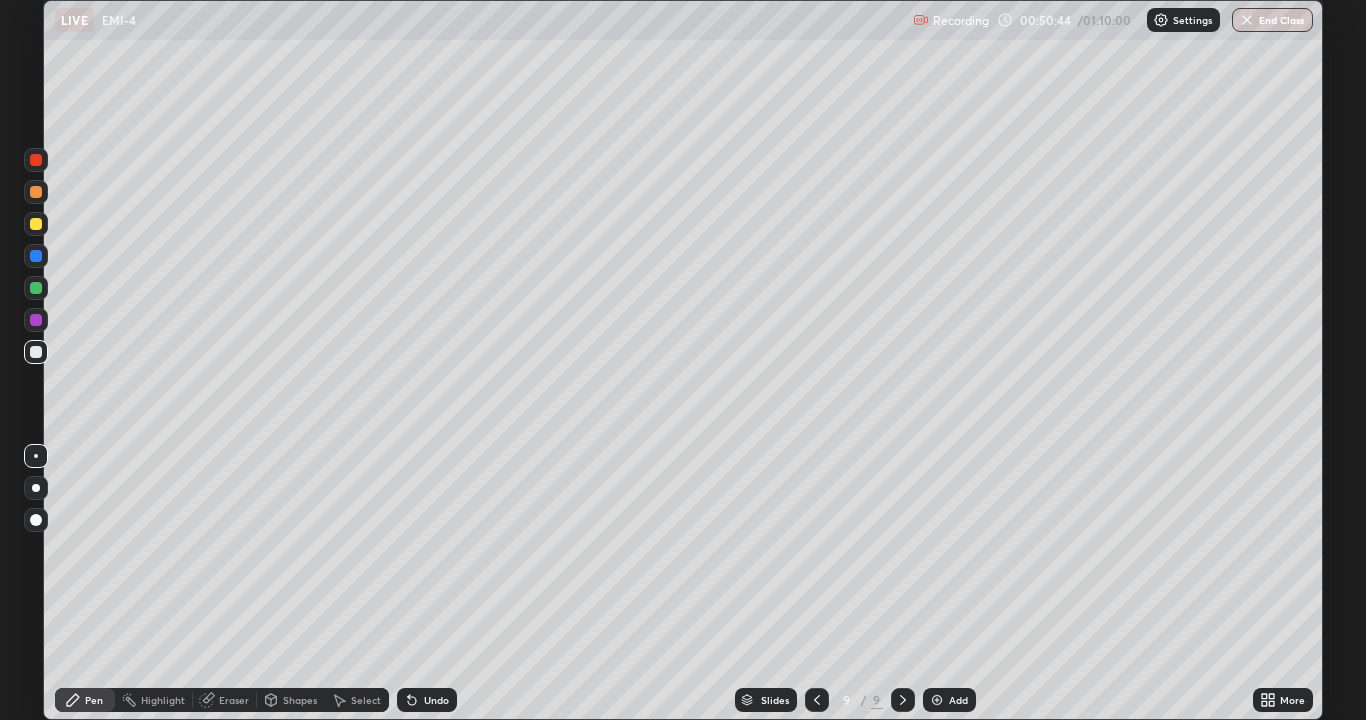 click on "Eraser" at bounding box center [234, 700] 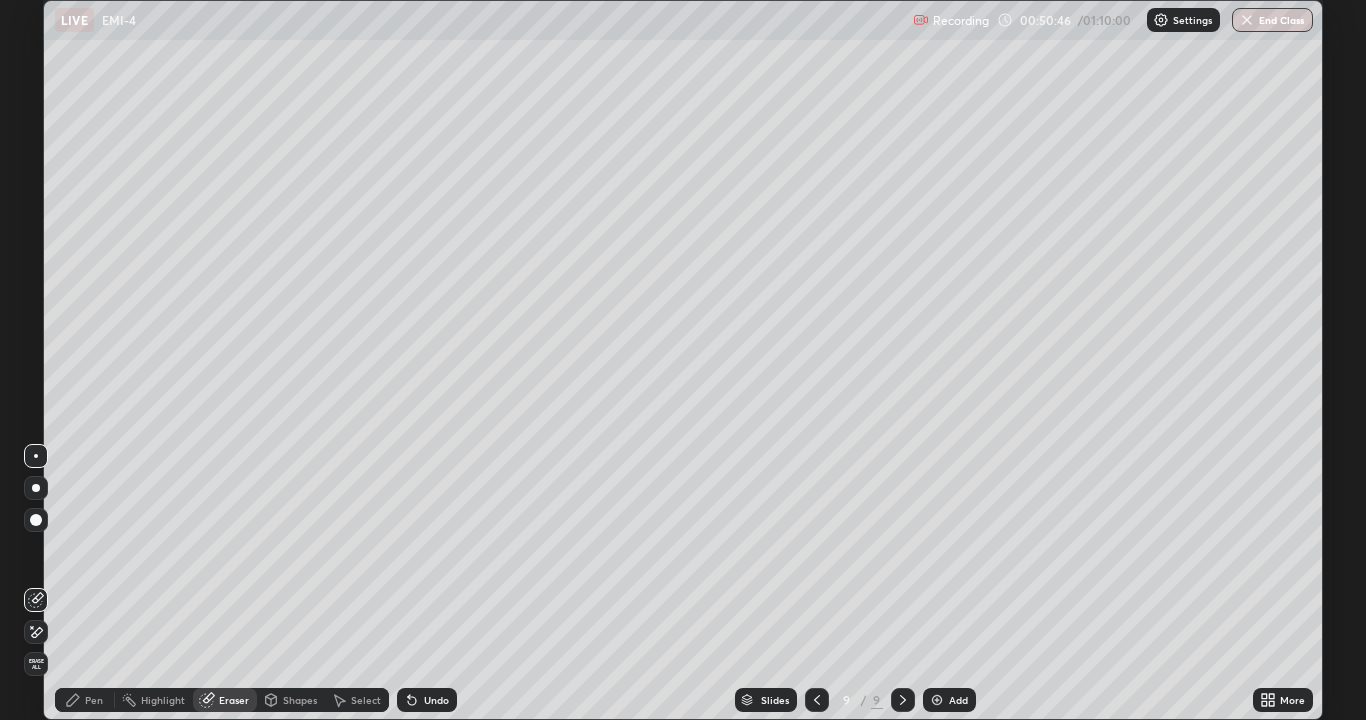 click 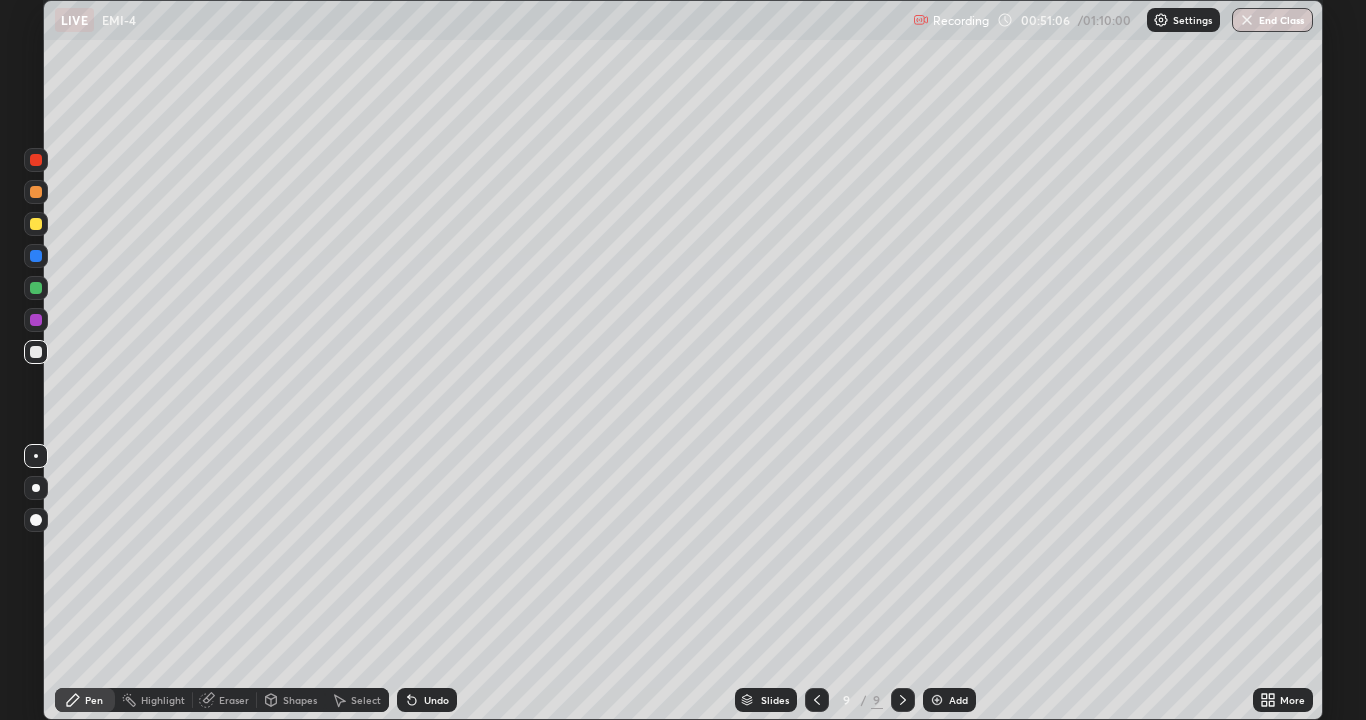 click on "Eraser" at bounding box center [234, 700] 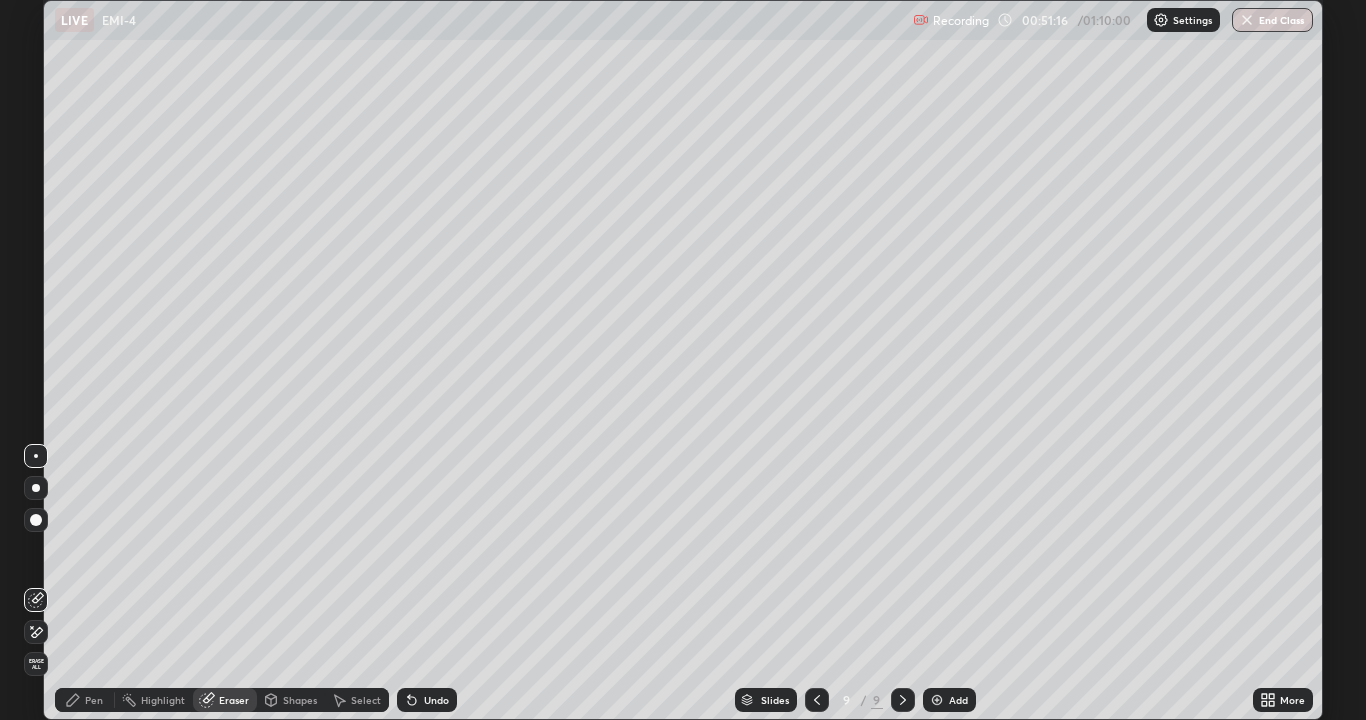 click on "Pen" at bounding box center (94, 700) 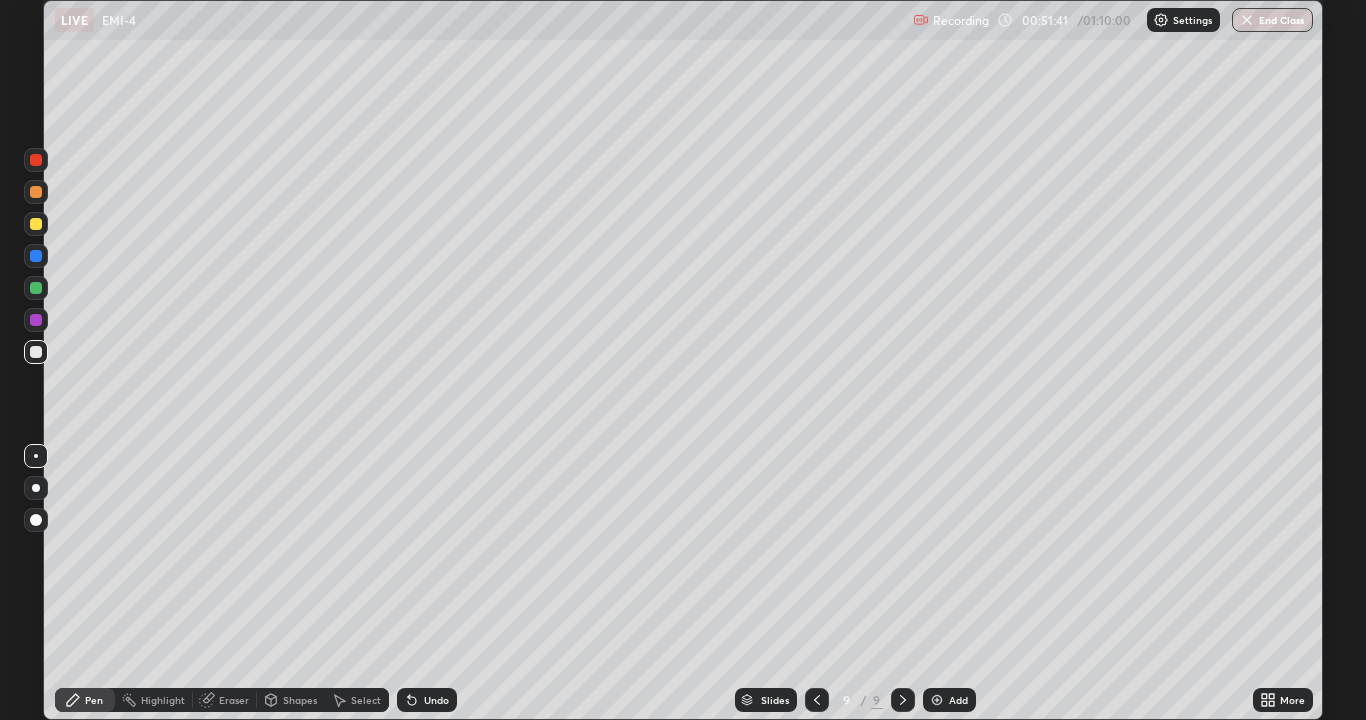 click 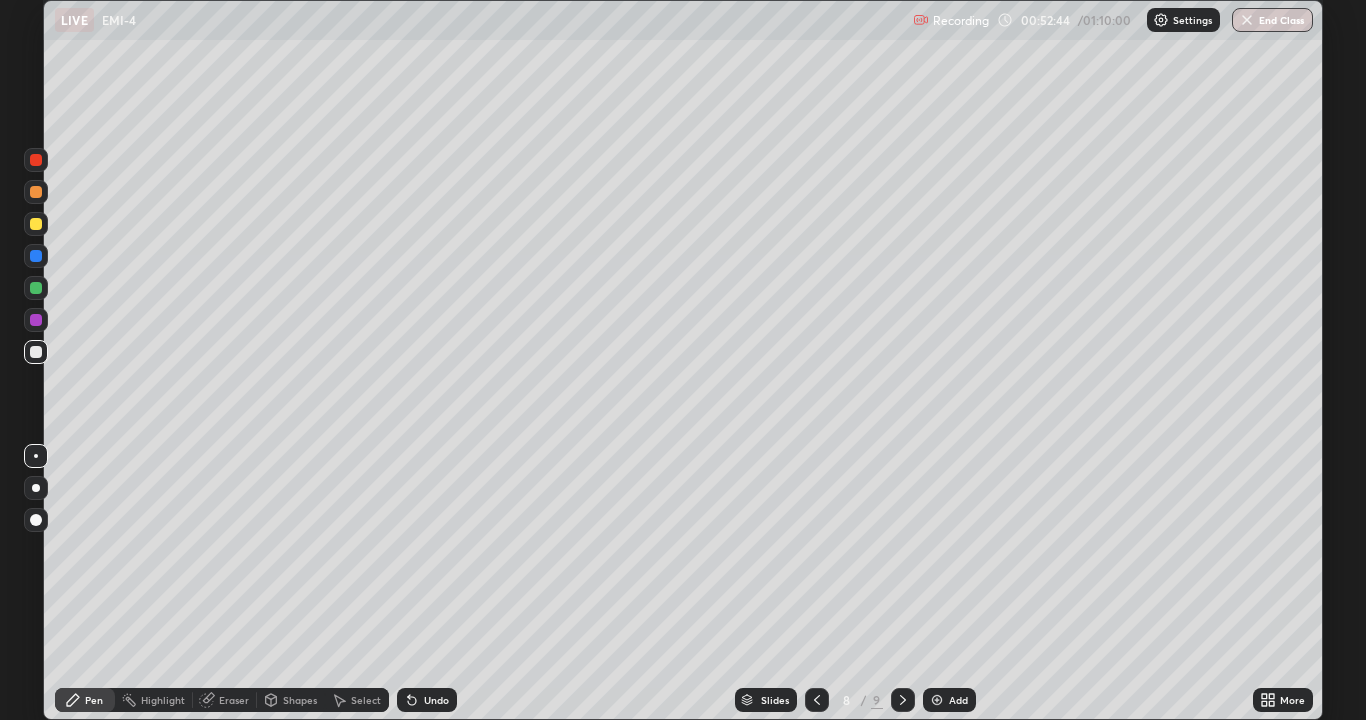 click on "Eraser" at bounding box center (234, 700) 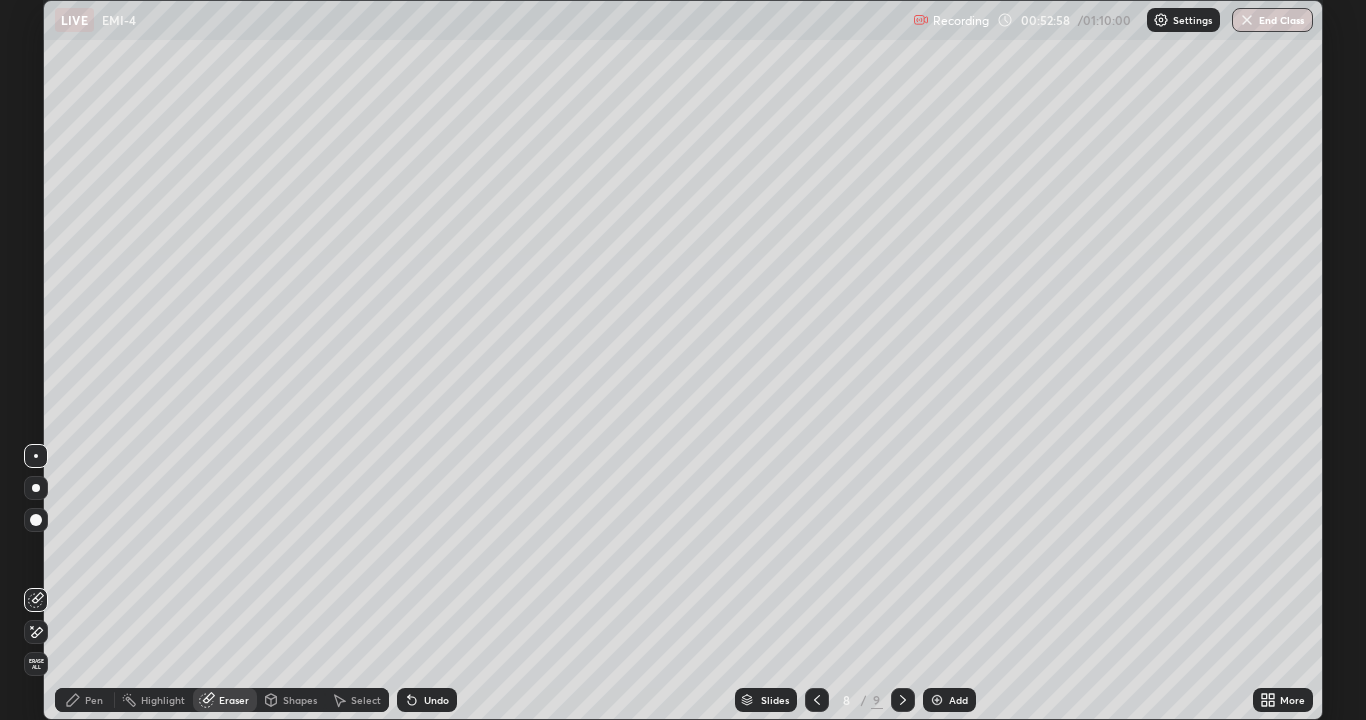 click on "Pen" at bounding box center (85, 700) 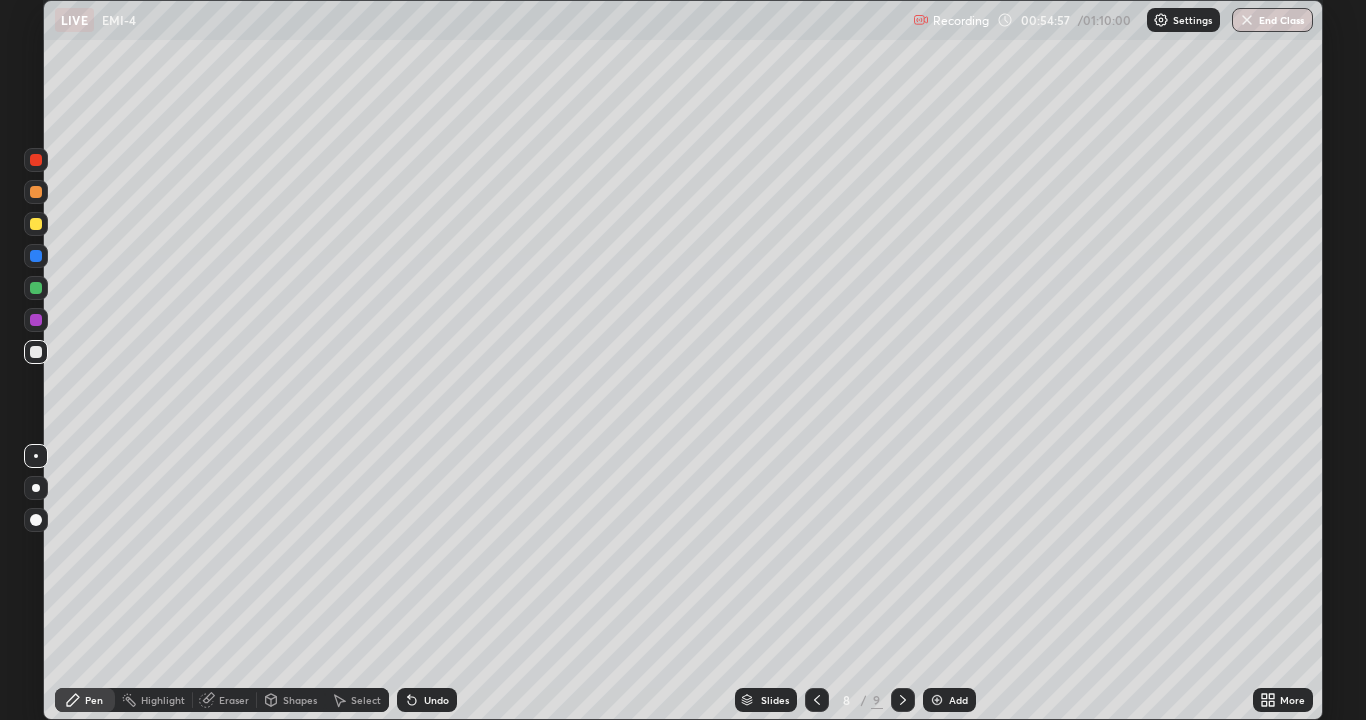 click at bounding box center (903, 700) 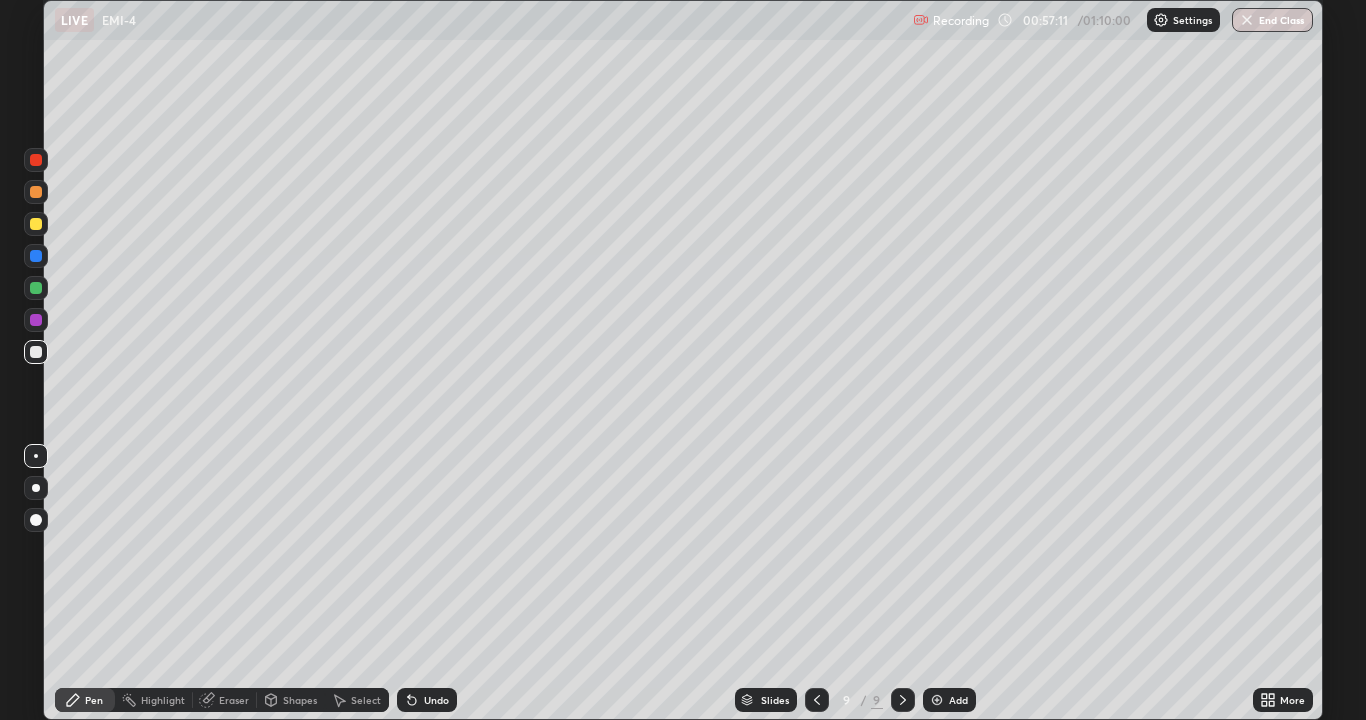 click on "Add" at bounding box center (958, 700) 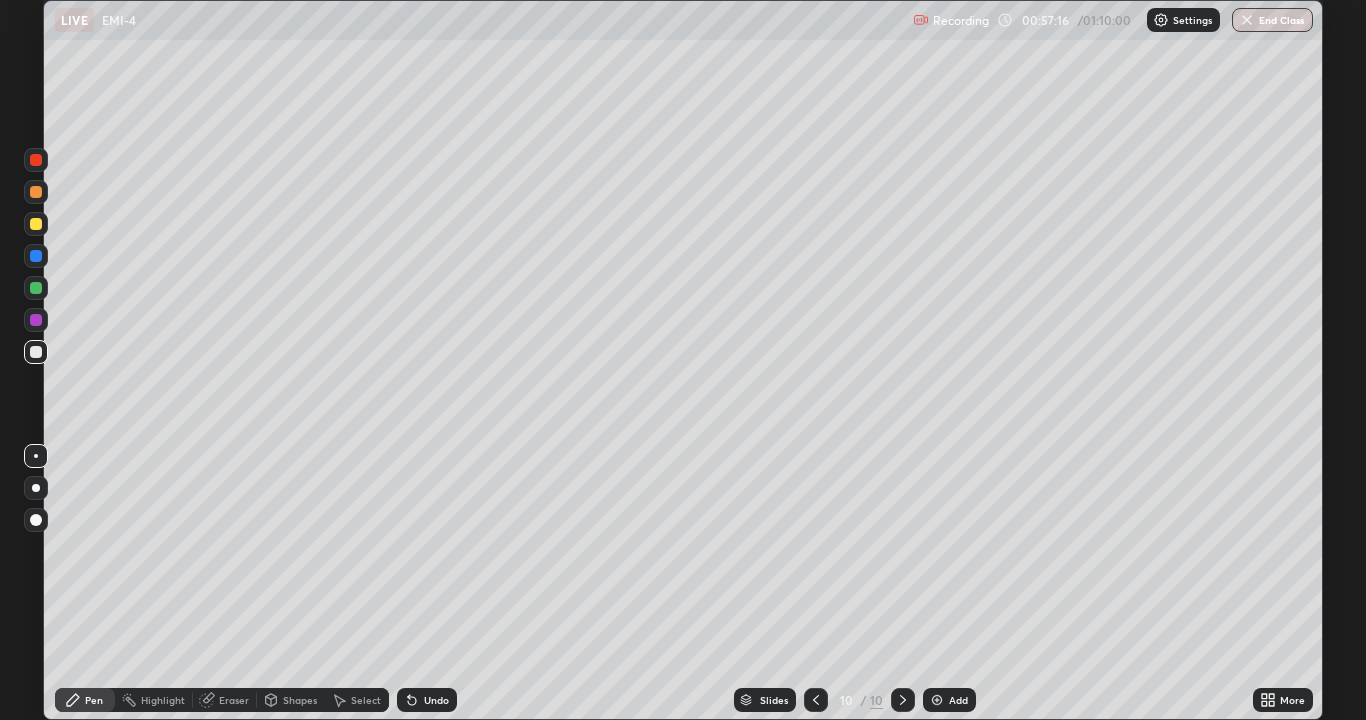 click on "Undo" at bounding box center [427, 700] 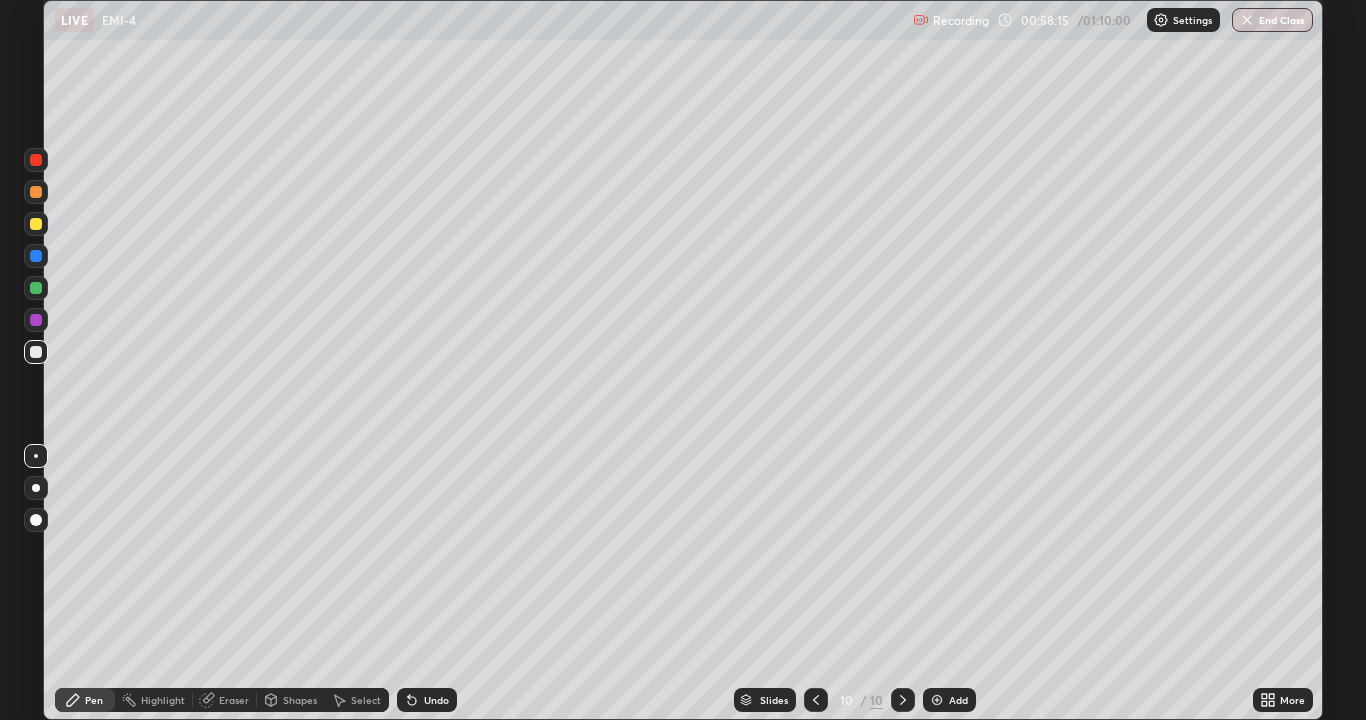 click at bounding box center (36, 224) 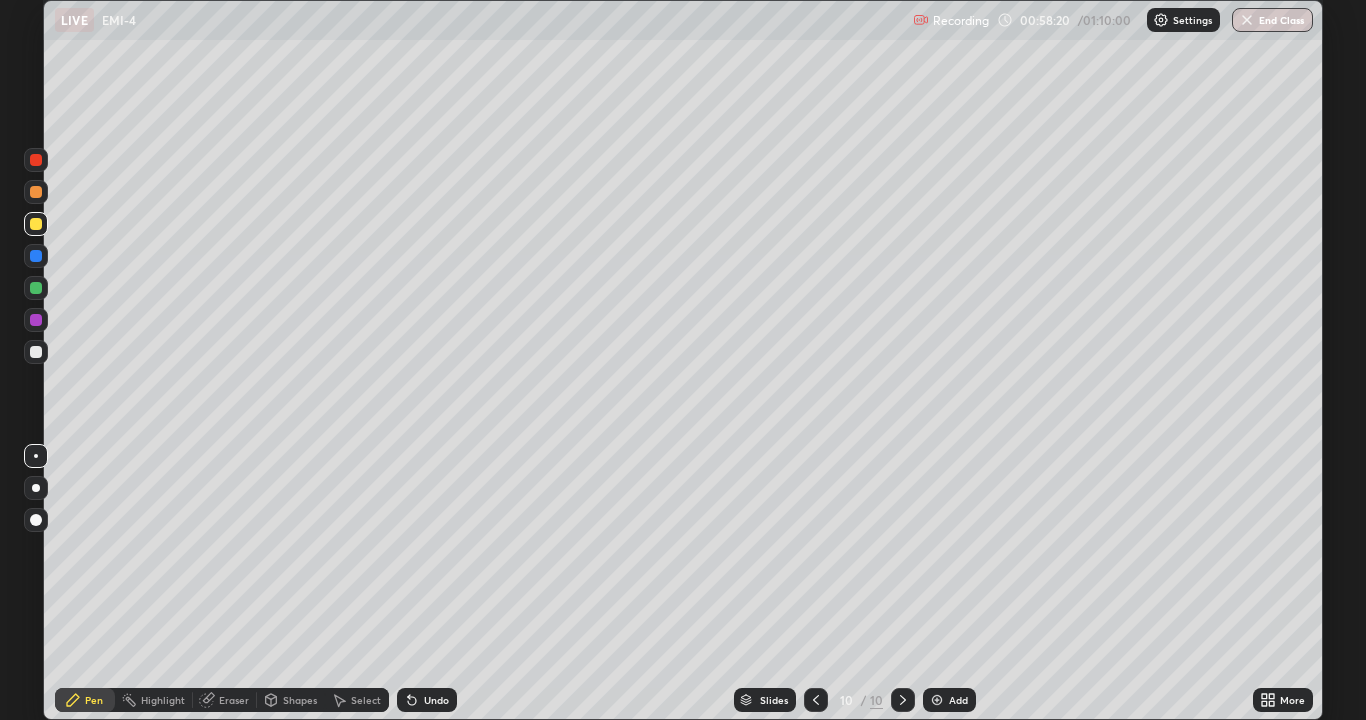 click at bounding box center [36, 192] 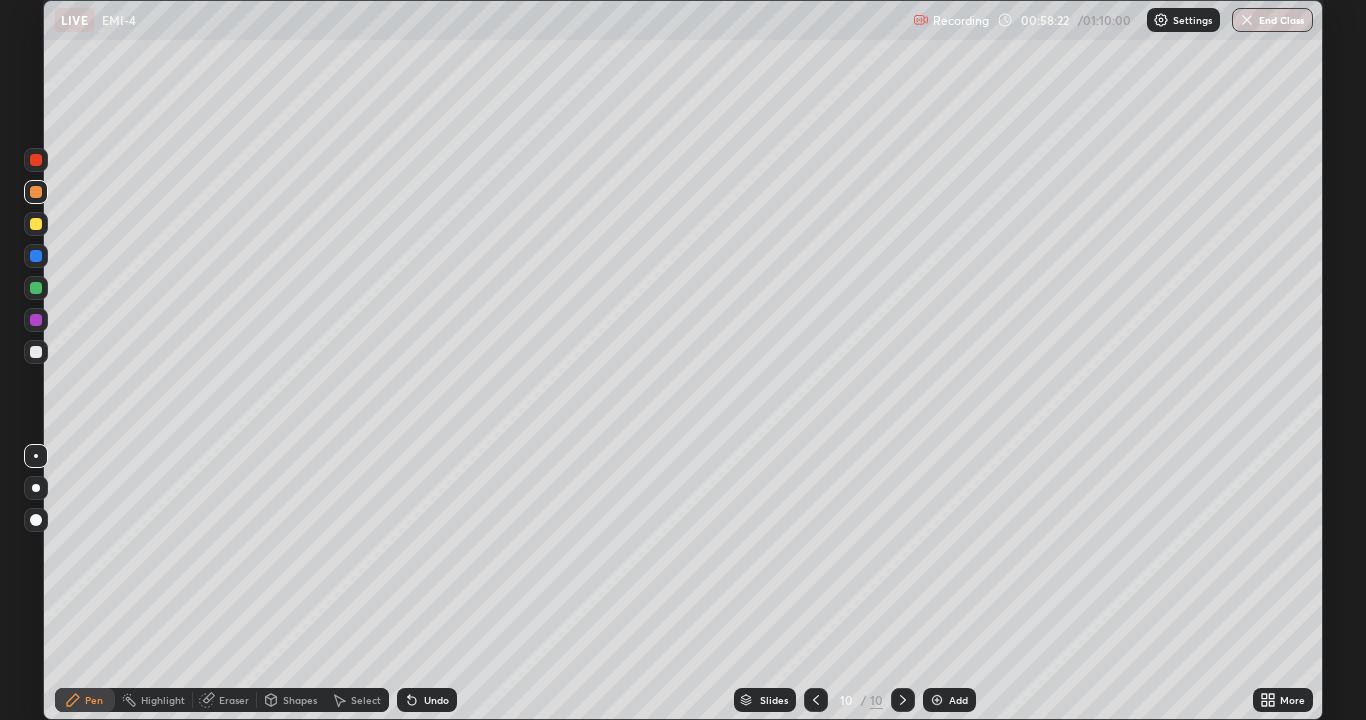 click at bounding box center (36, 224) 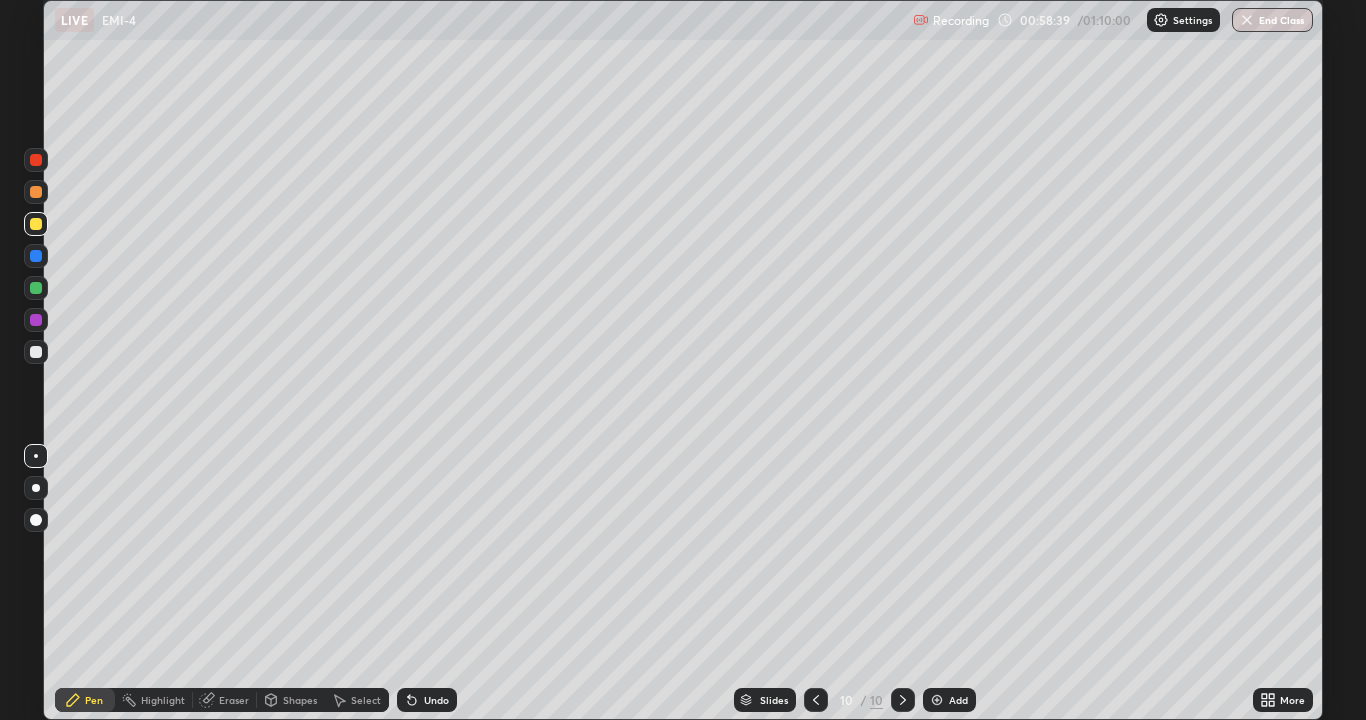 click on "Undo" at bounding box center (427, 700) 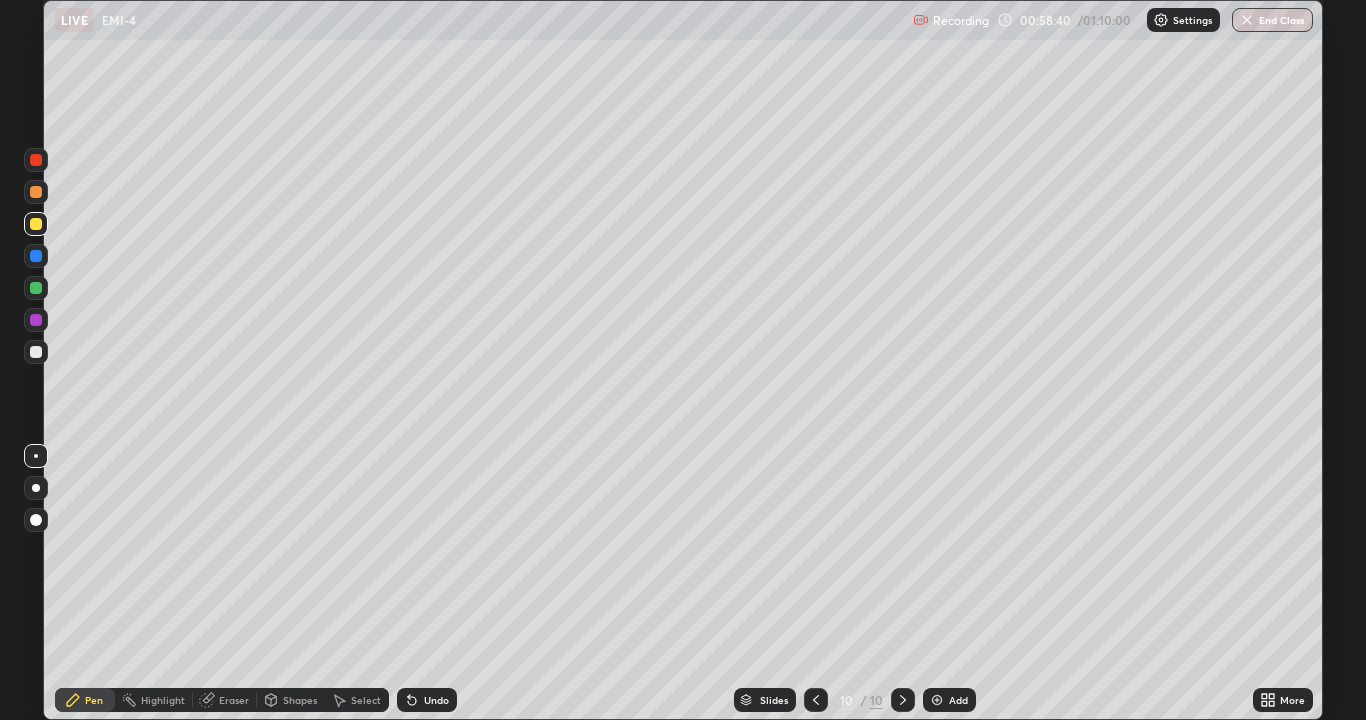 click on "Undo" at bounding box center [436, 700] 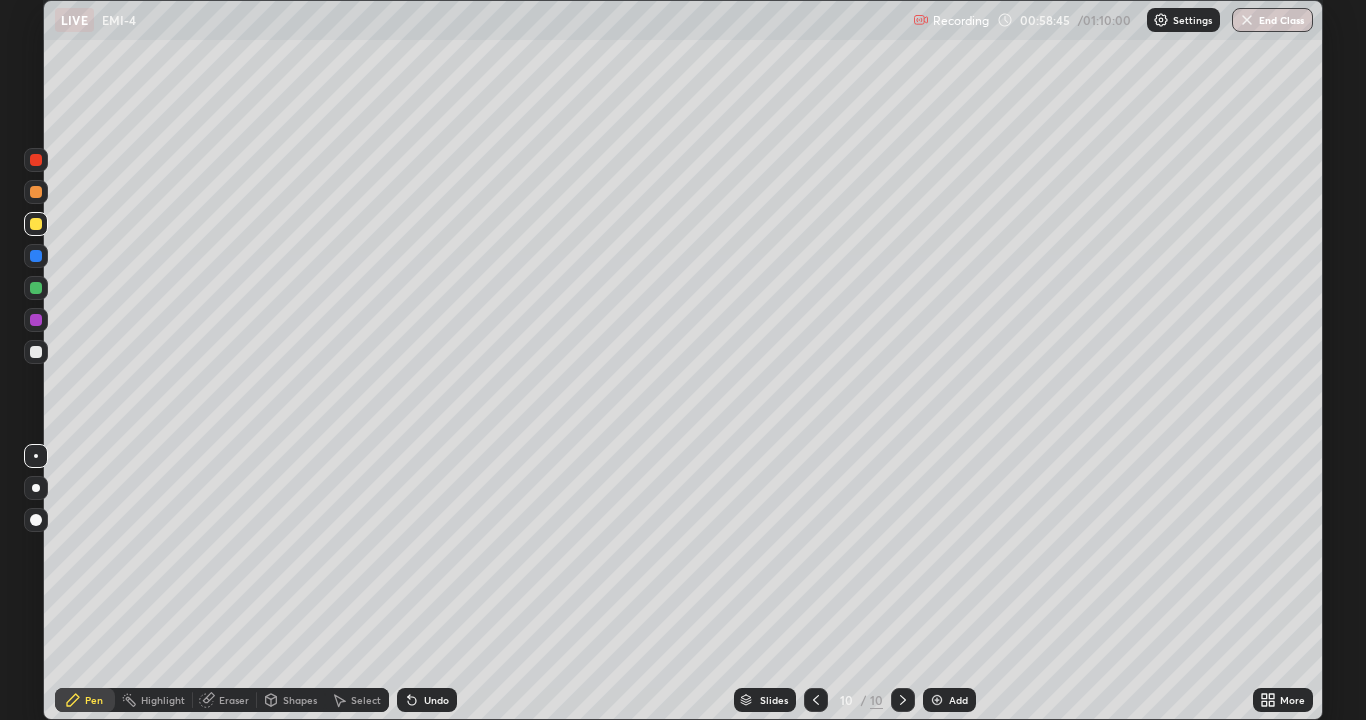 click at bounding box center [36, 192] 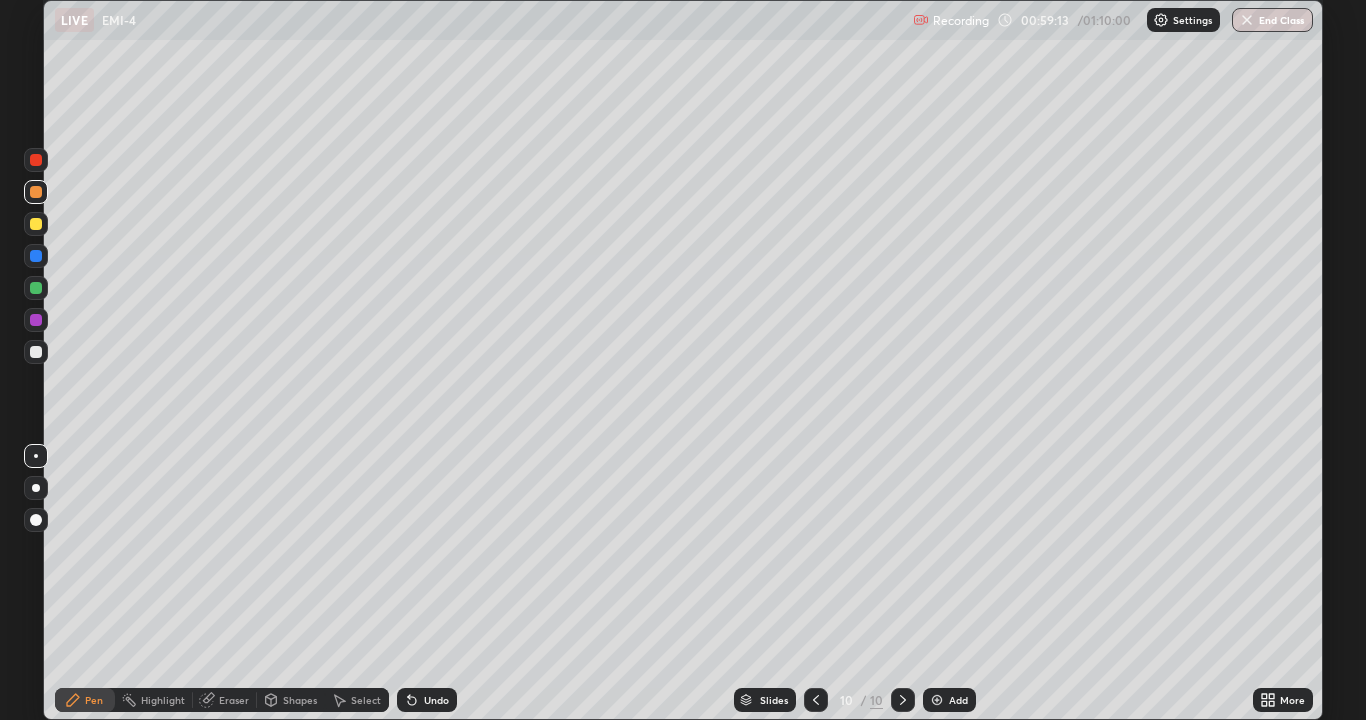 click on "Undo" at bounding box center (427, 700) 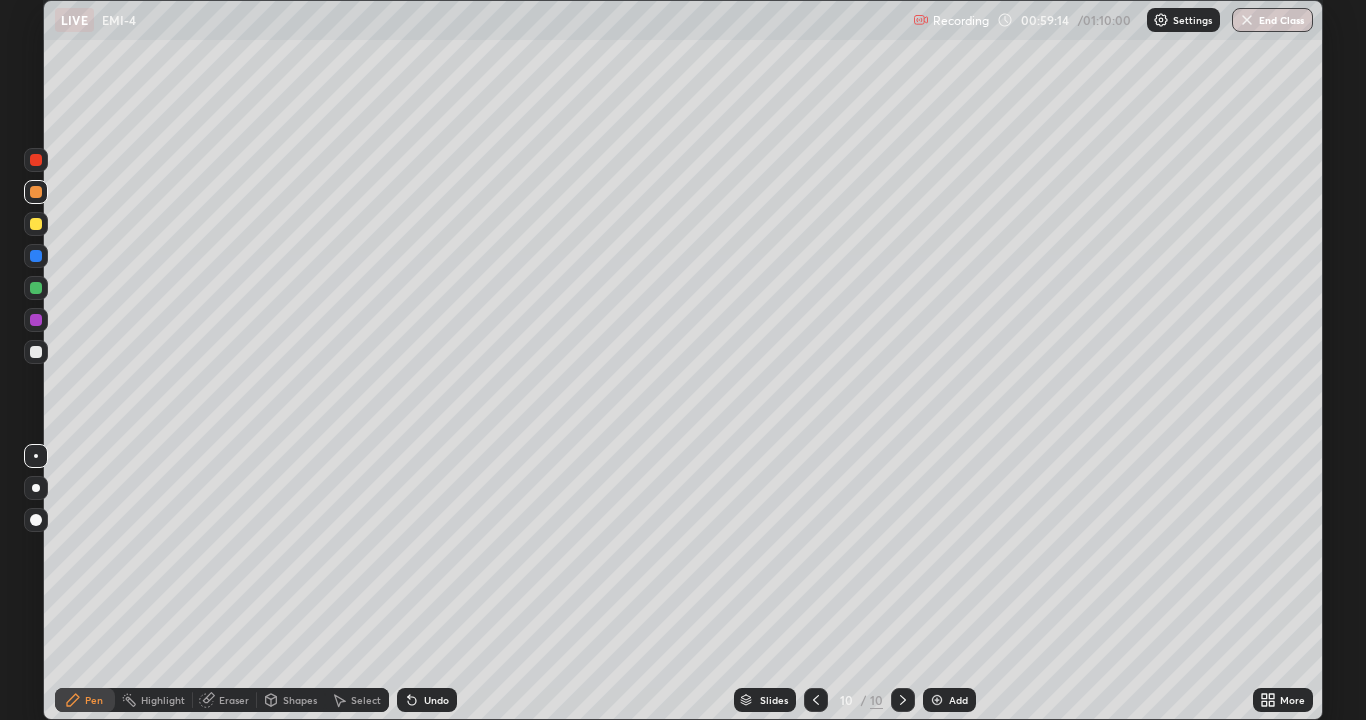 click on "Undo" at bounding box center (427, 700) 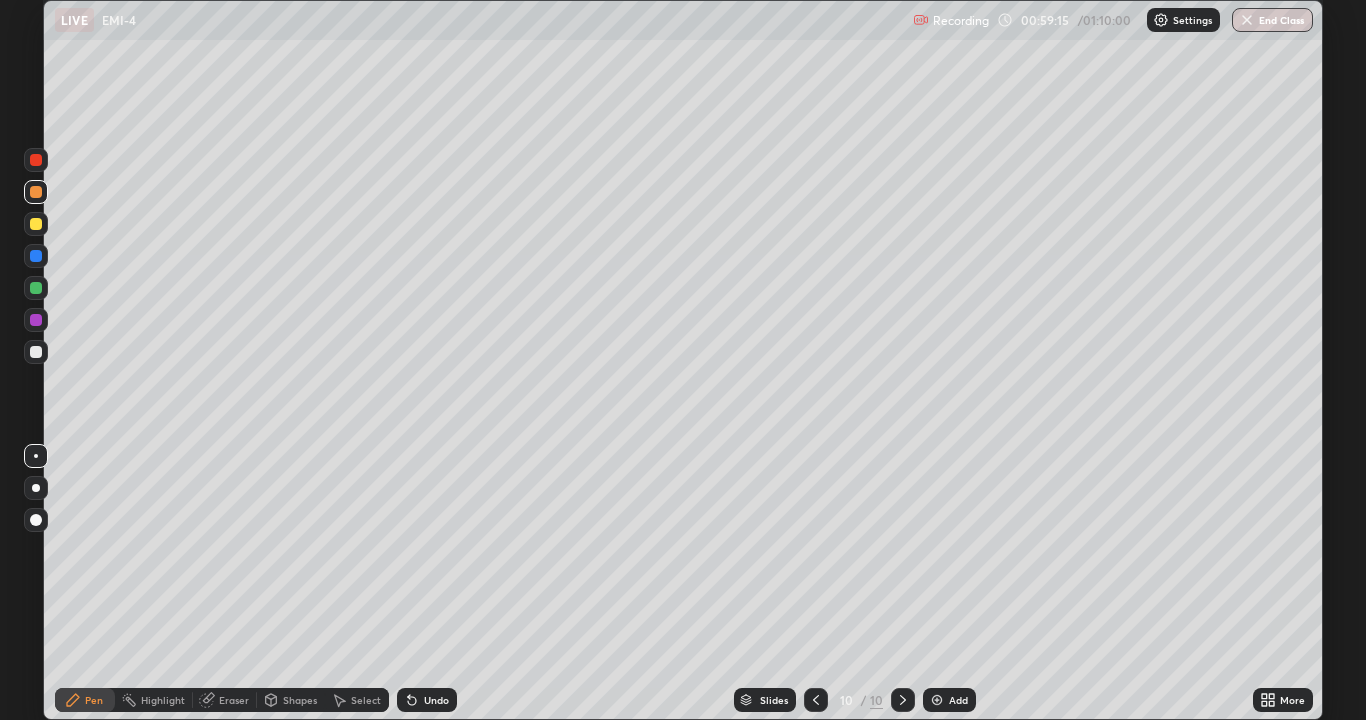 click on "Undo" at bounding box center (427, 700) 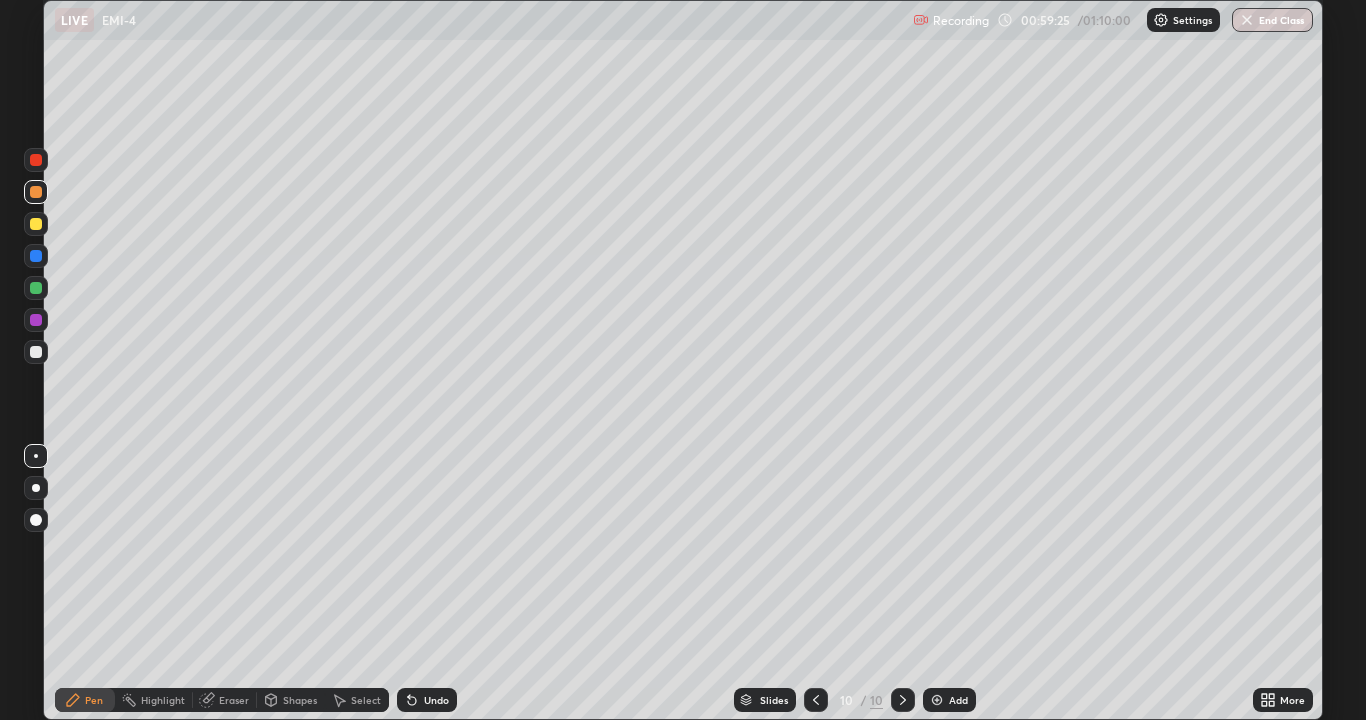 click on "Eraser" at bounding box center (234, 700) 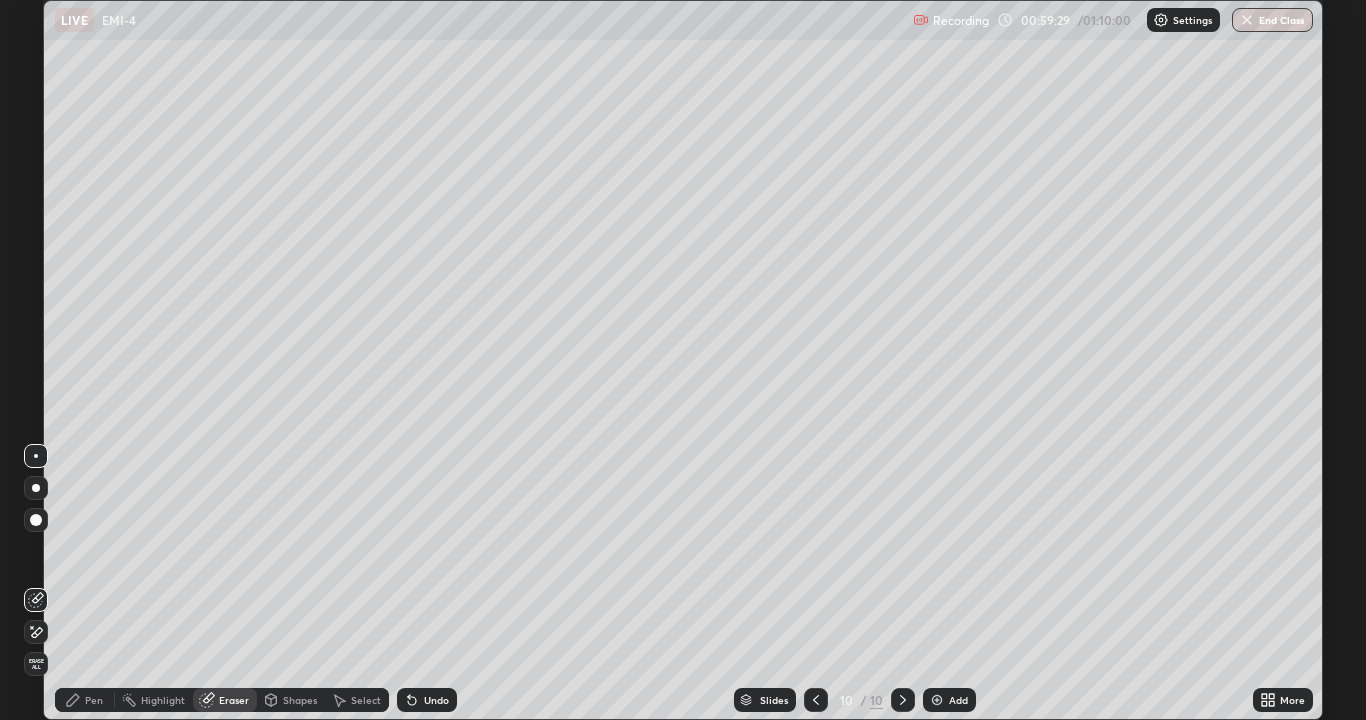 click 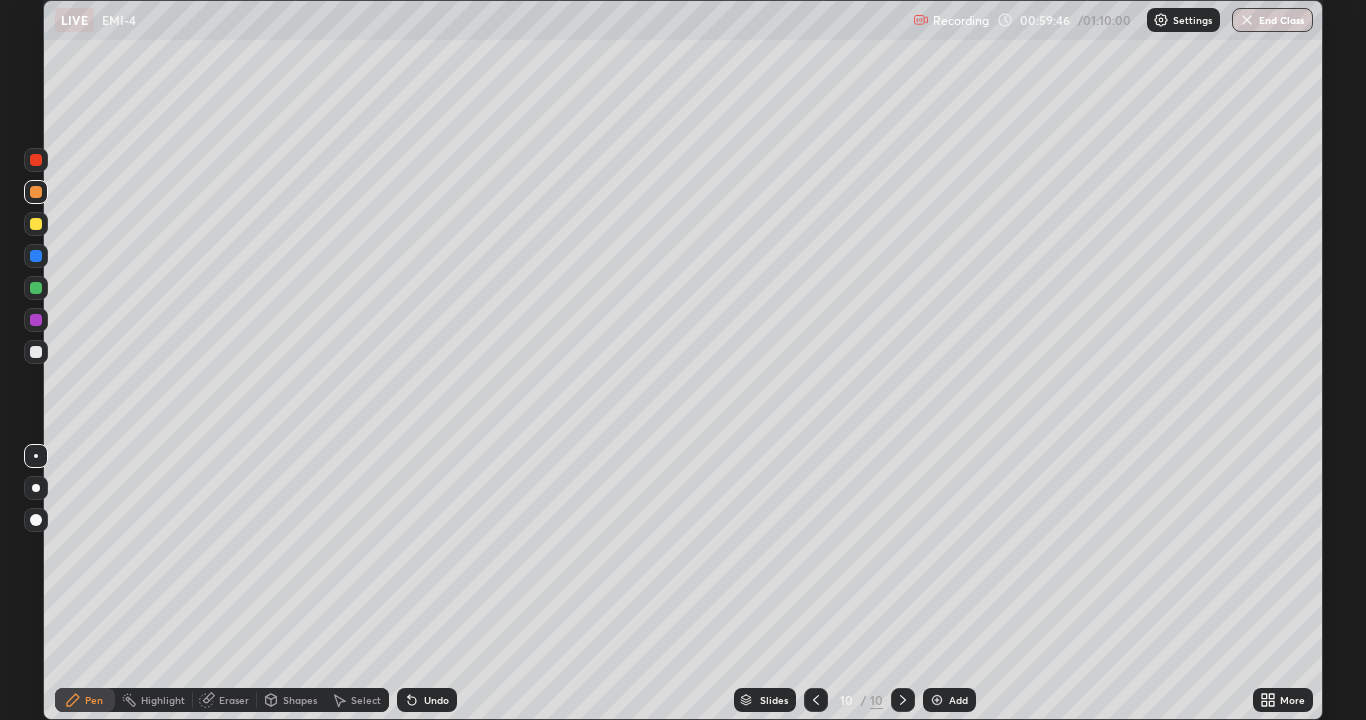 click on "Pen" at bounding box center [94, 700] 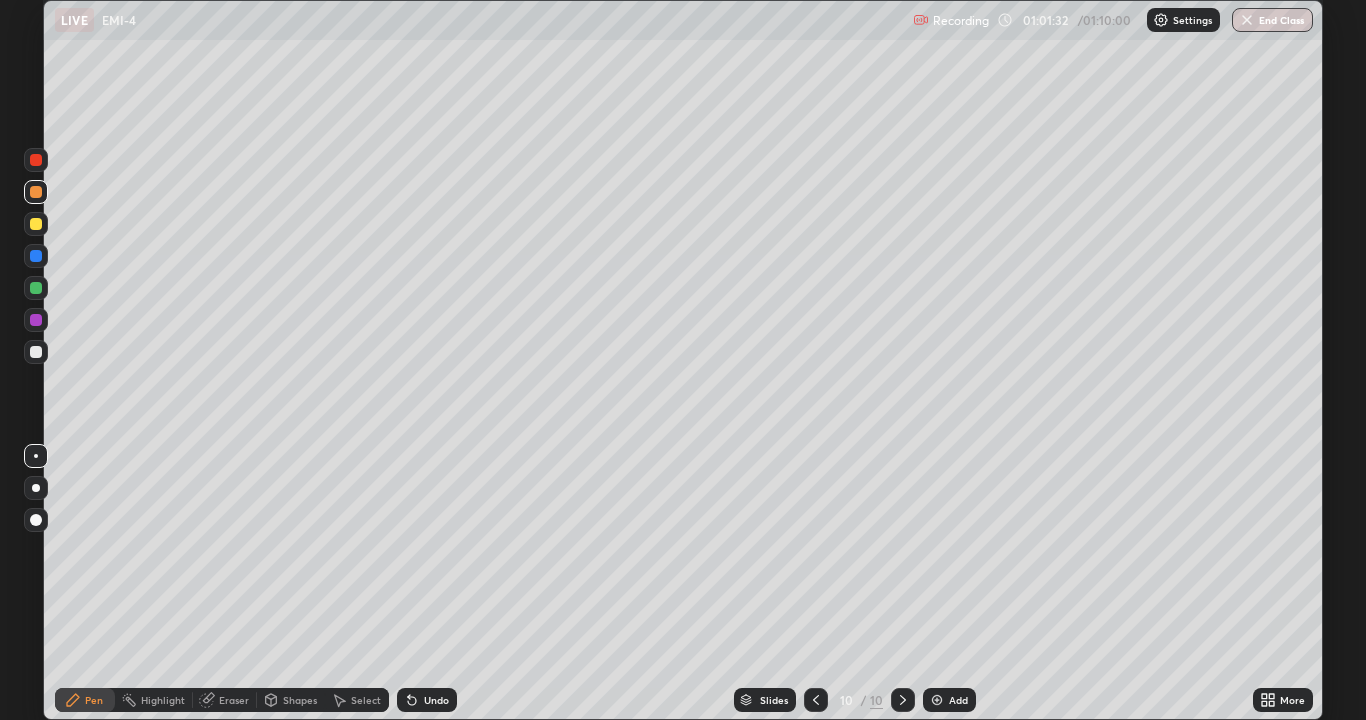 click on "Undo" at bounding box center [436, 700] 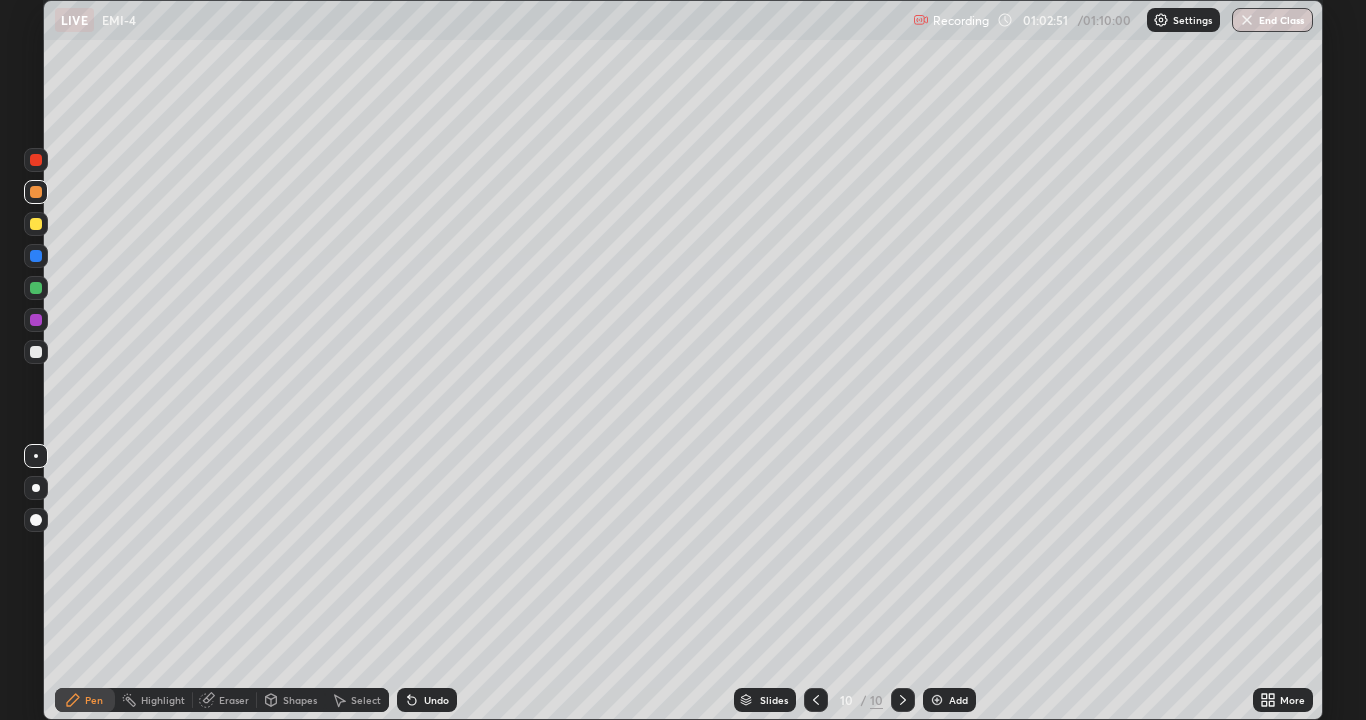 click at bounding box center [816, 700] 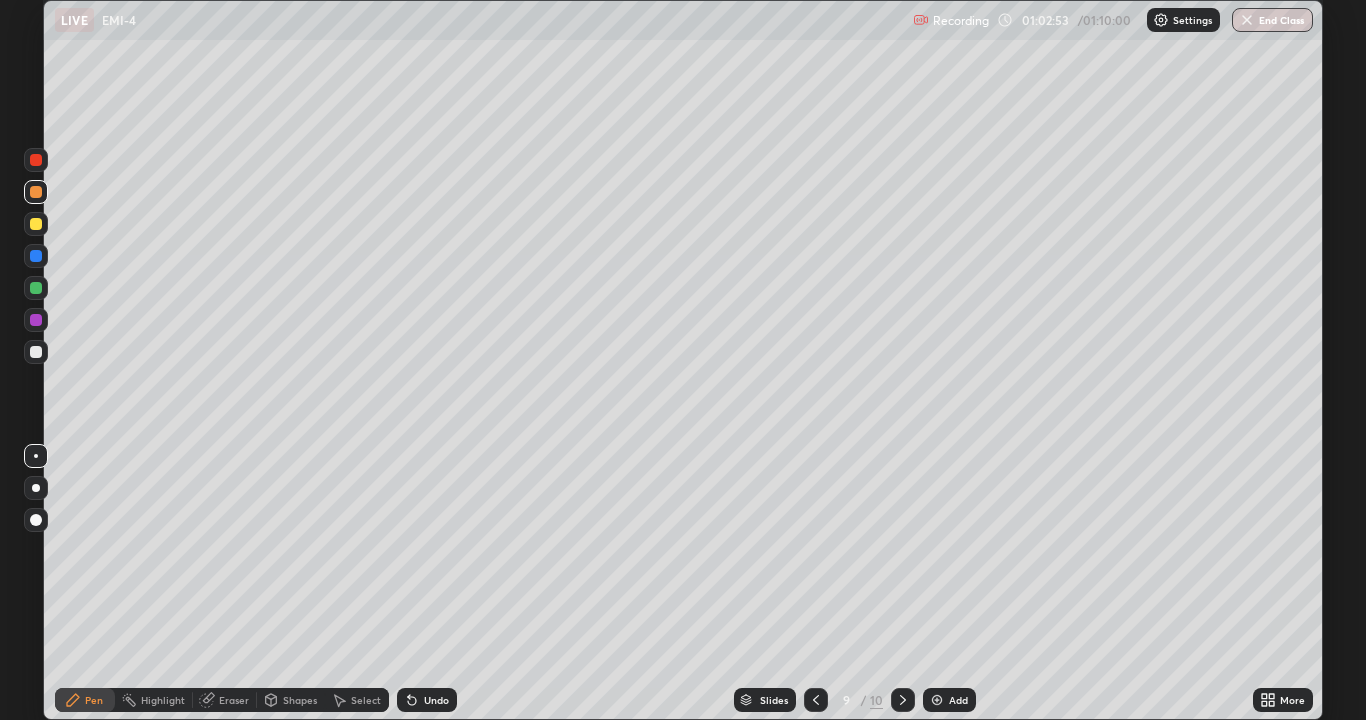 click 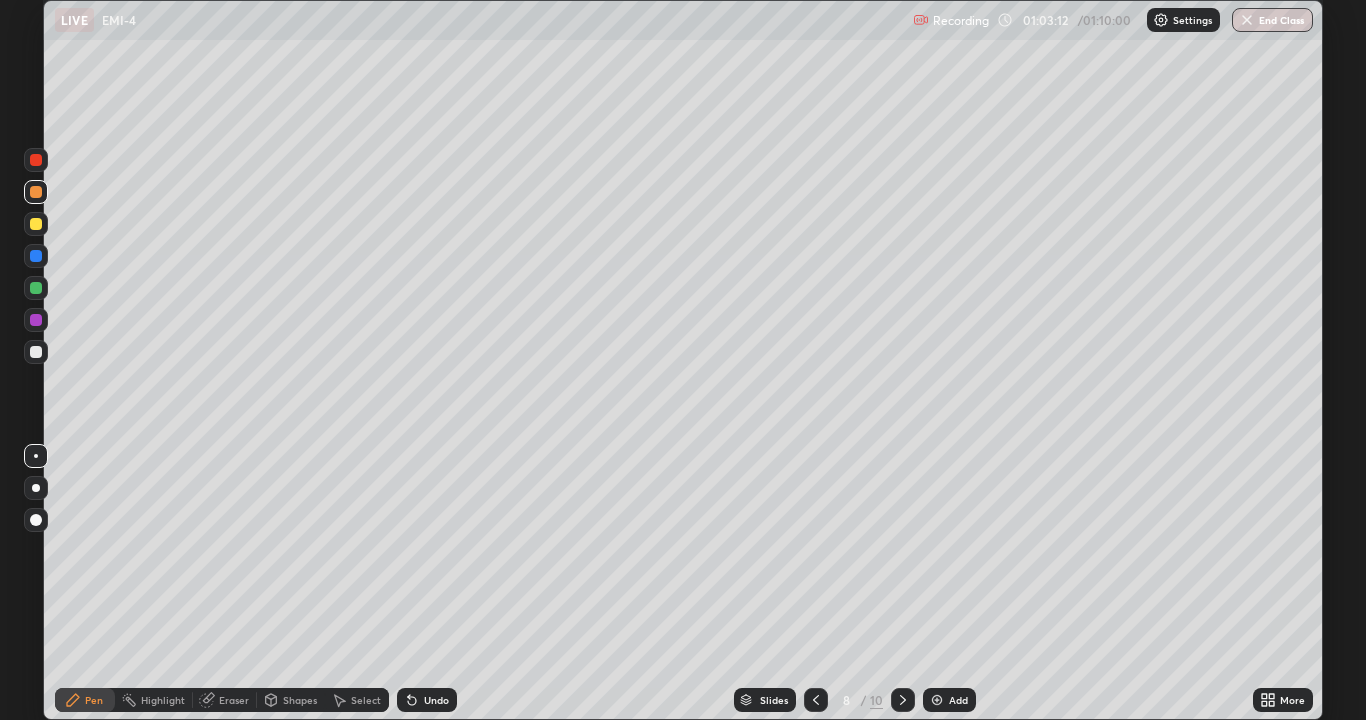 click 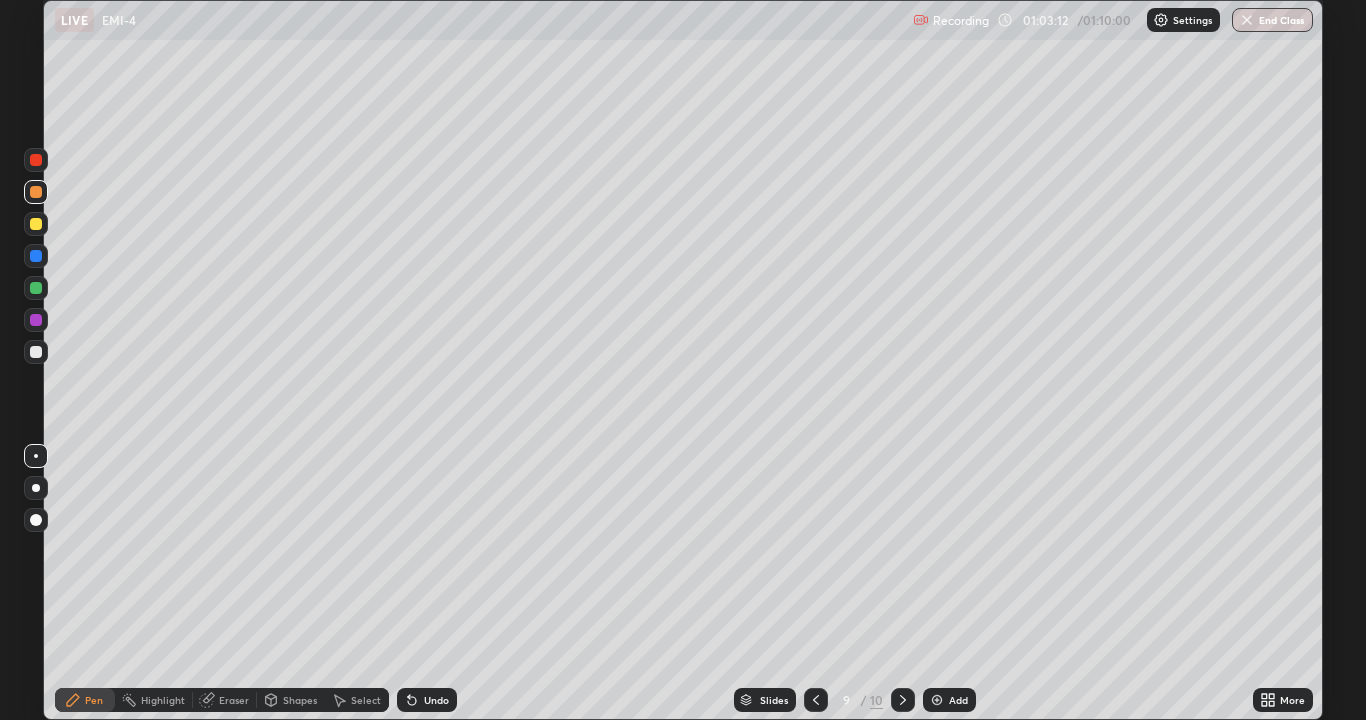 click at bounding box center (903, 700) 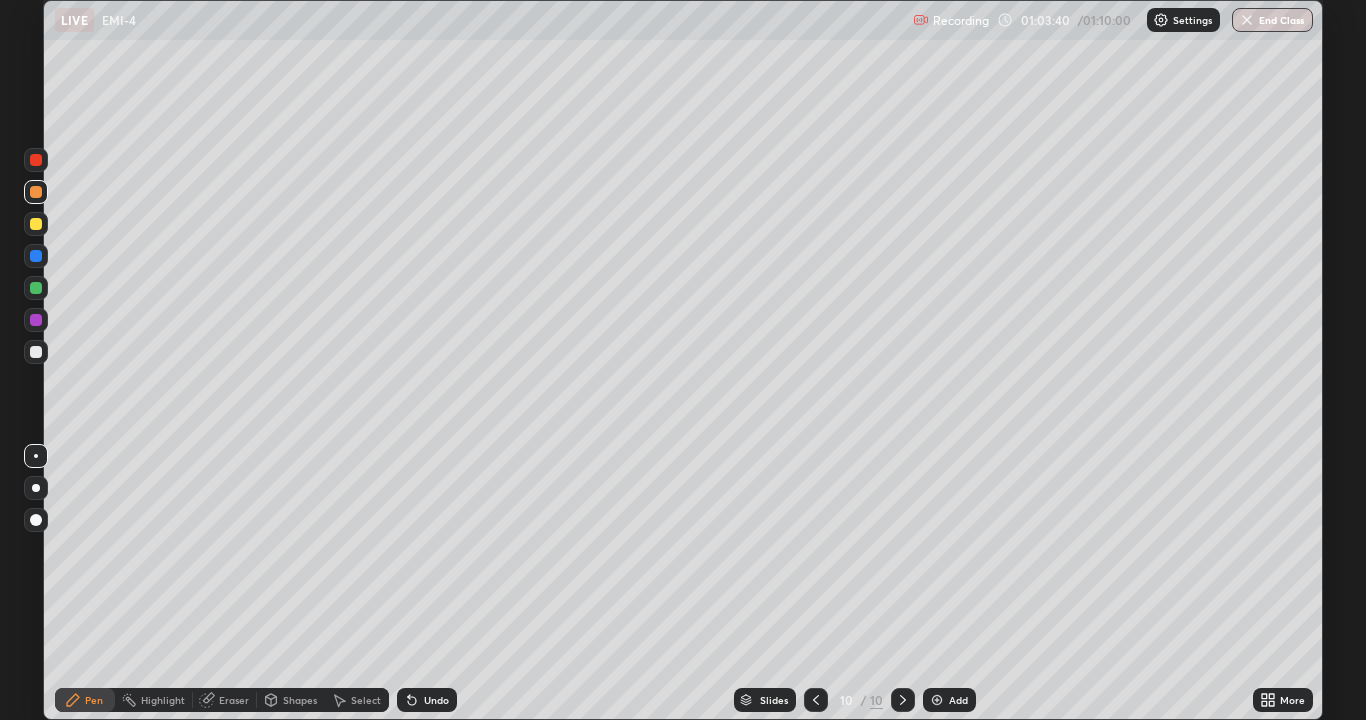 click on "Shapes" at bounding box center (300, 700) 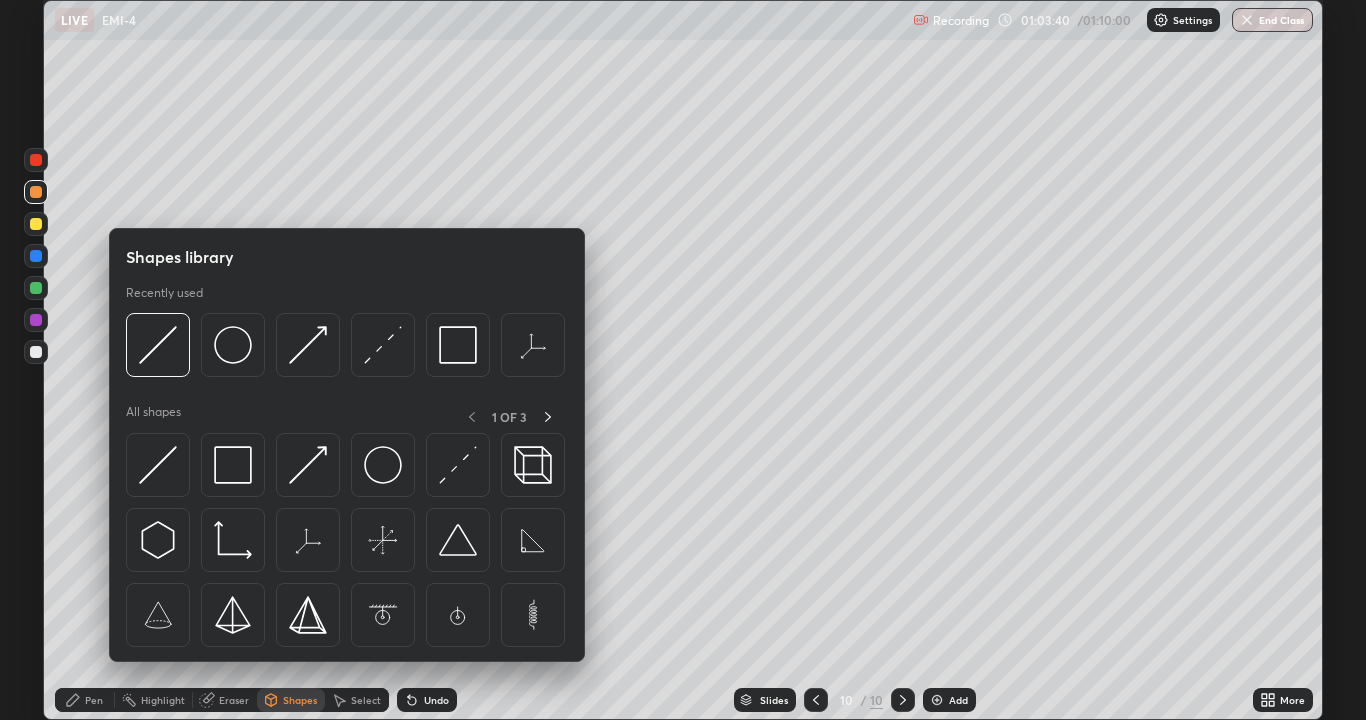click on "Eraser" at bounding box center [234, 700] 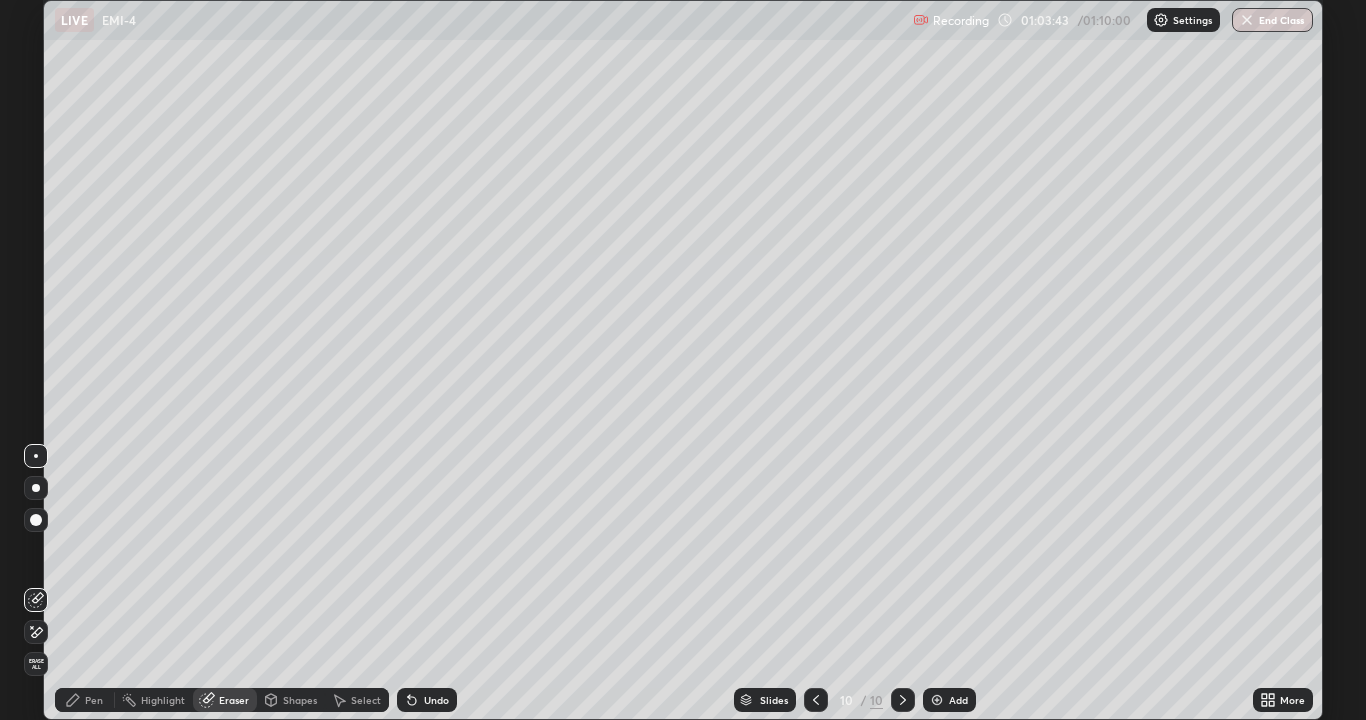click on "Pen" at bounding box center [85, 700] 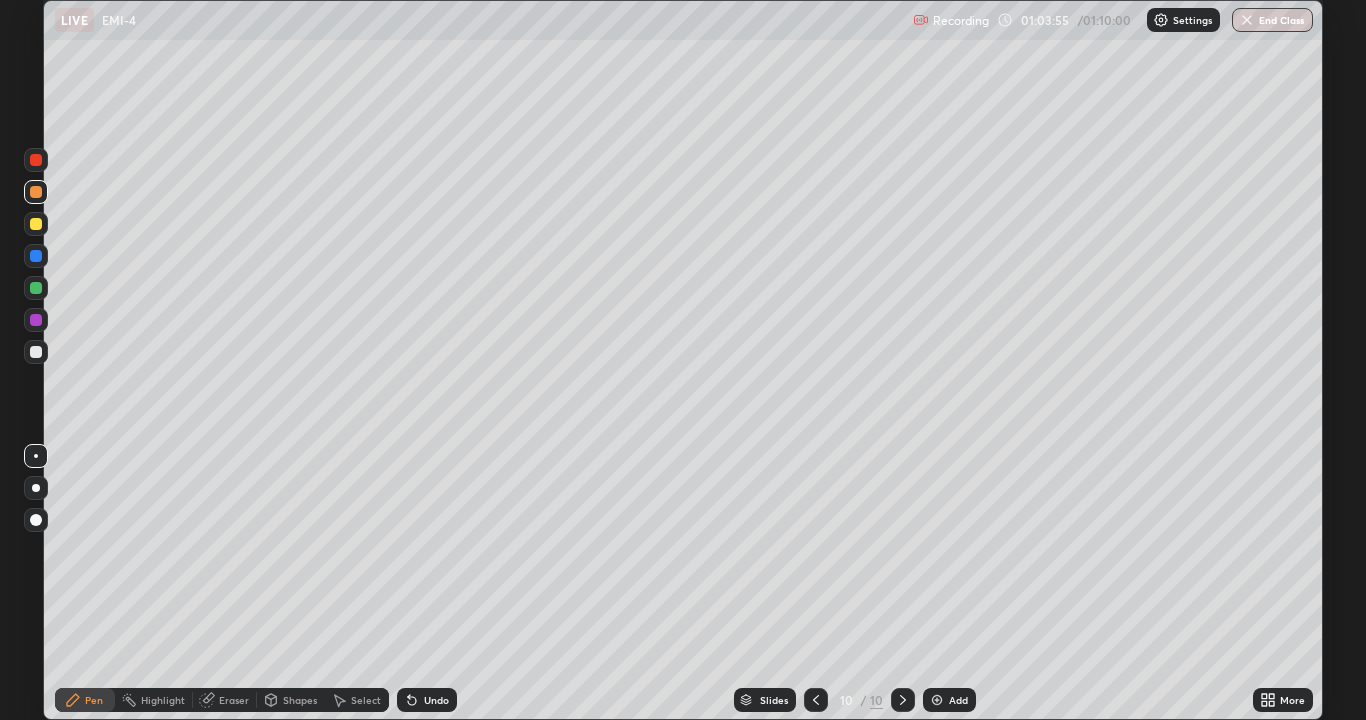 click on "Eraser" at bounding box center (234, 700) 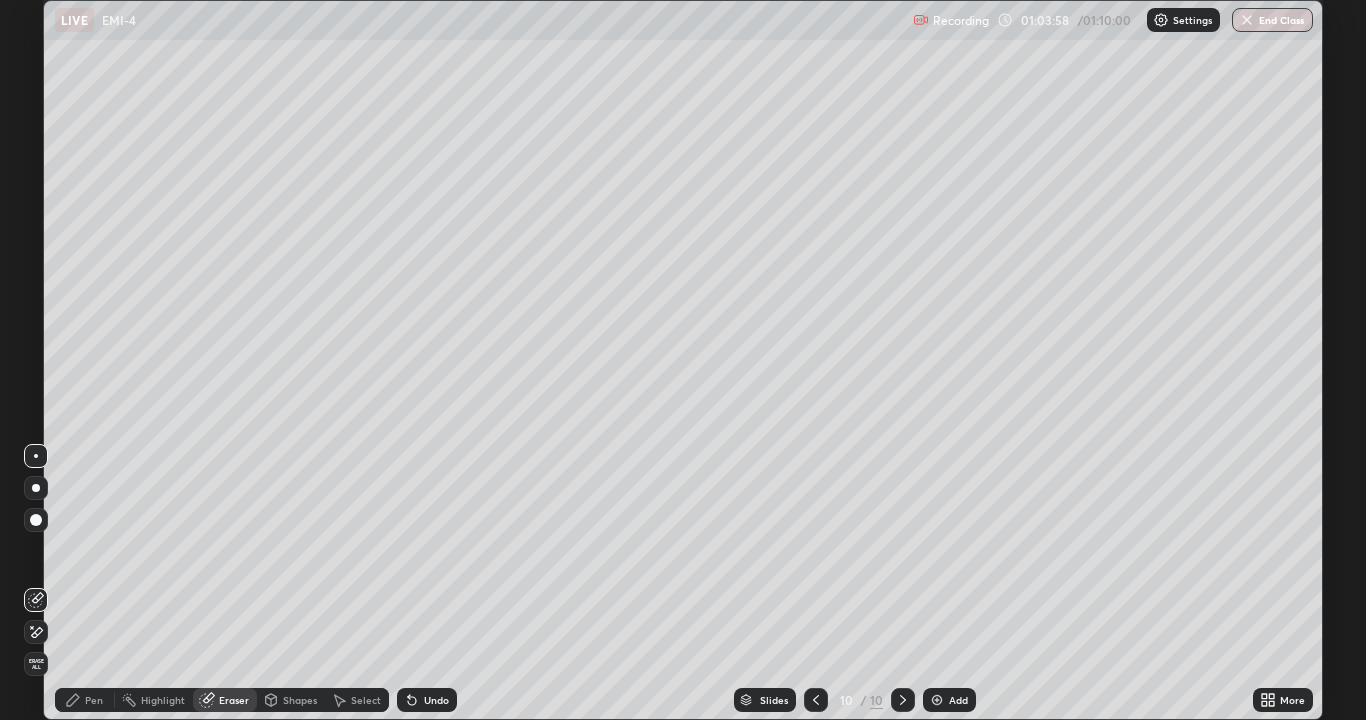 click on "Pen" at bounding box center [94, 700] 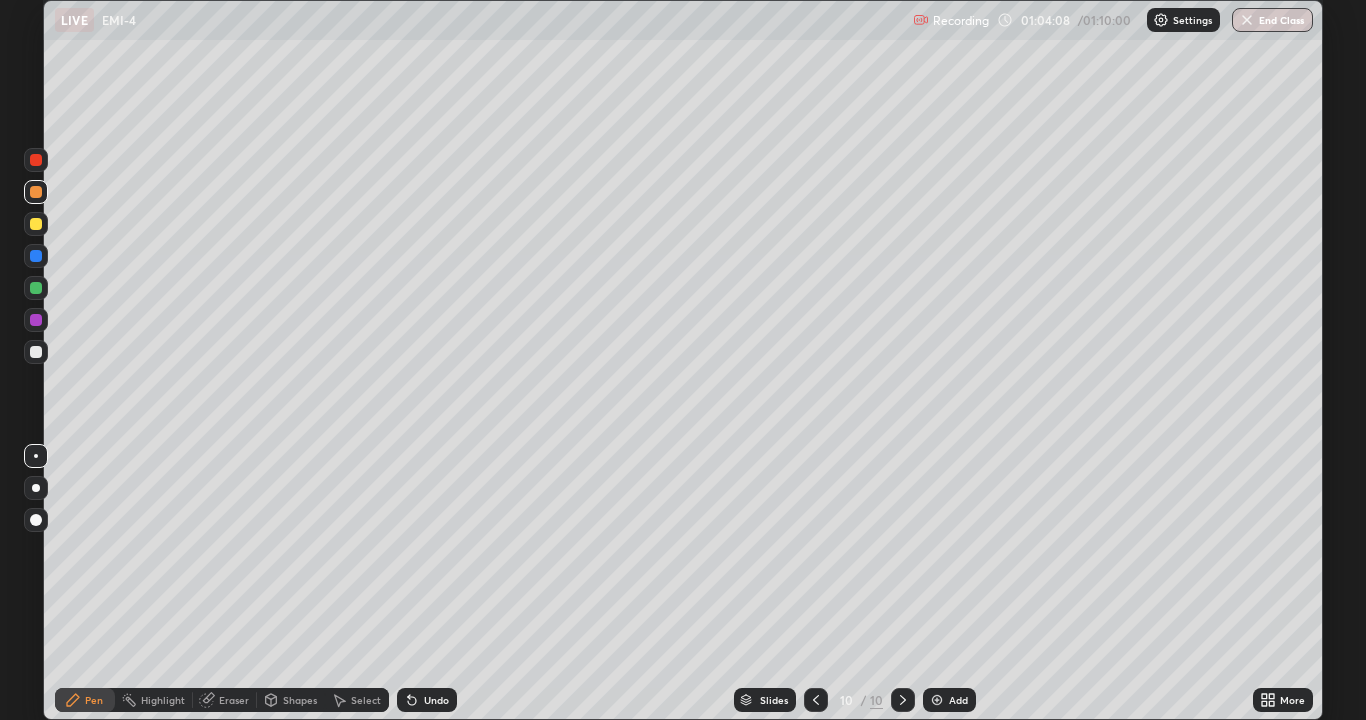 click on "Undo" at bounding box center (436, 700) 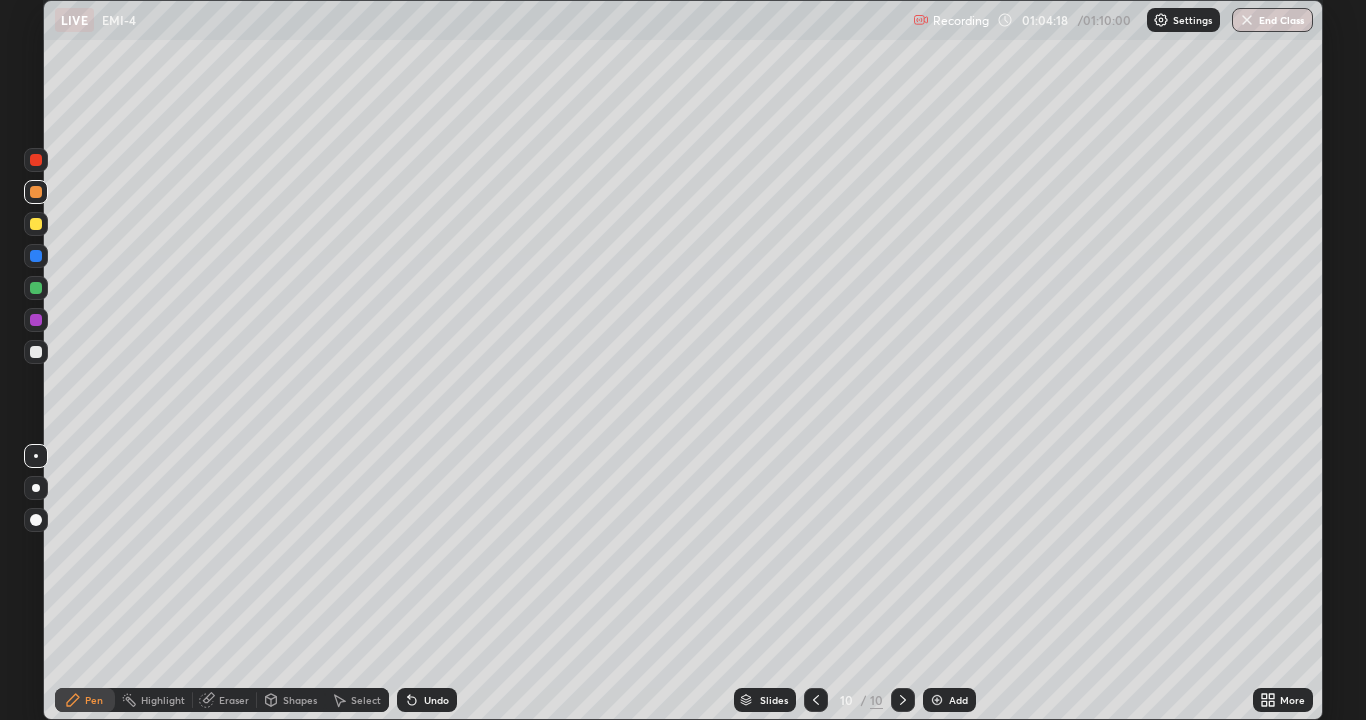 click on "Eraser" at bounding box center [234, 700] 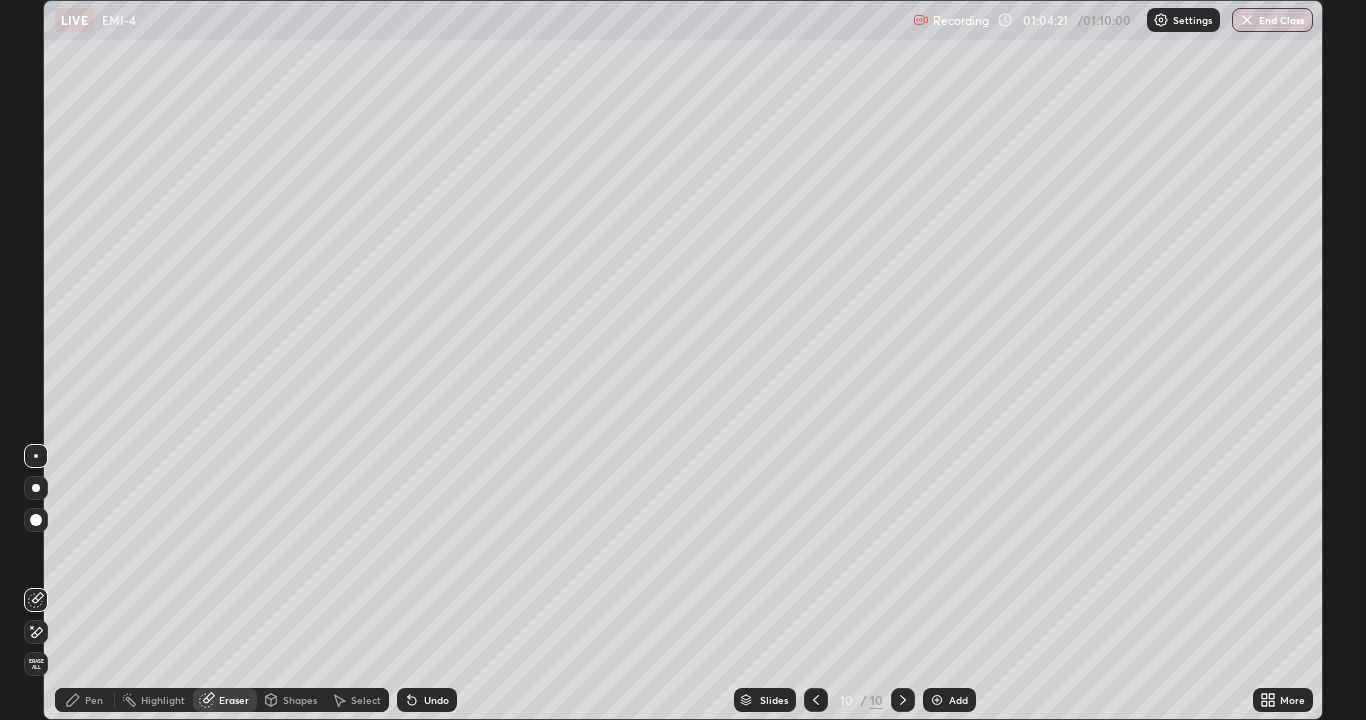click on "Pen" at bounding box center (94, 700) 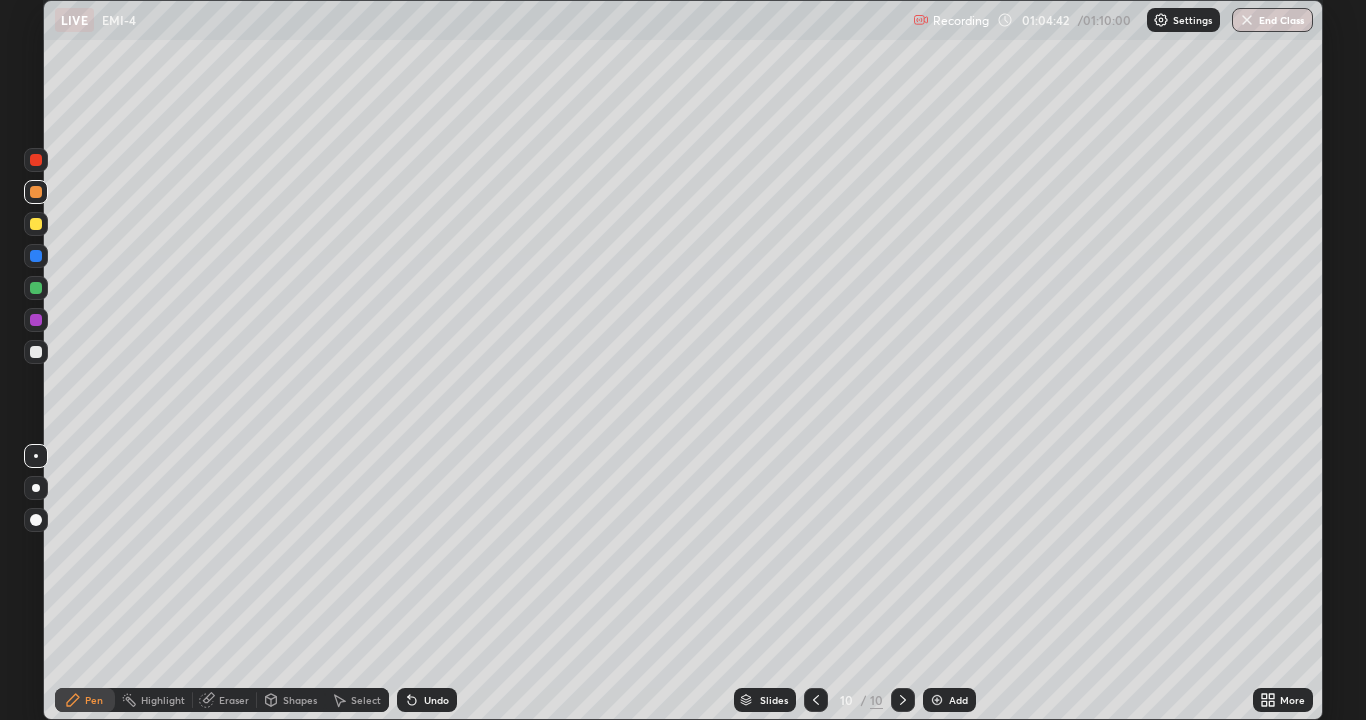 click on "Eraser" at bounding box center [234, 700] 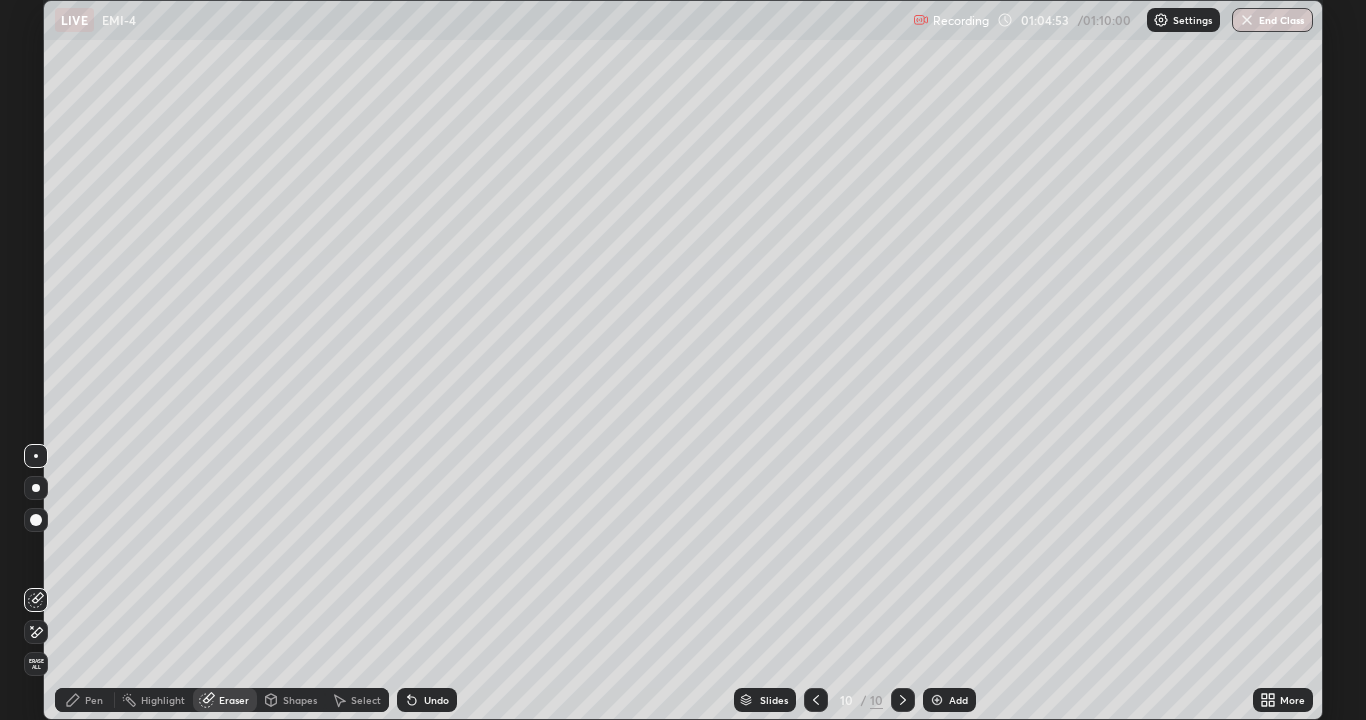 click on "Pen" at bounding box center (94, 700) 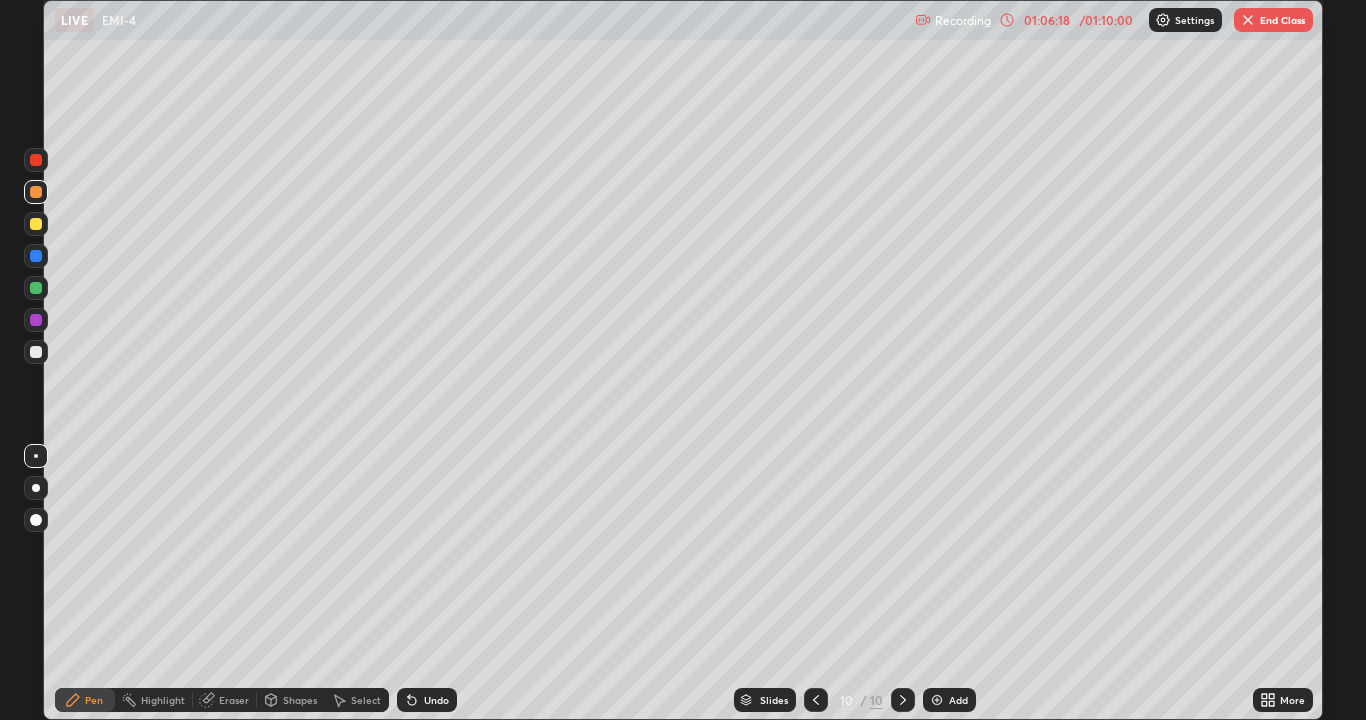 click 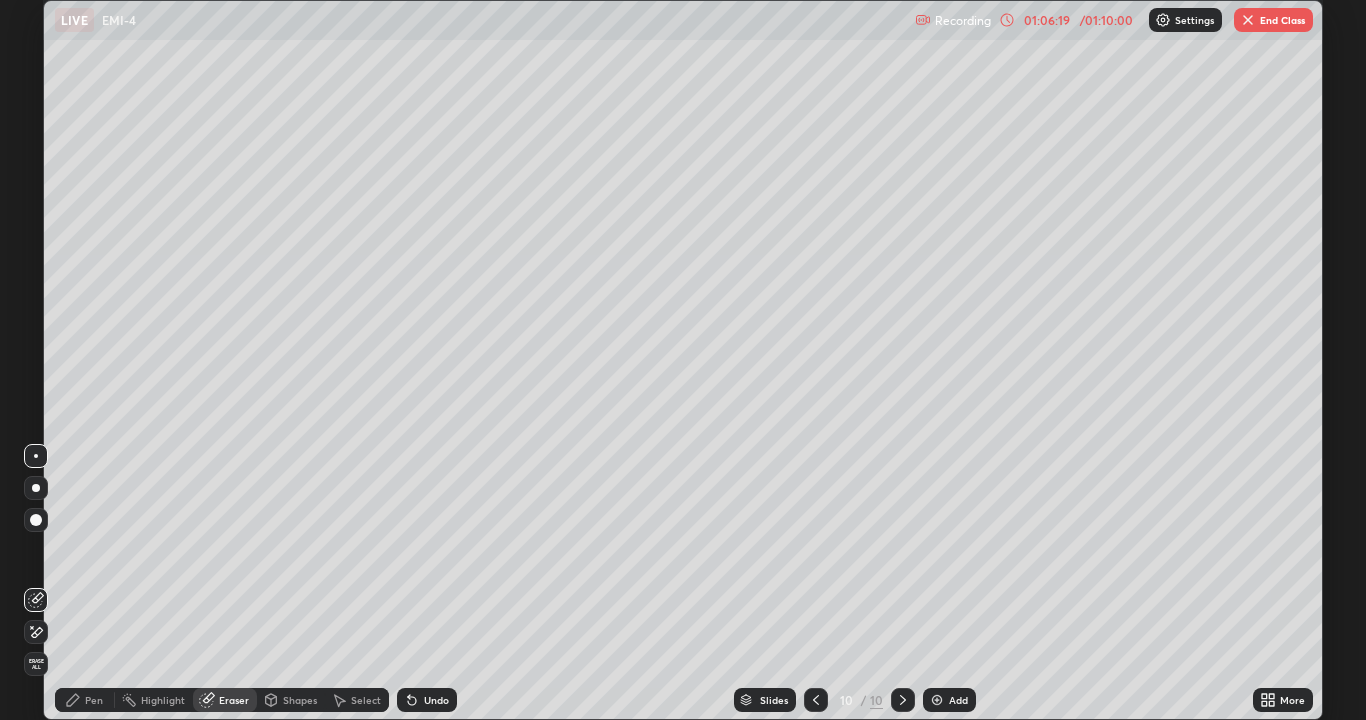 click on "Pen" at bounding box center [85, 700] 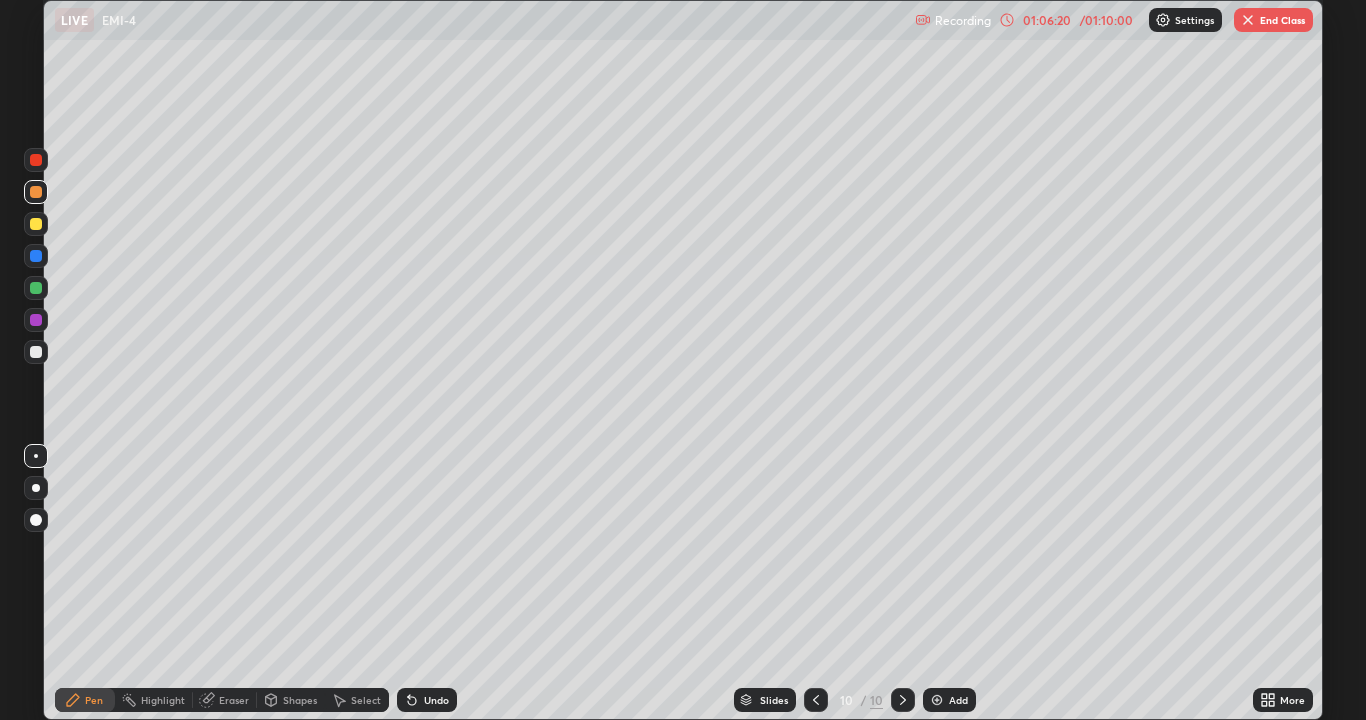 click 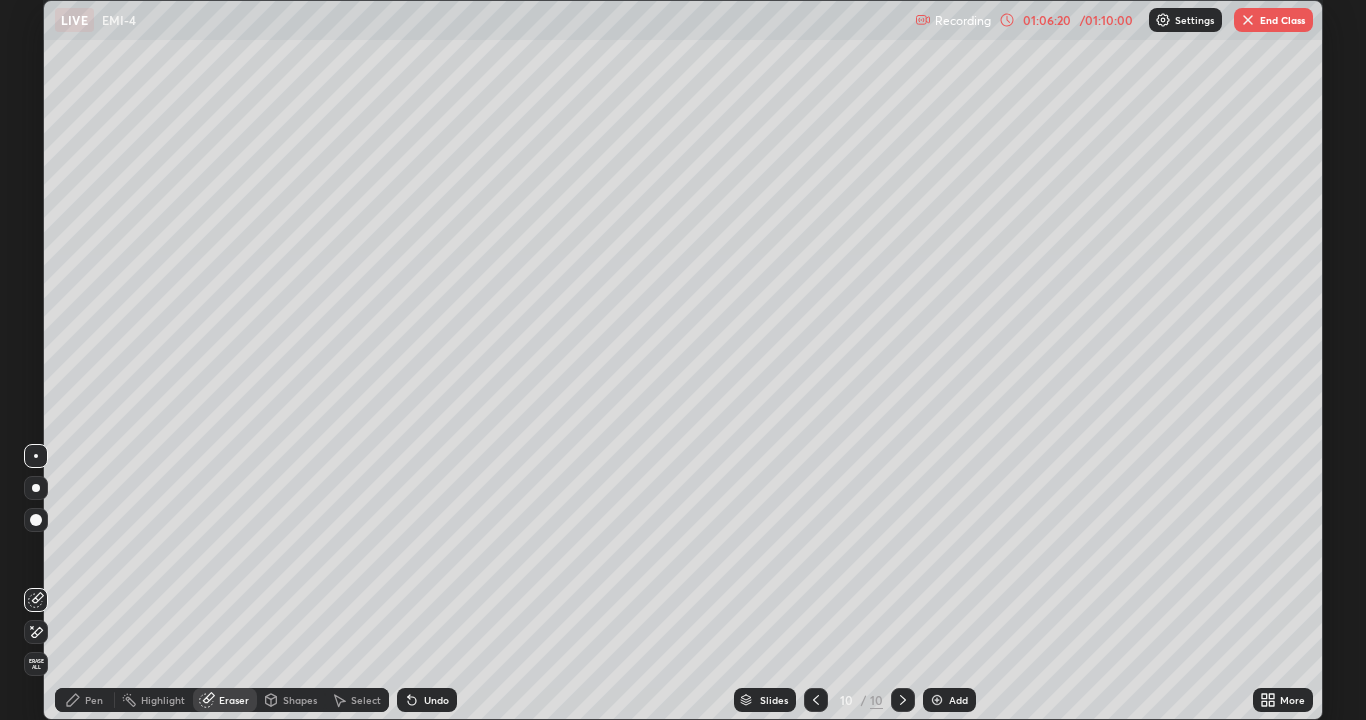 click 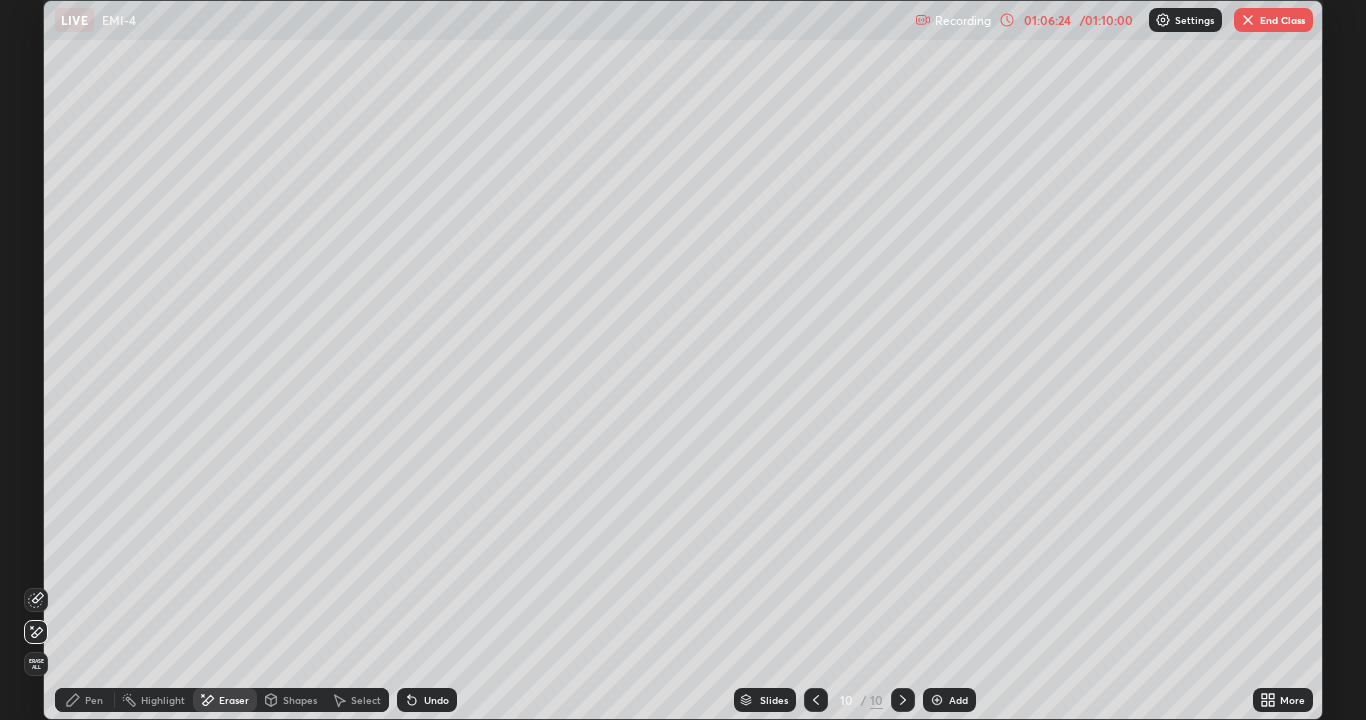 click on "Pen" at bounding box center (85, 700) 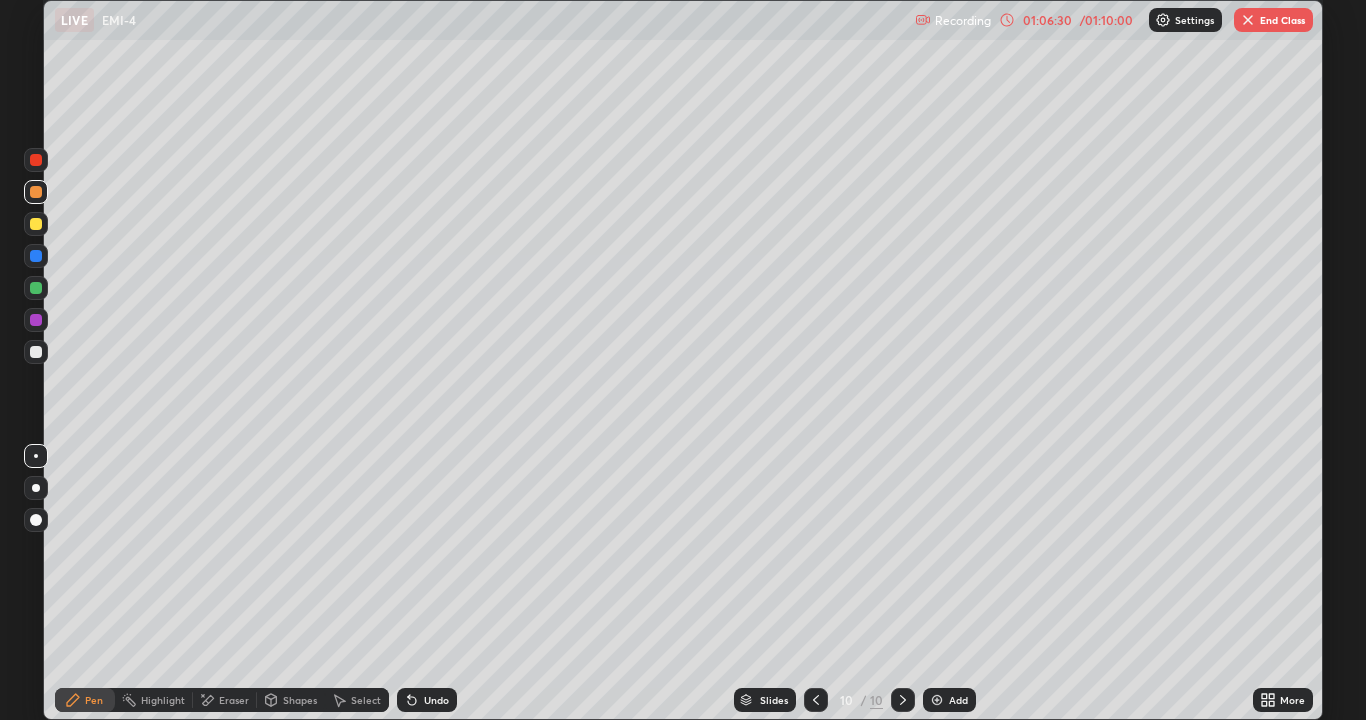 click 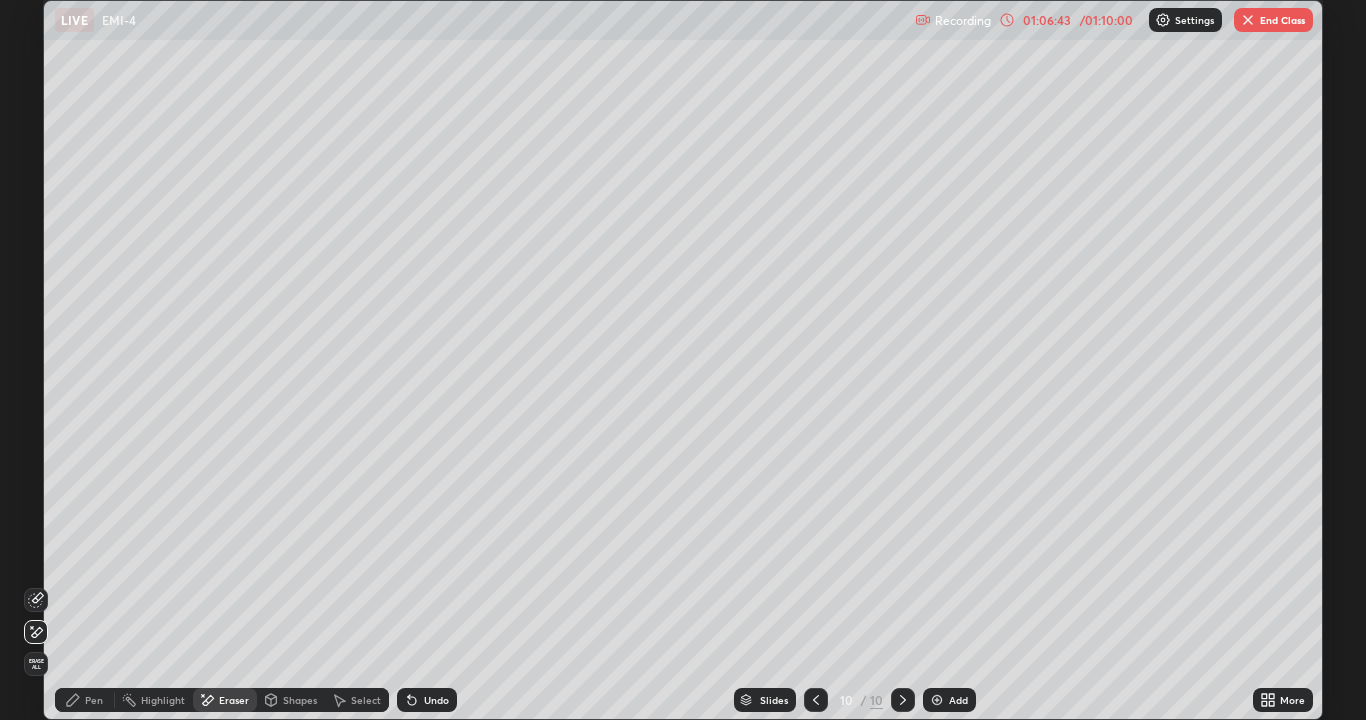 click on "End Class" at bounding box center [1273, 20] 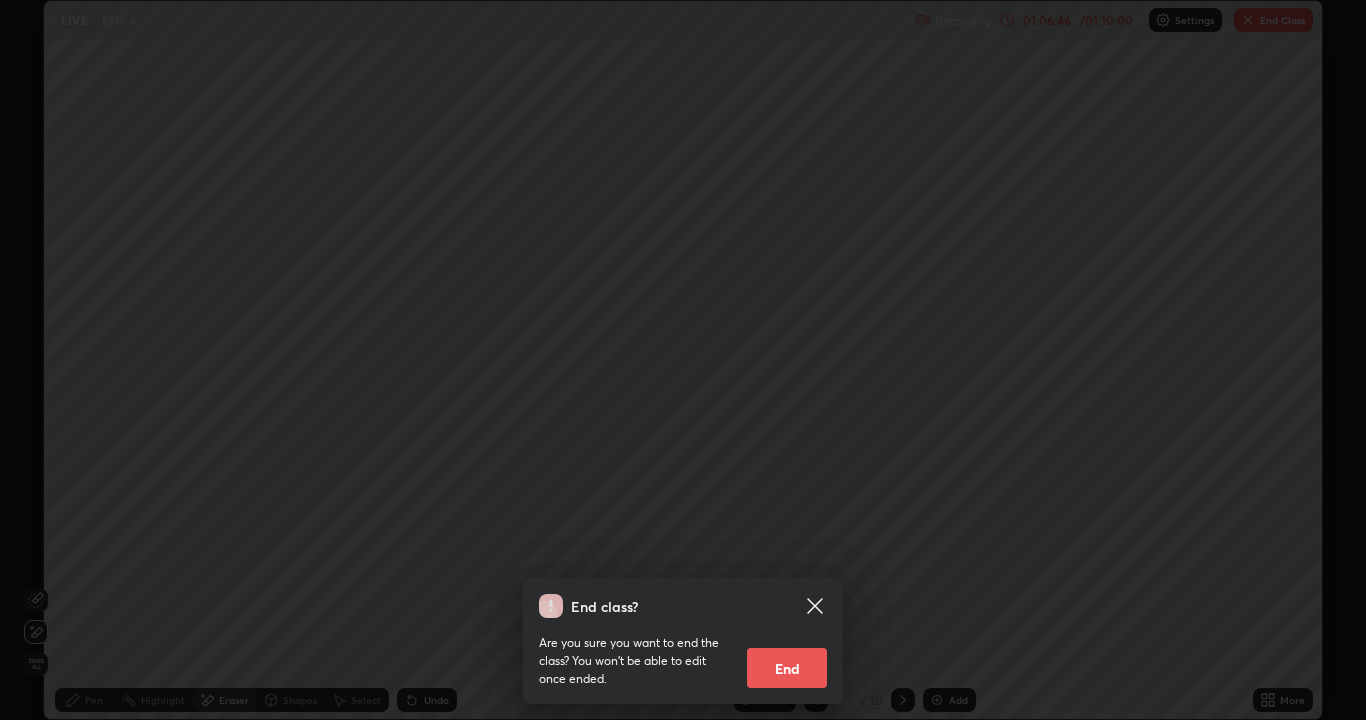 click on "End class? Are you sure you want to end the class? You won’t be able to edit once ended. End" at bounding box center [683, 360] 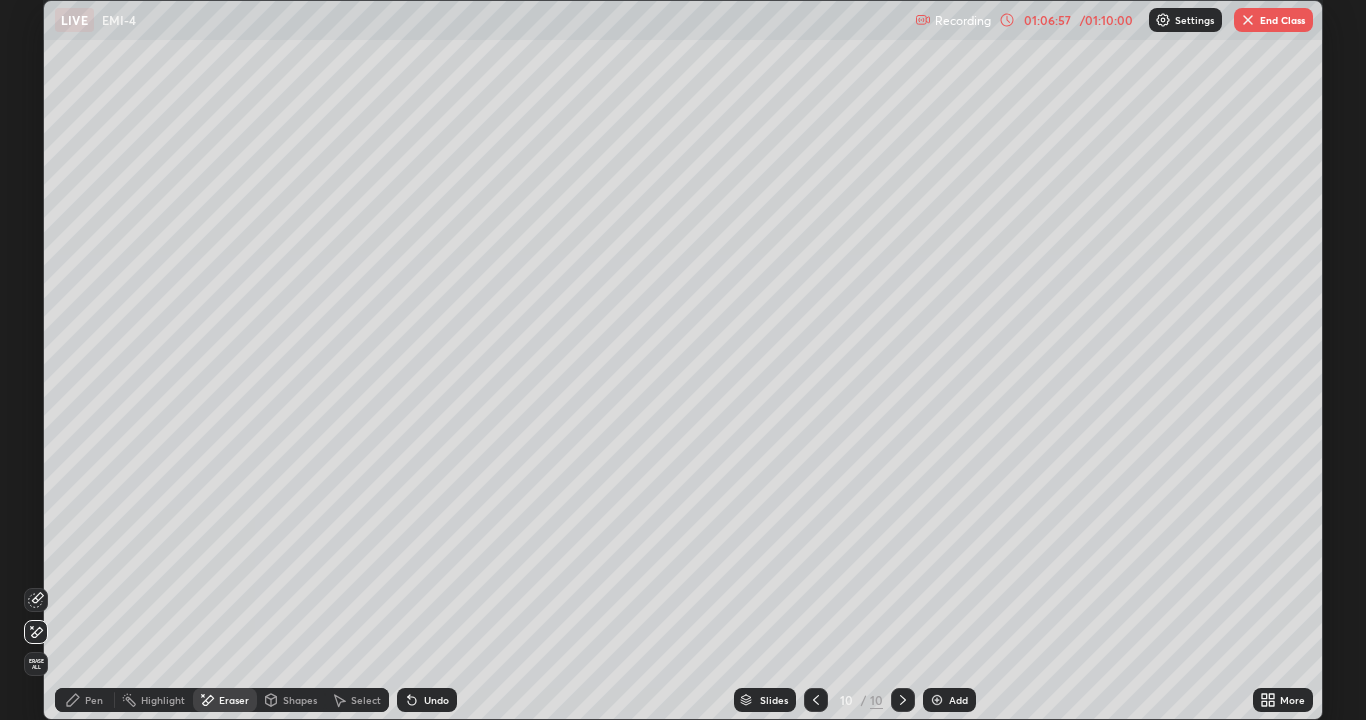 click on "End Class" at bounding box center [1273, 20] 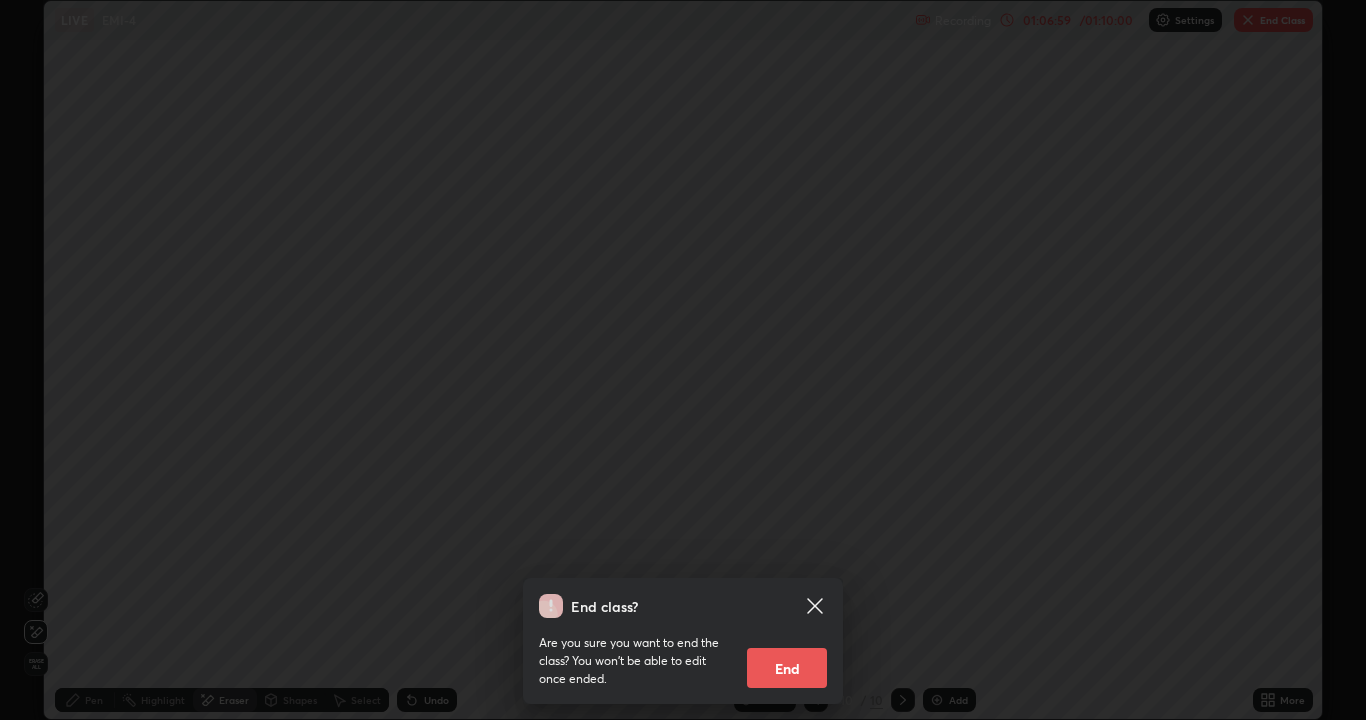 click on "End" at bounding box center [787, 668] 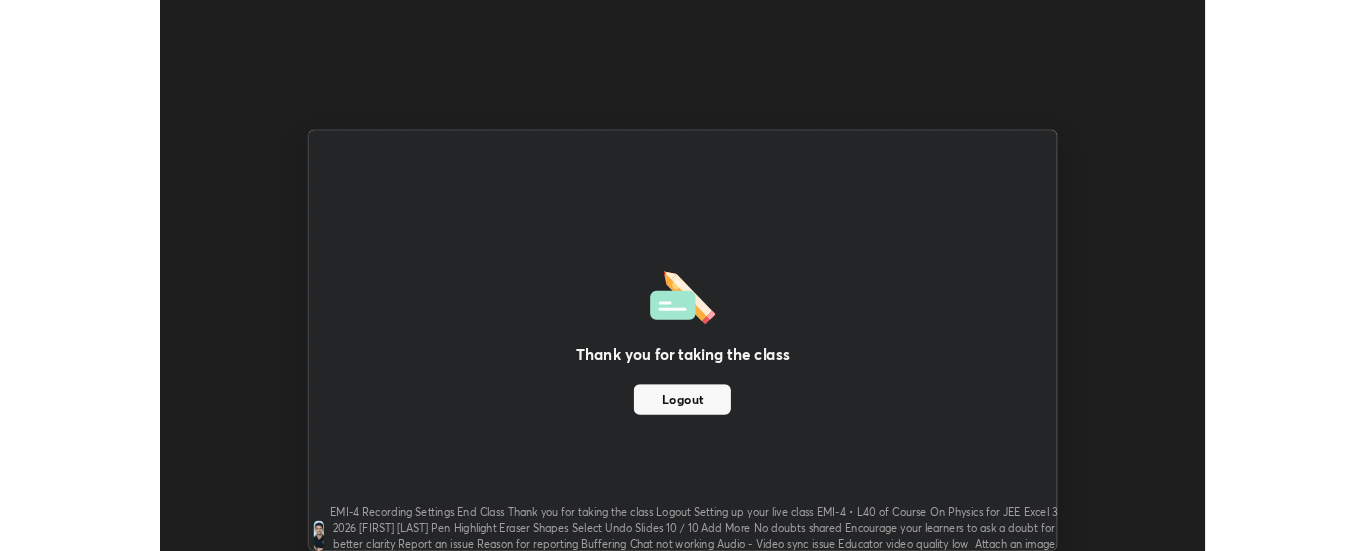 scroll, scrollTop: 551, scrollLeft: 1366, axis: both 